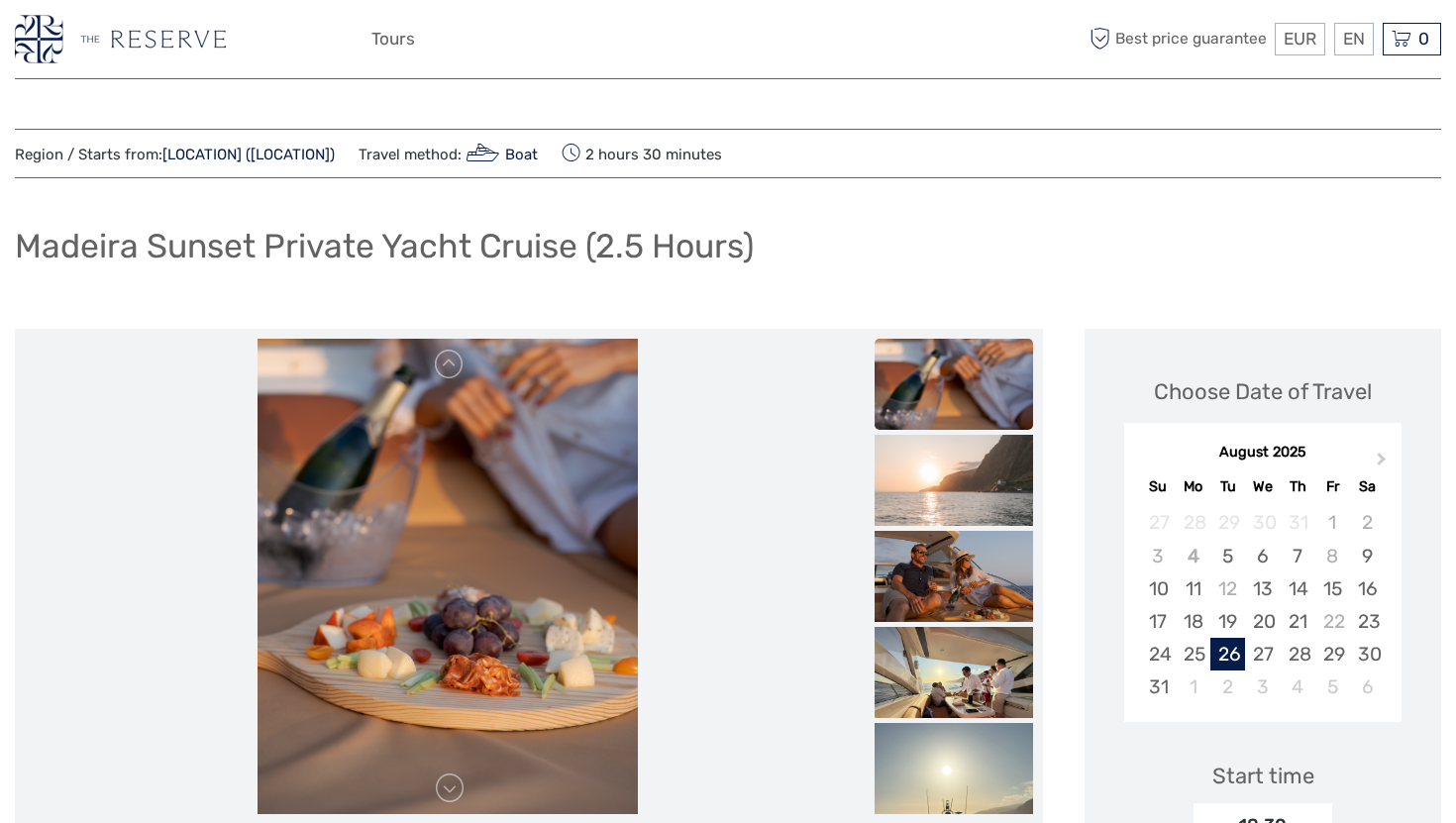 scroll, scrollTop: 536, scrollLeft: 0, axis: vertical 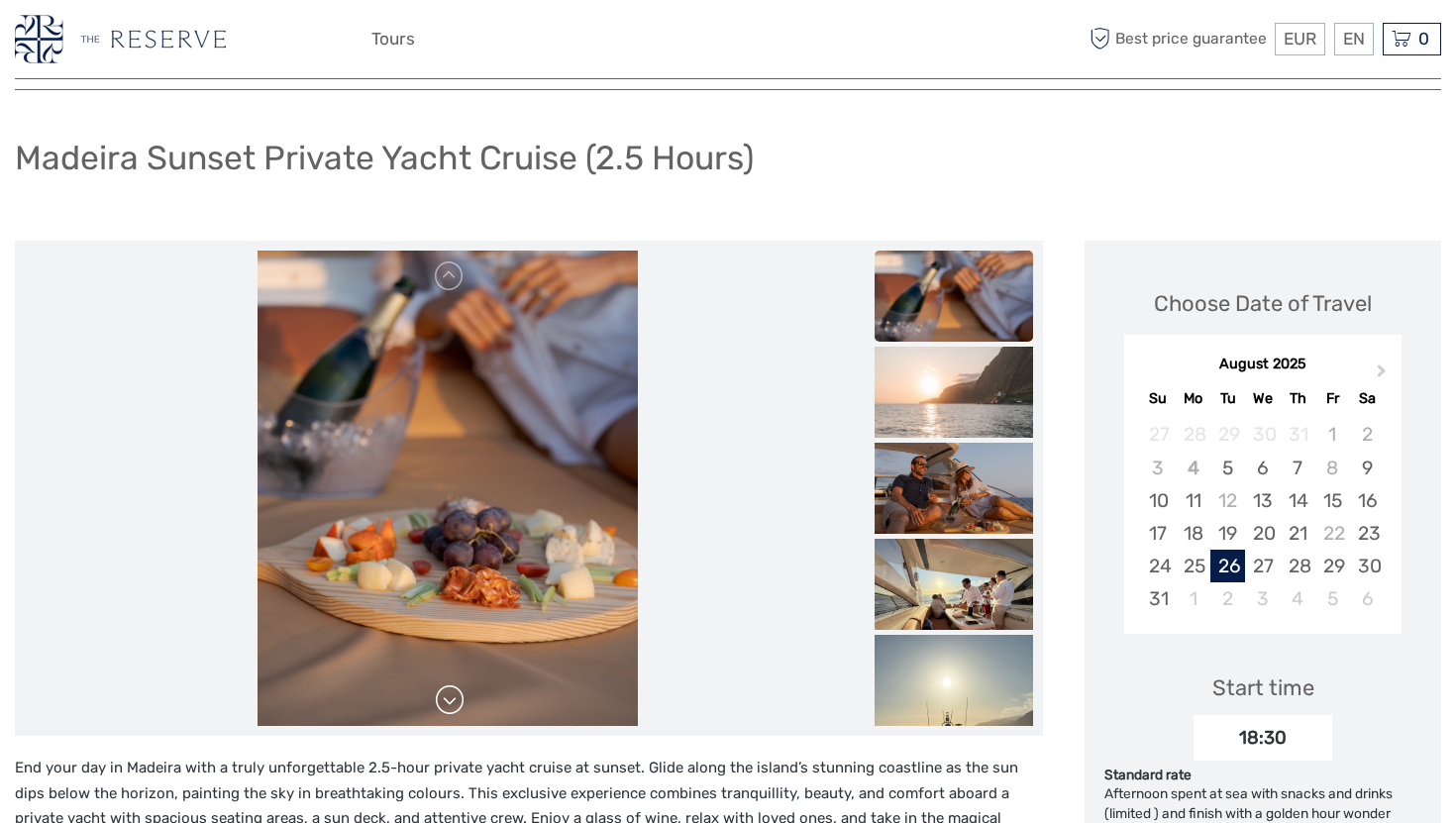 click at bounding box center [450, 700] 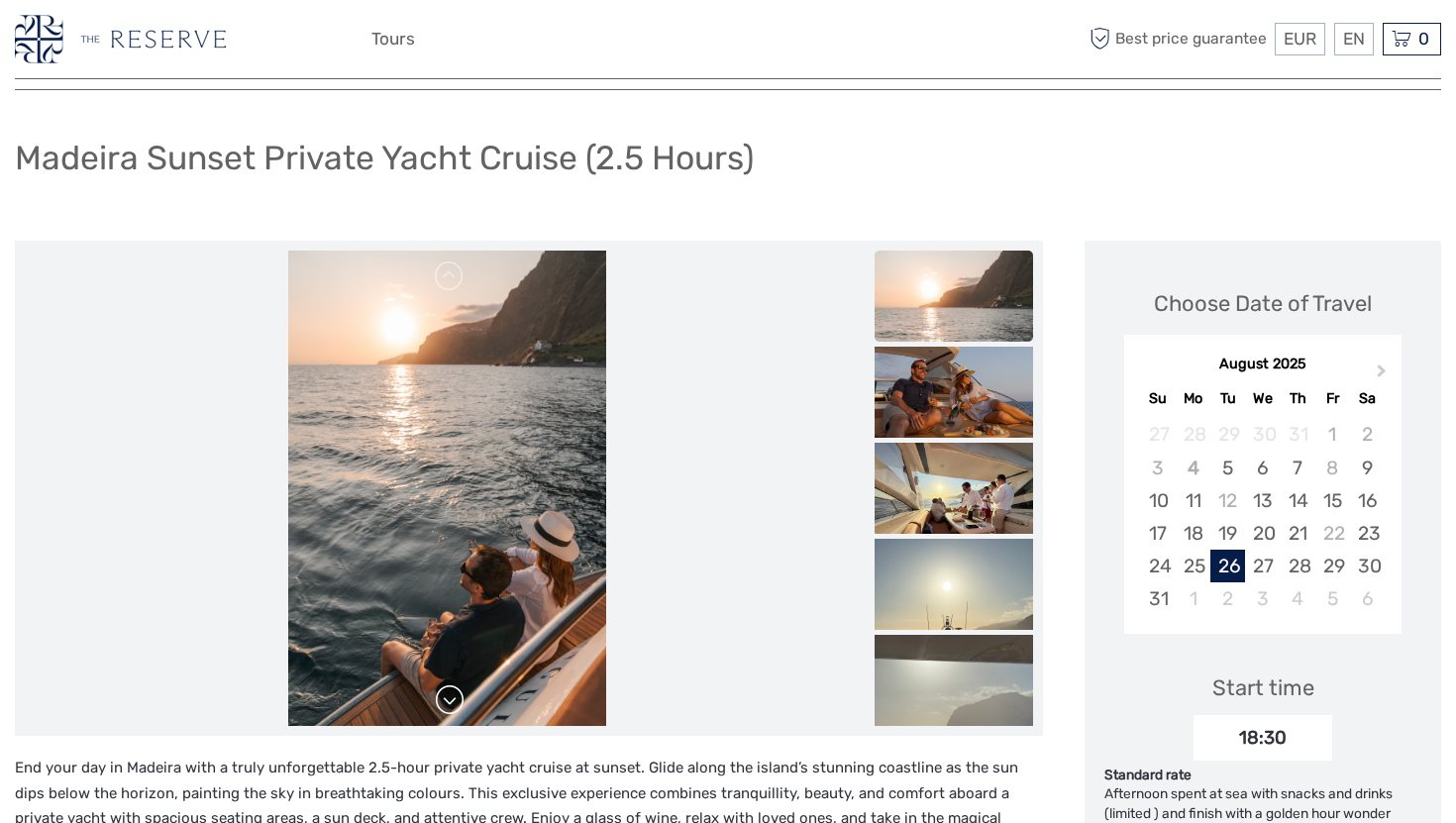 click at bounding box center [450, 700] 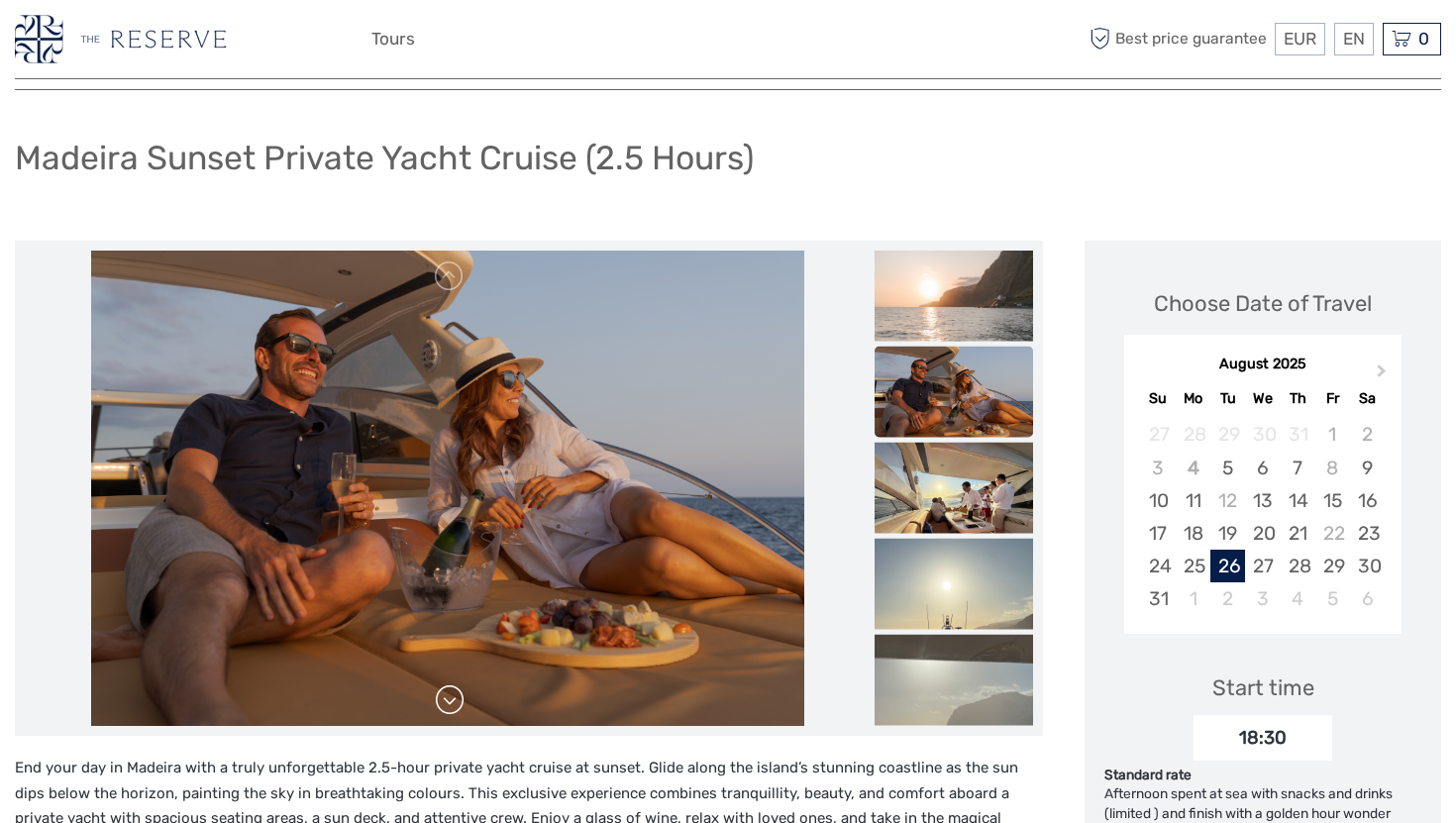 click at bounding box center [450, 700] 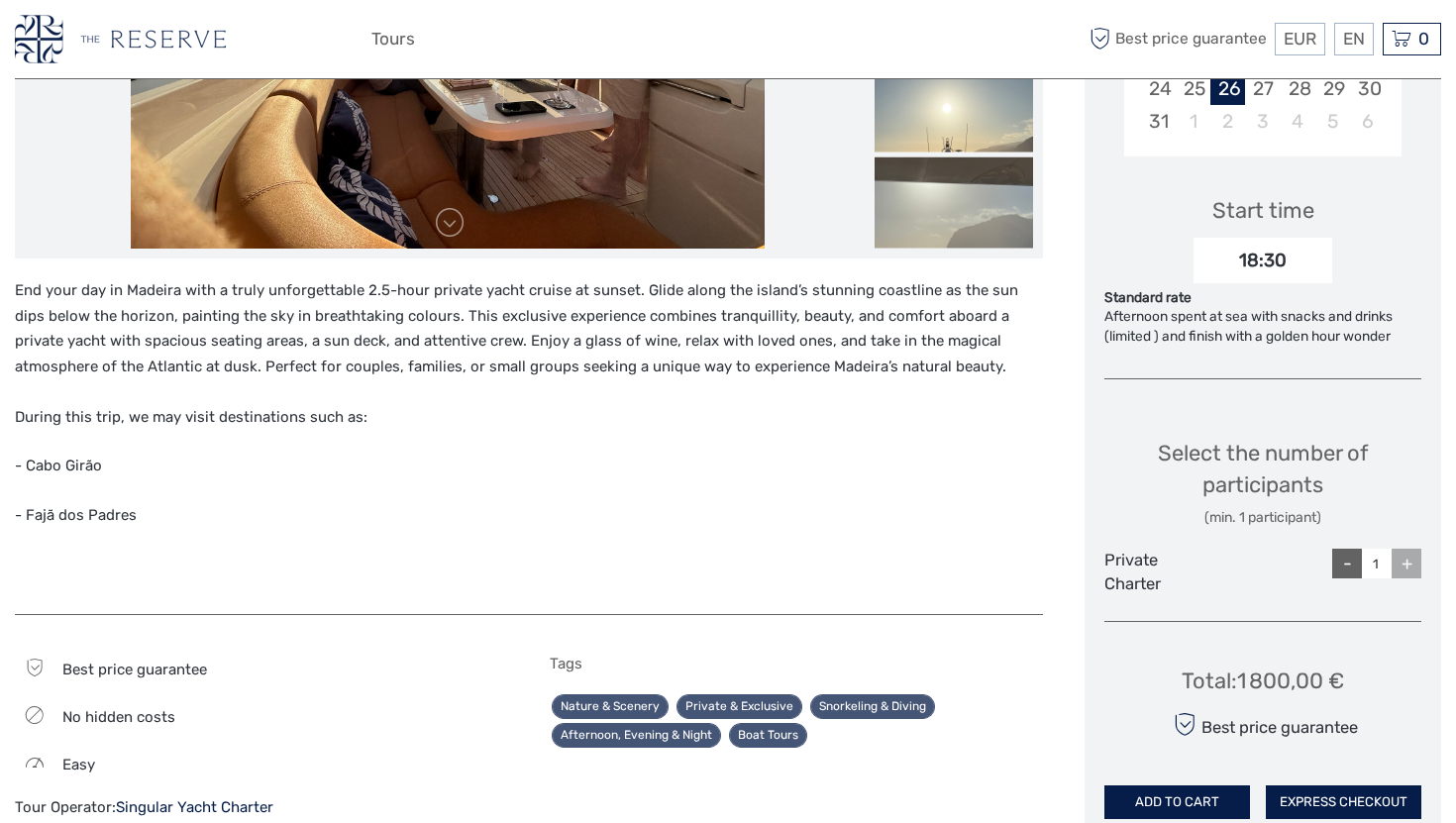 scroll, scrollTop: 679, scrollLeft: 0, axis: vertical 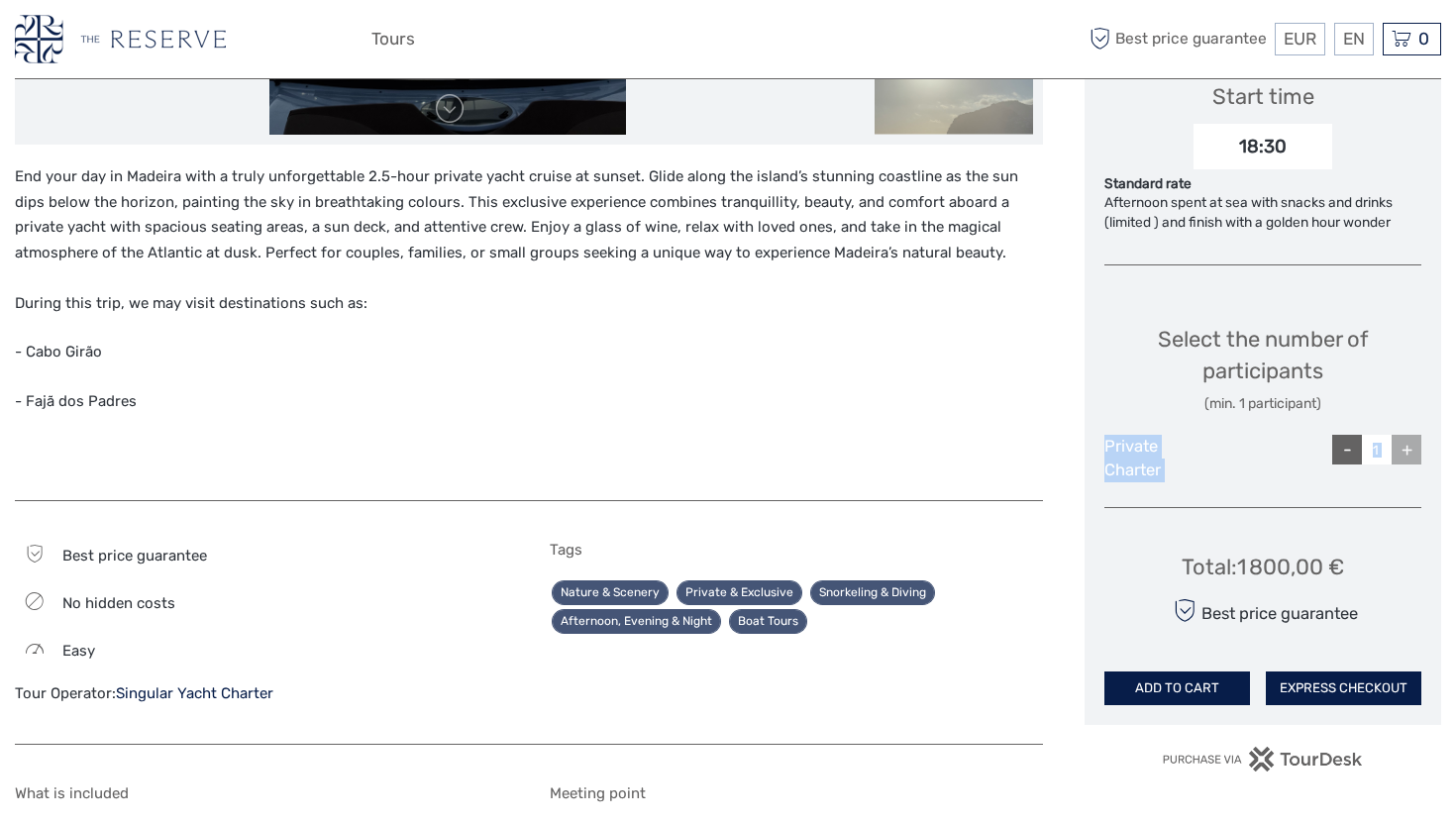 drag, startPoint x: 1104, startPoint y: 443, endPoint x: 1177, endPoint y: 521, distance: 106.831643 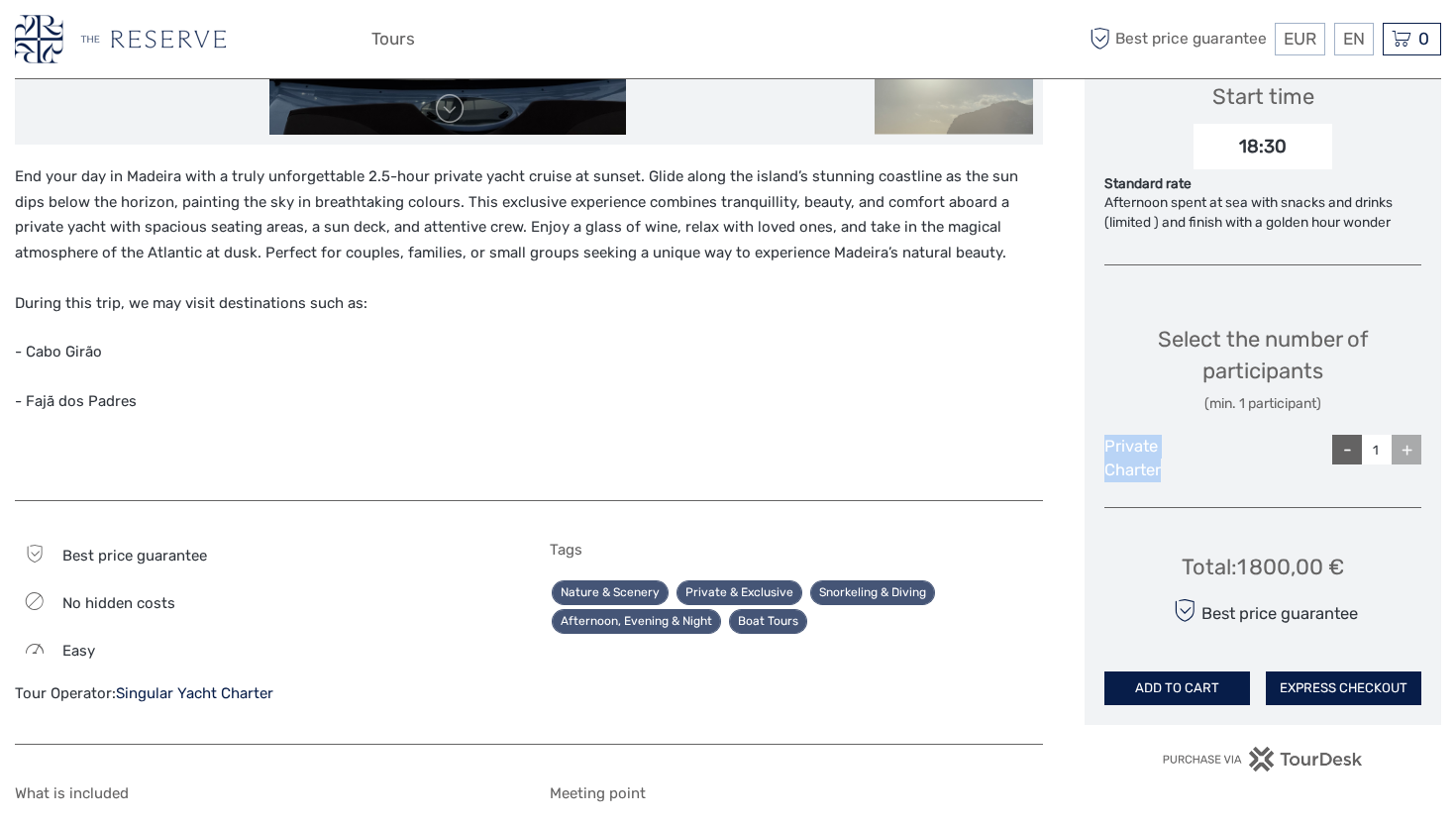 drag, startPoint x: 1106, startPoint y: 441, endPoint x: 1385, endPoint y: 462, distance: 279.7892 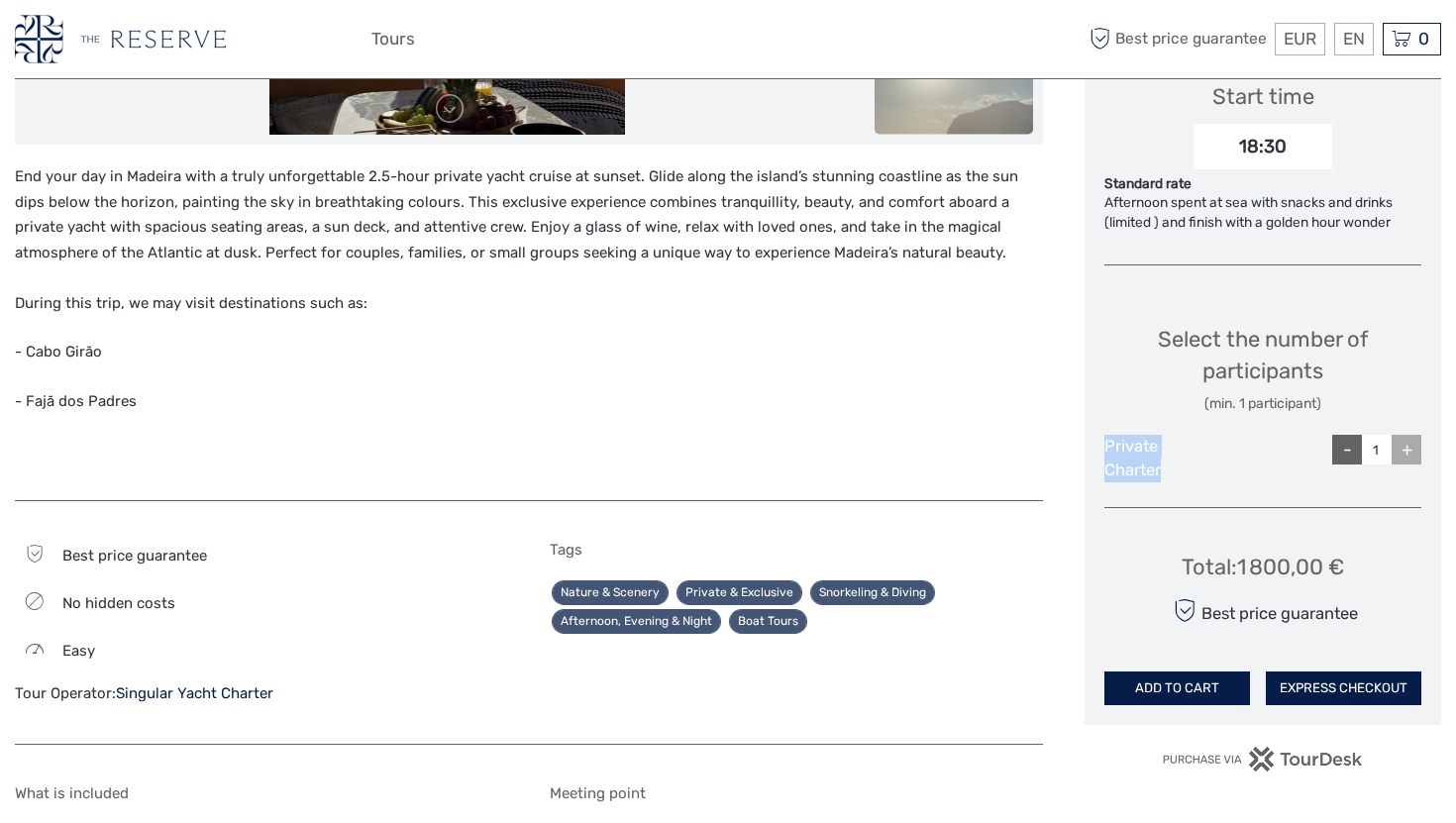 drag, startPoint x: 1414, startPoint y: 456, endPoint x: 1340, endPoint y: 455, distance: 74.00676 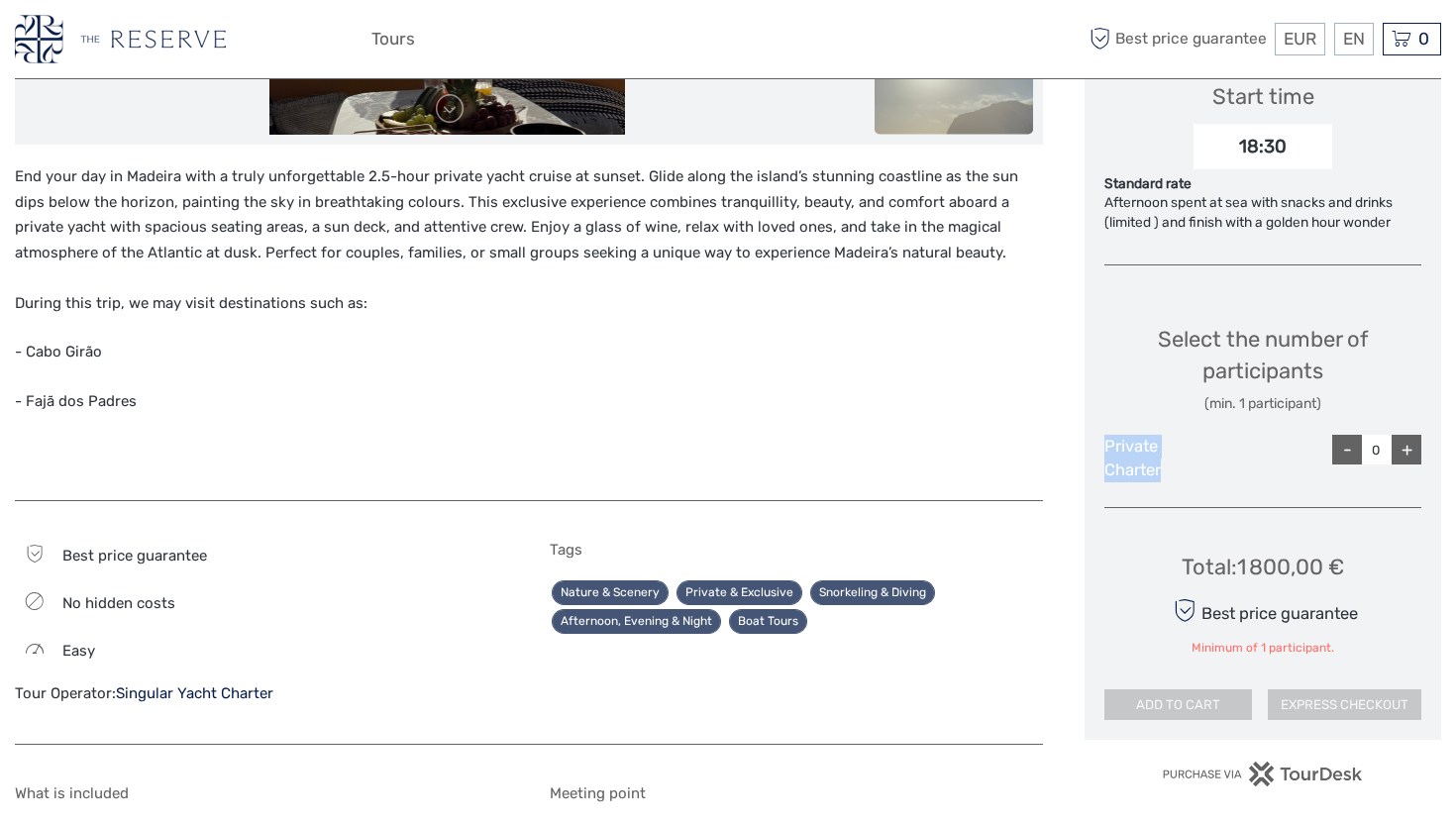 click on "+" at bounding box center [1406, 450] 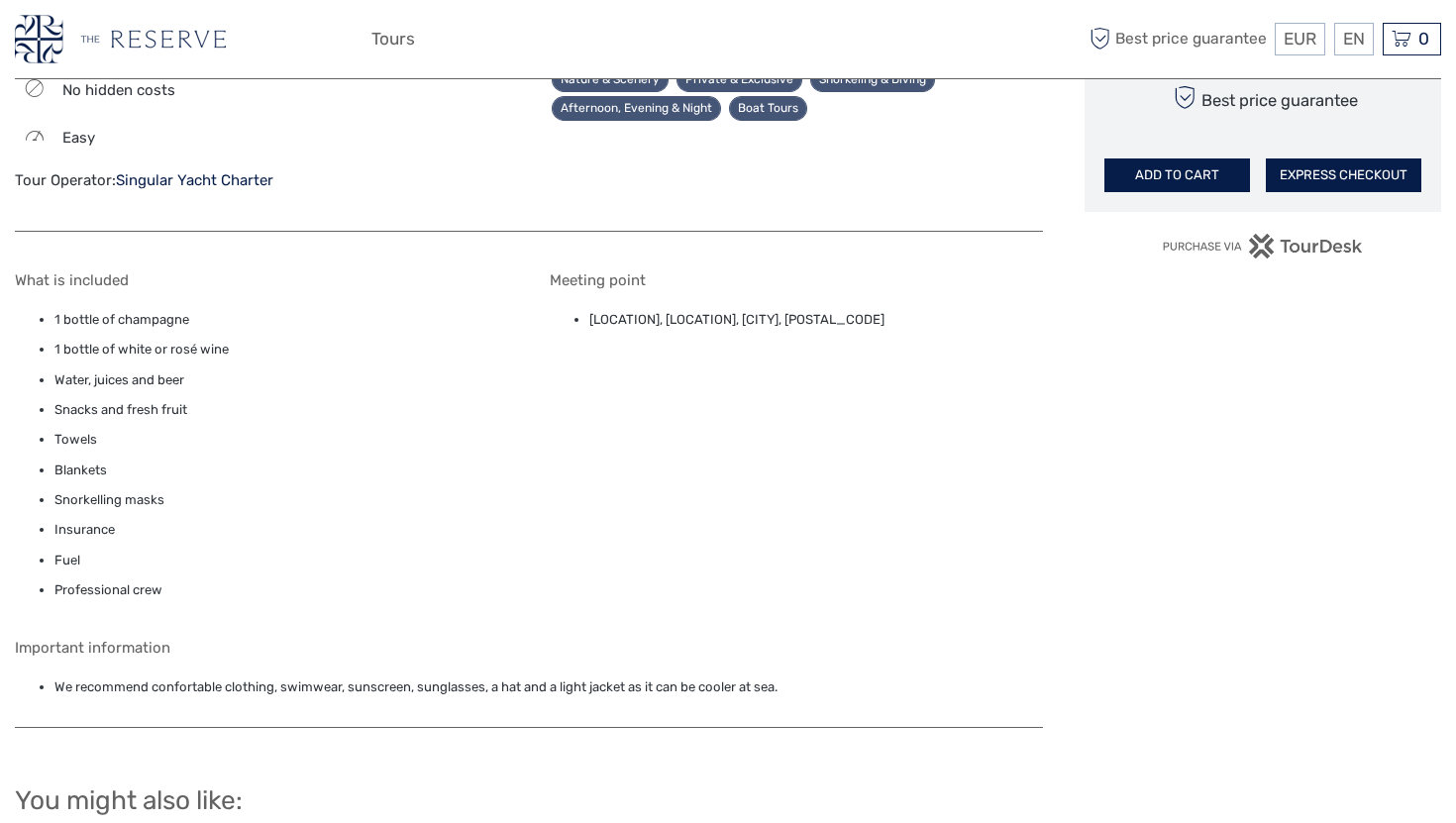 scroll, scrollTop: 1189, scrollLeft: 0, axis: vertical 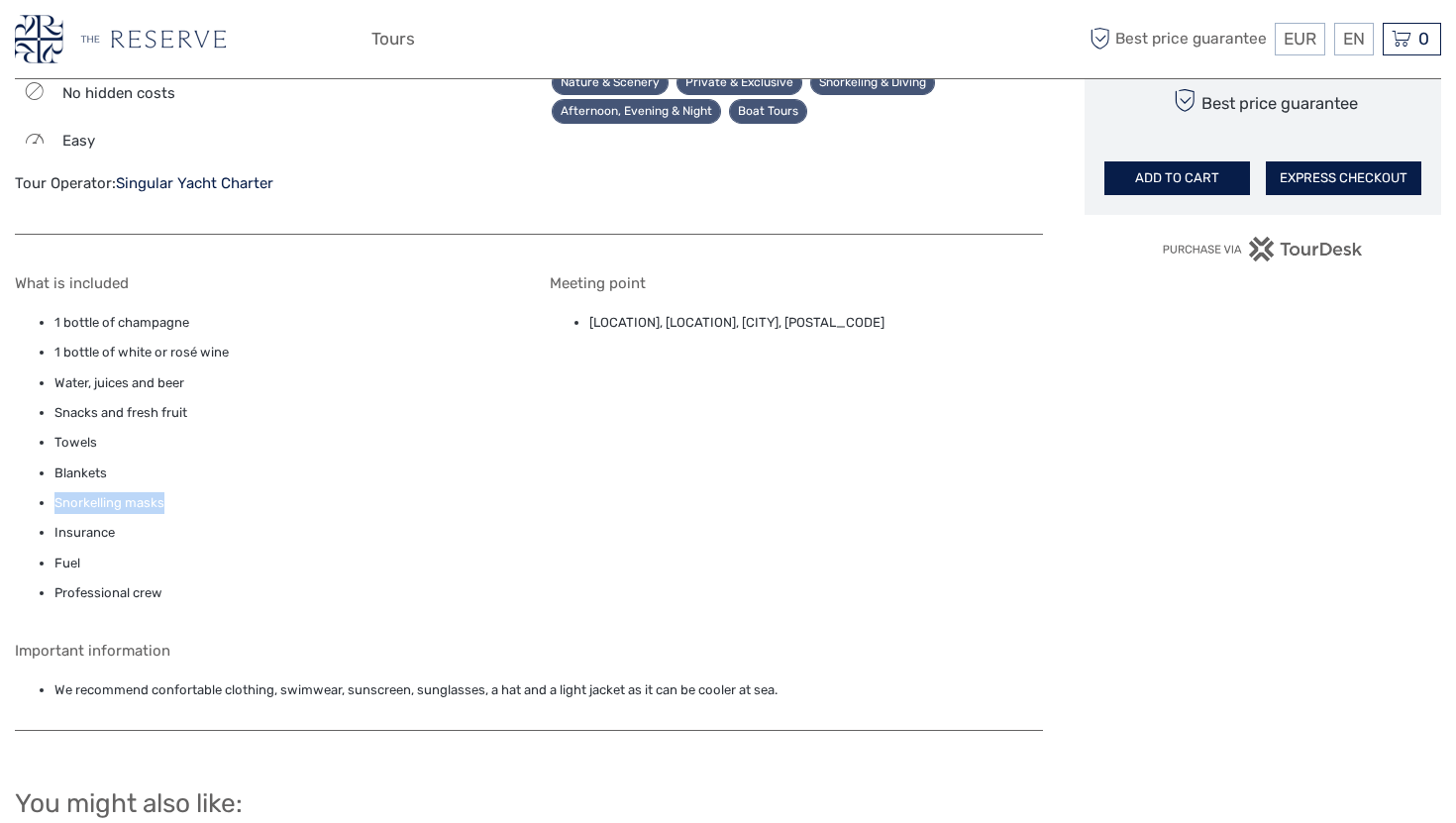 drag, startPoint x: 54, startPoint y: 495, endPoint x: 214, endPoint y: 499, distance: 160.04999 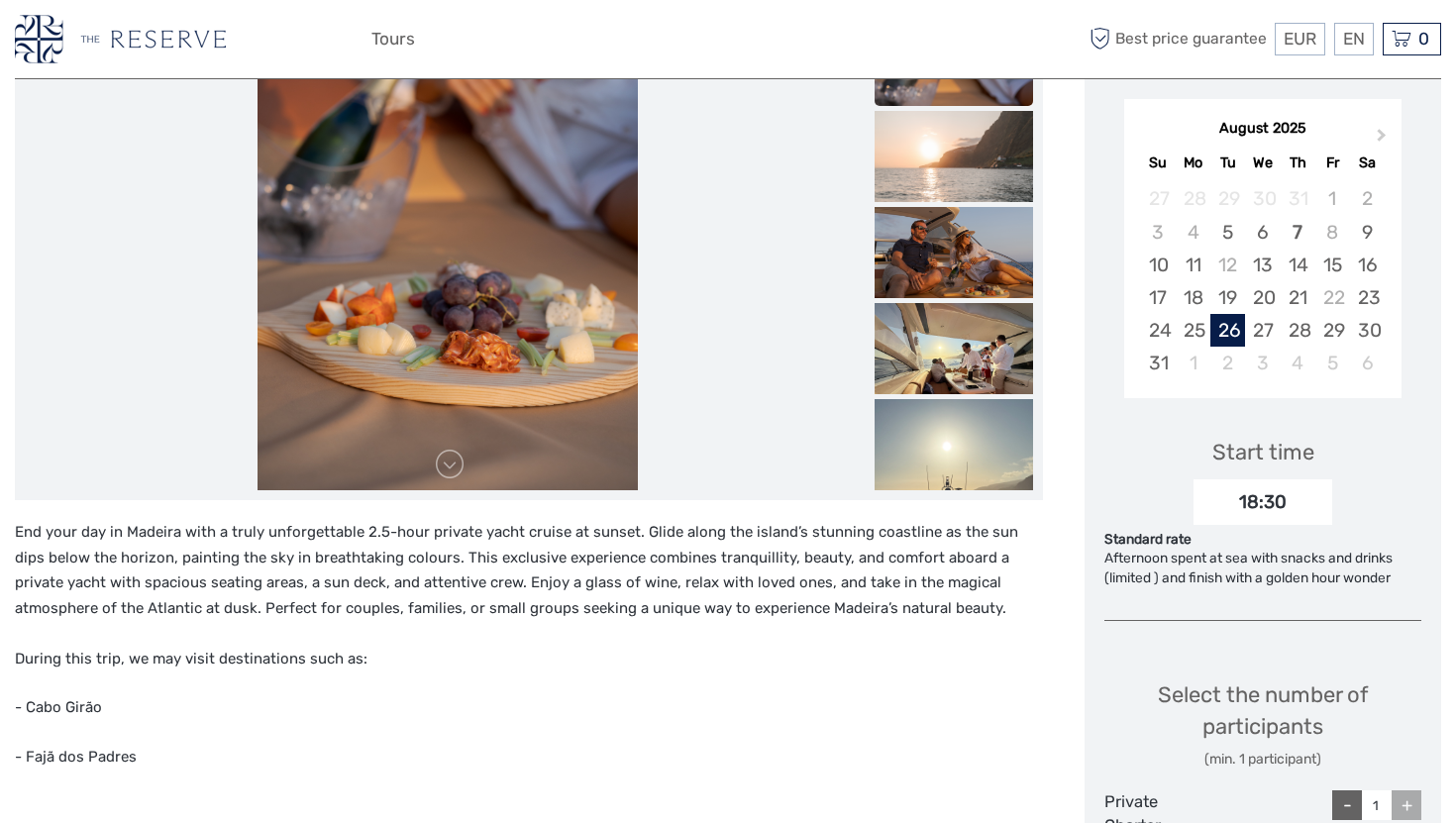 scroll, scrollTop: 0, scrollLeft: 0, axis: both 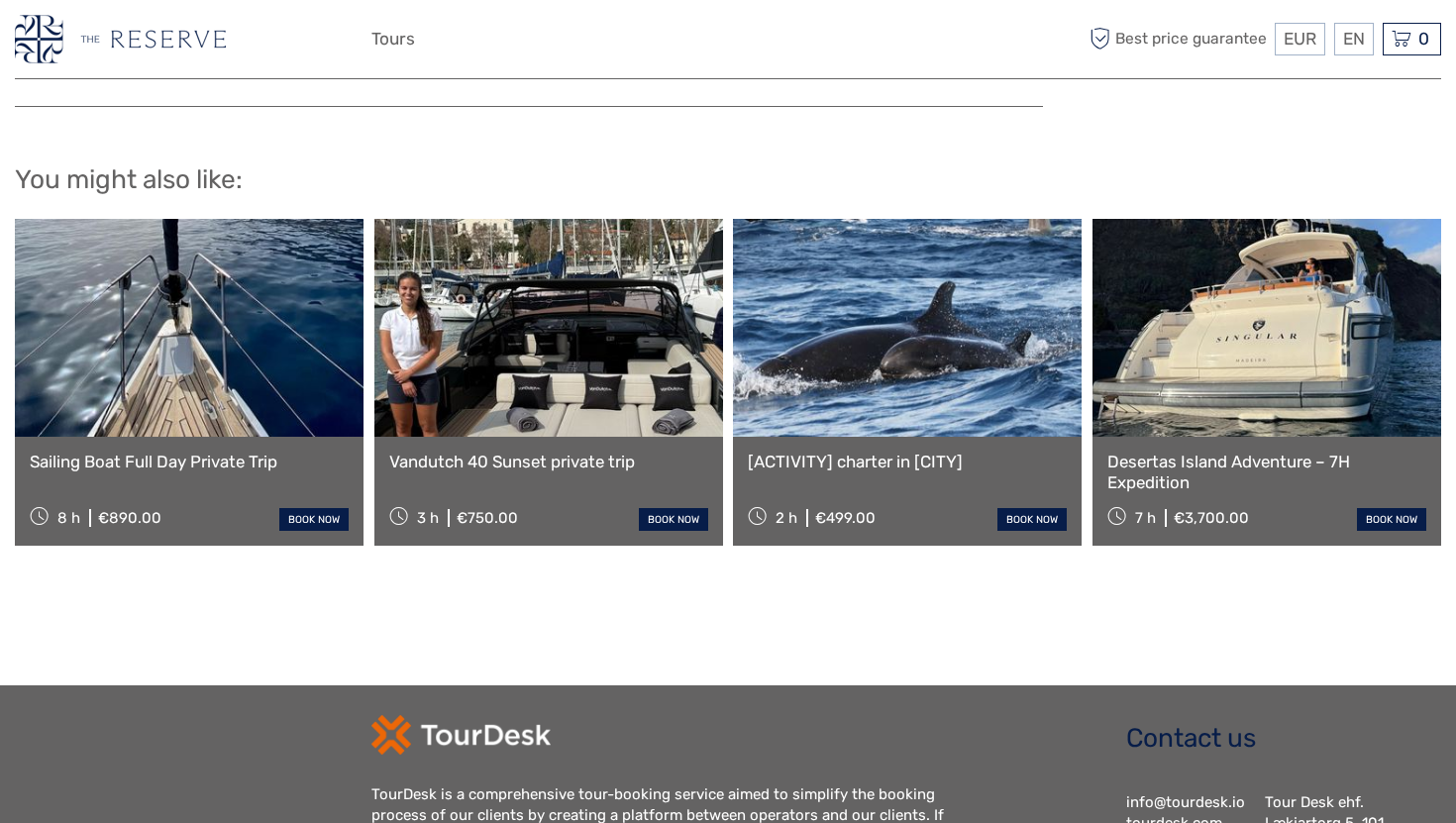 click at bounding box center [549, 328] 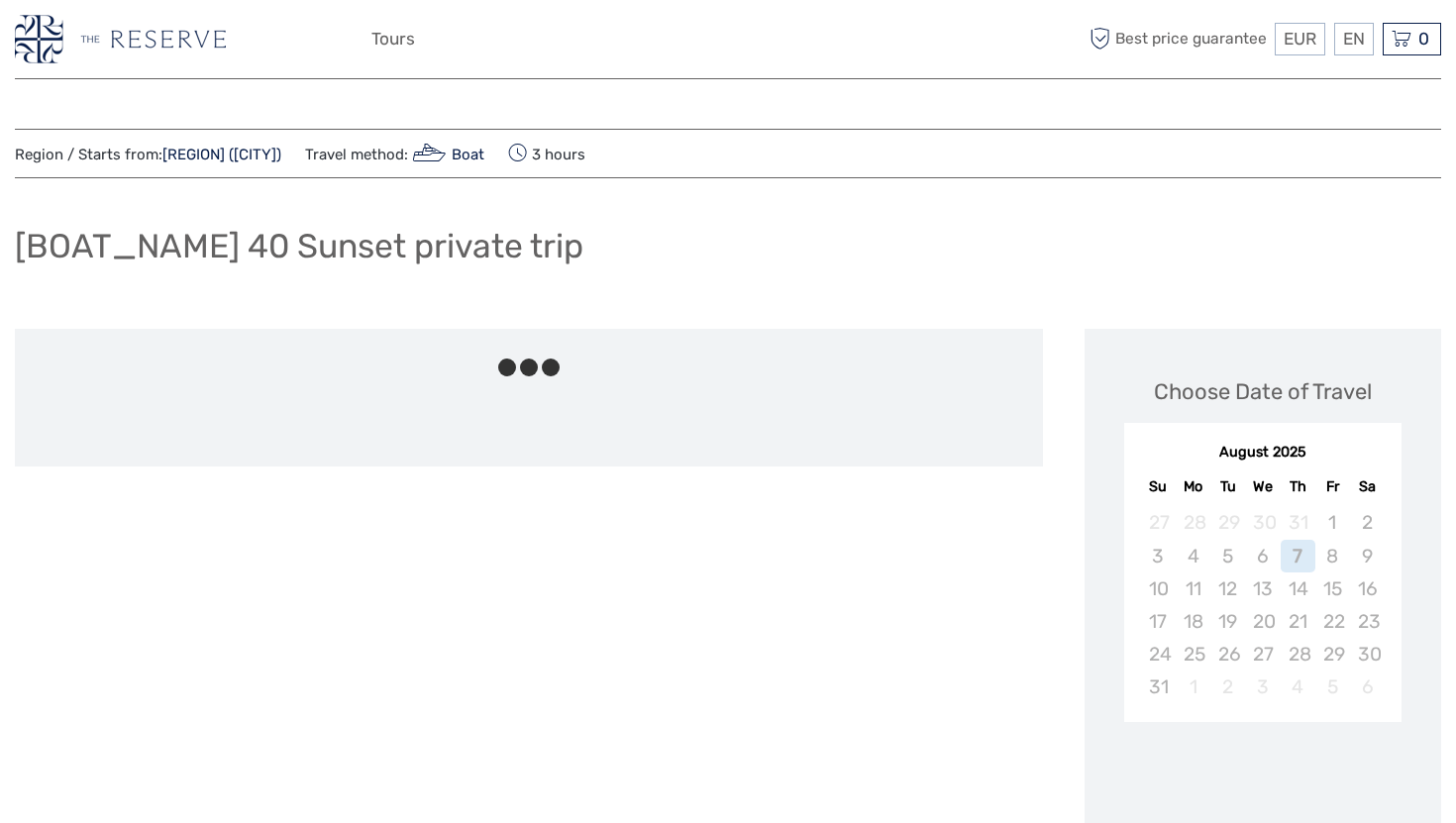 scroll, scrollTop: 0, scrollLeft: 0, axis: both 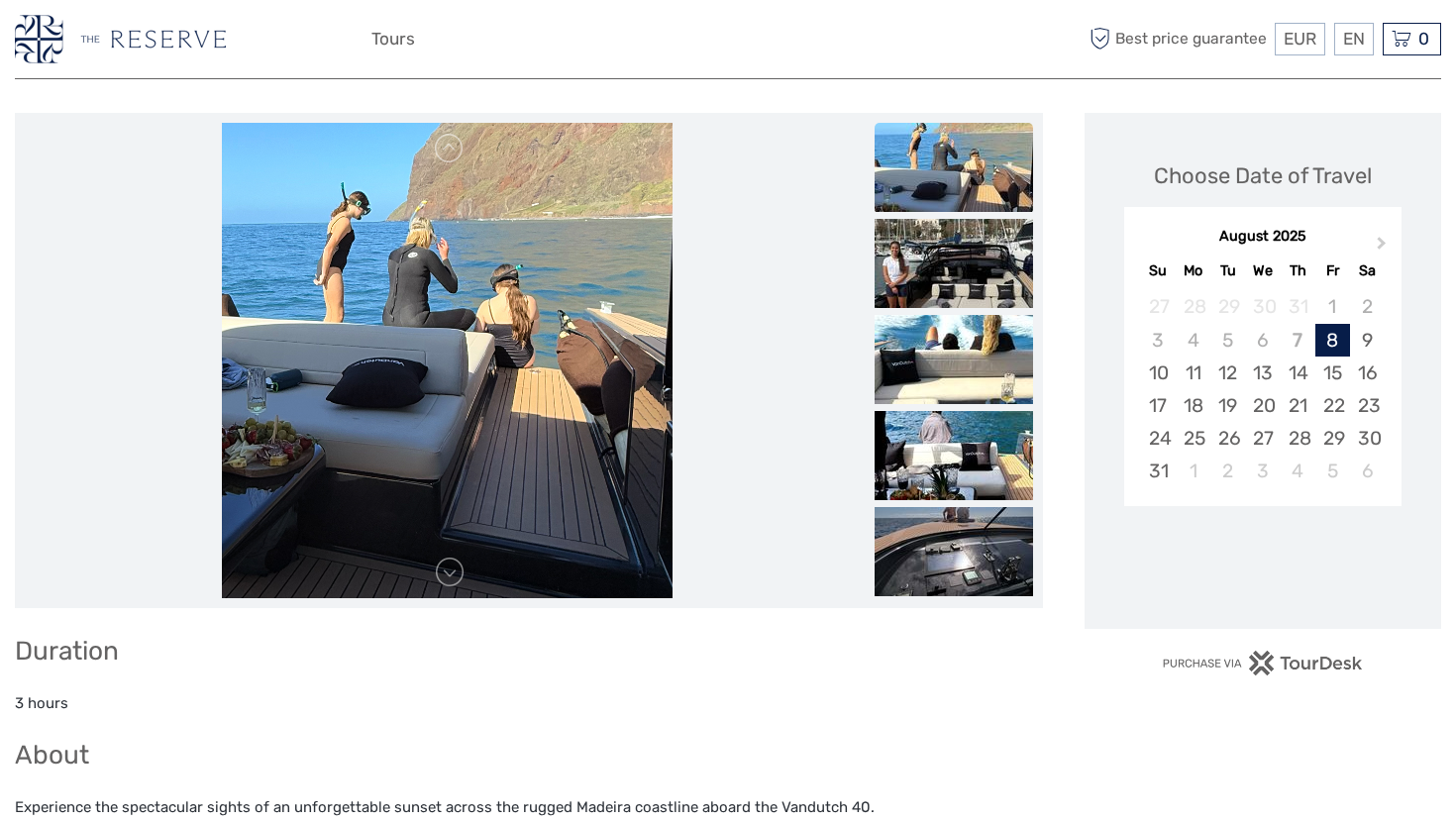 click at bounding box center (447, 360) 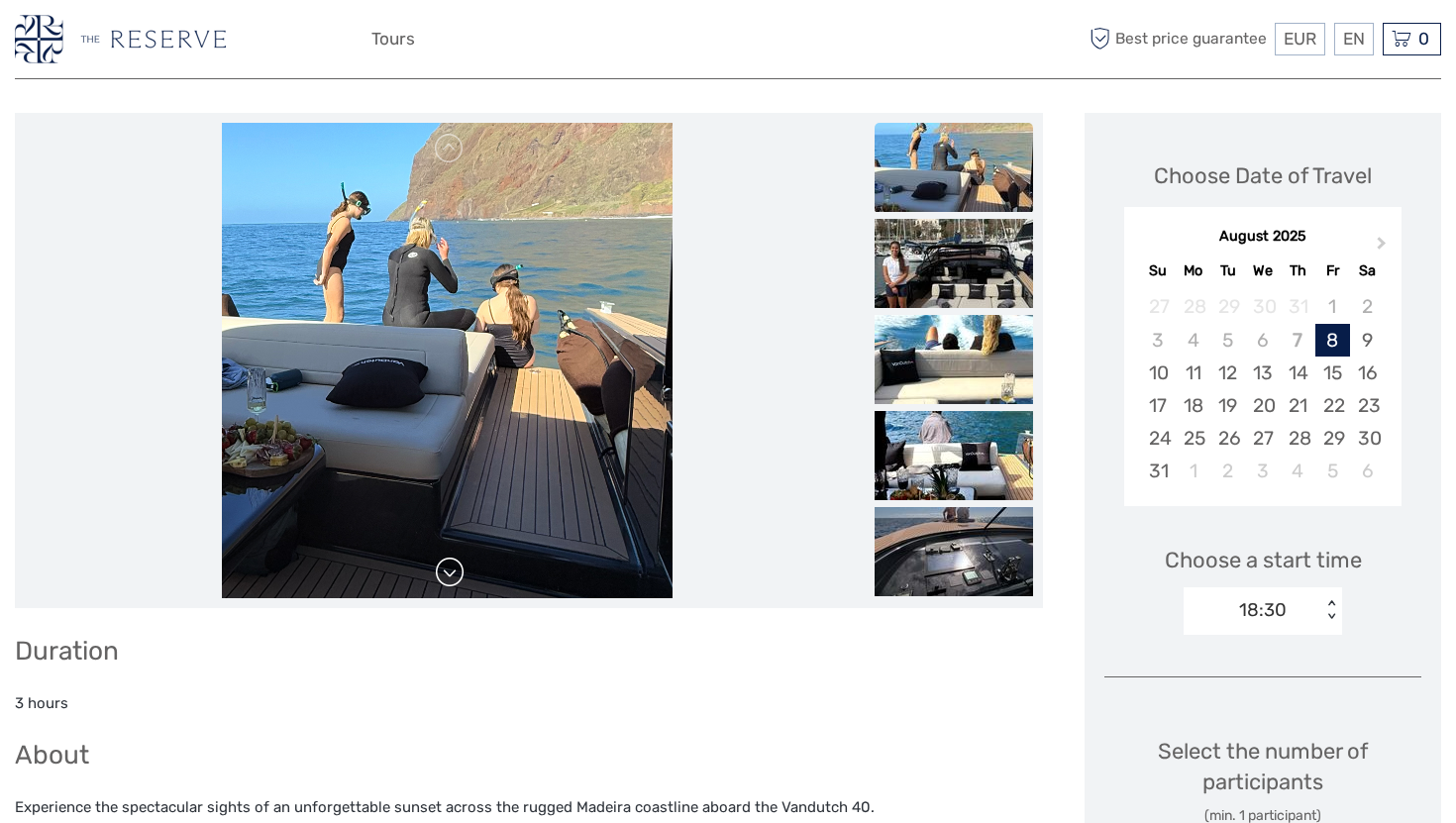 click at bounding box center (450, 572) 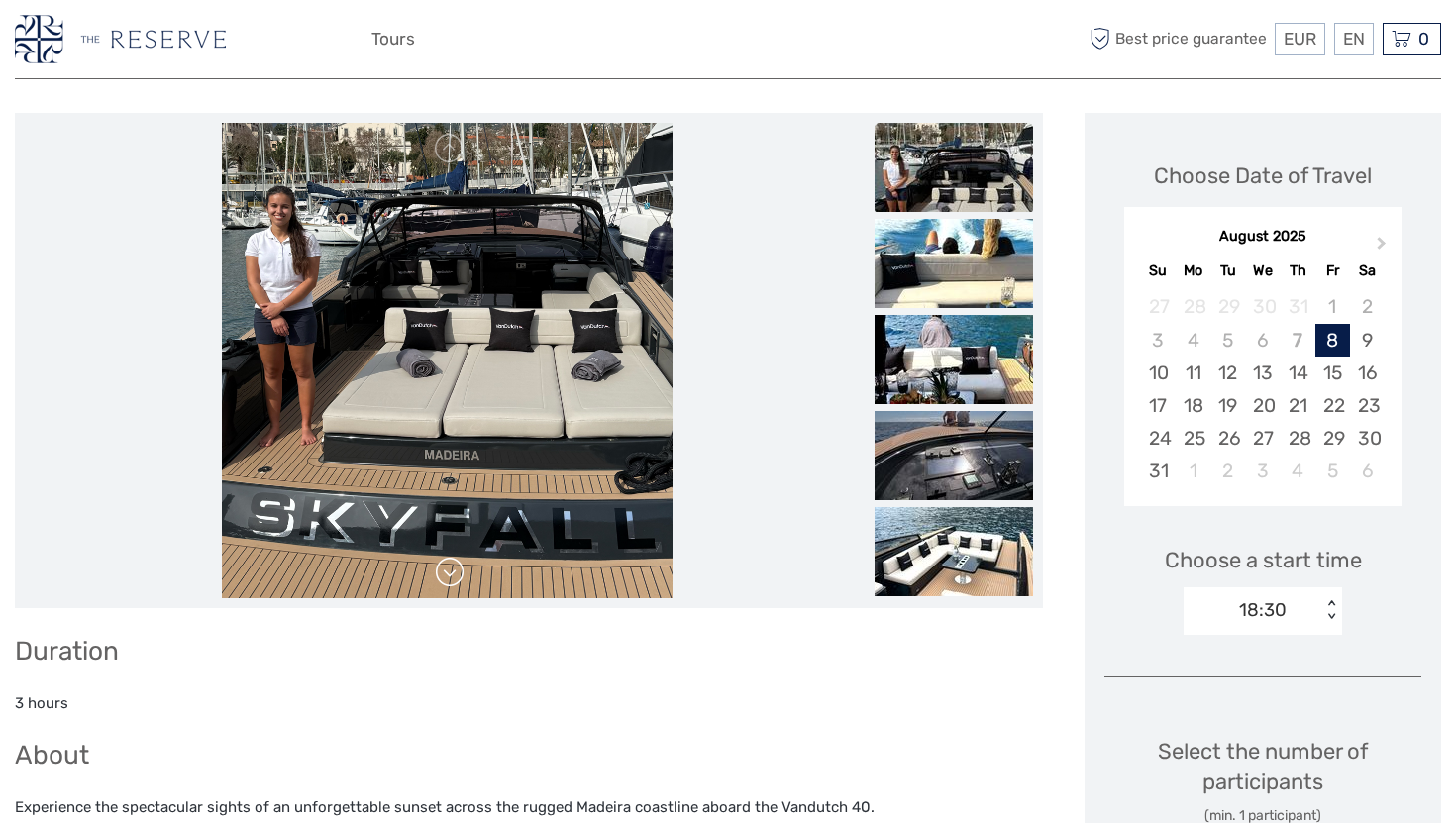 click at bounding box center [450, 572] 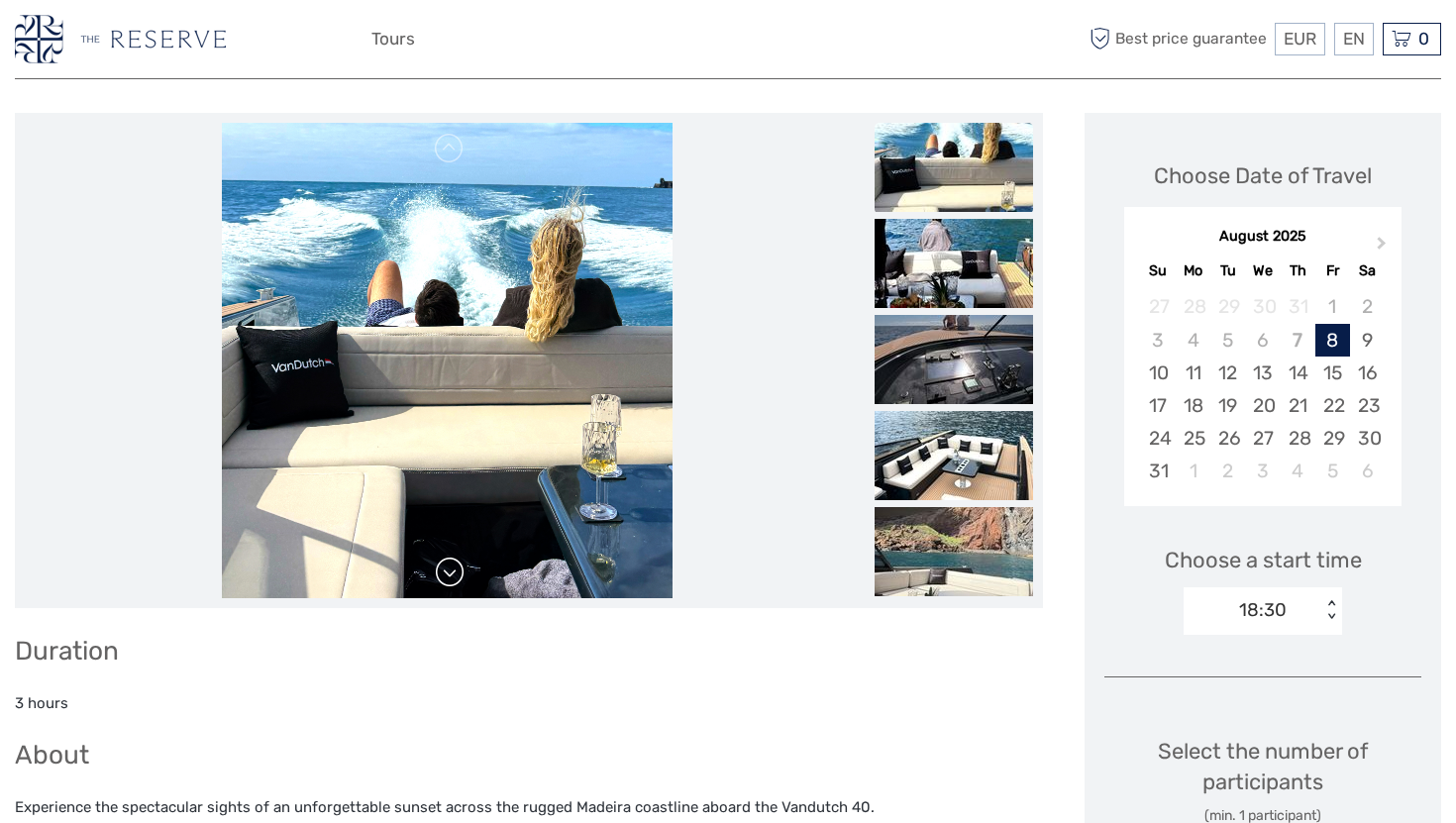 click at bounding box center (450, 572) 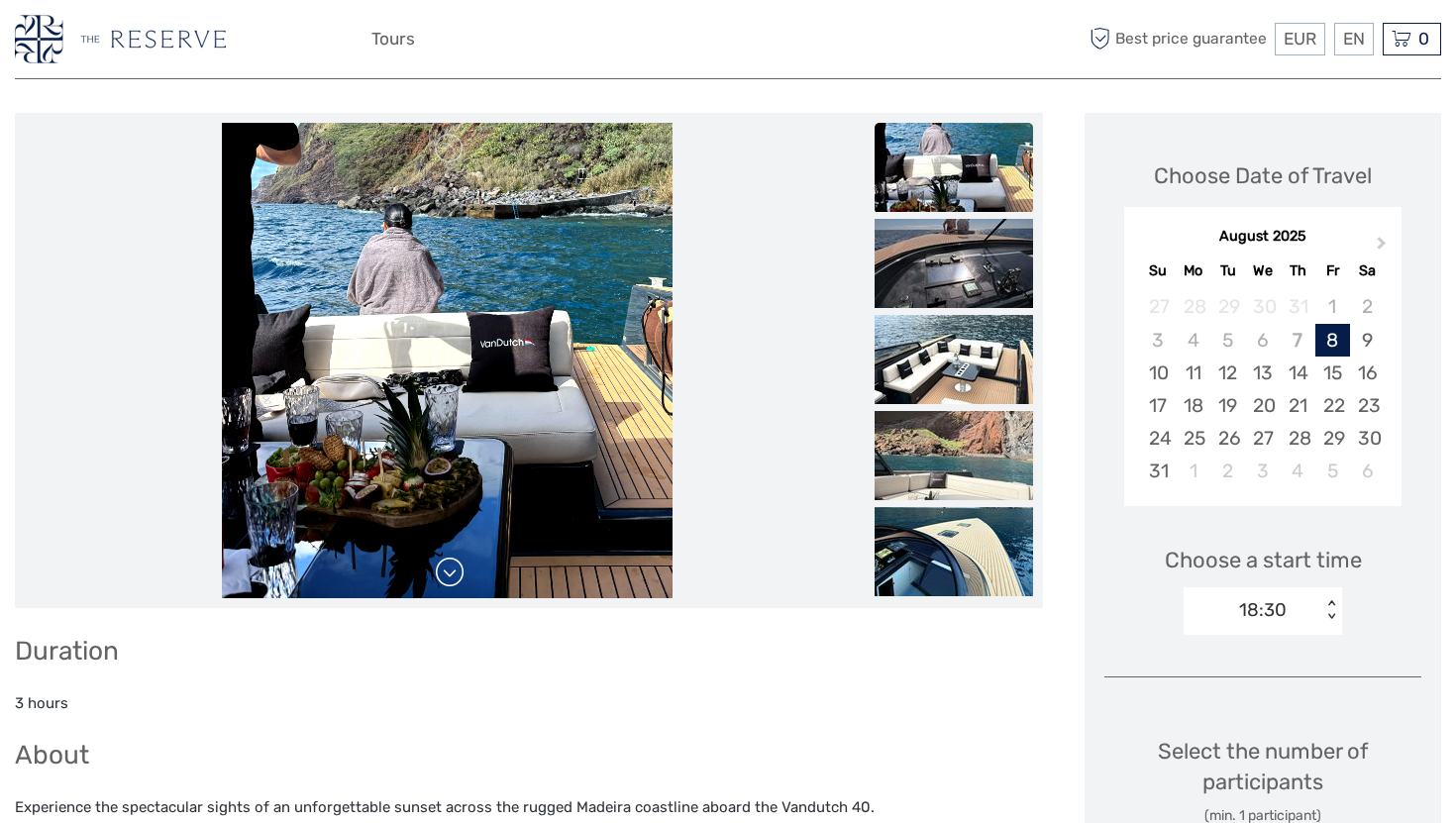 click at bounding box center (450, 572) 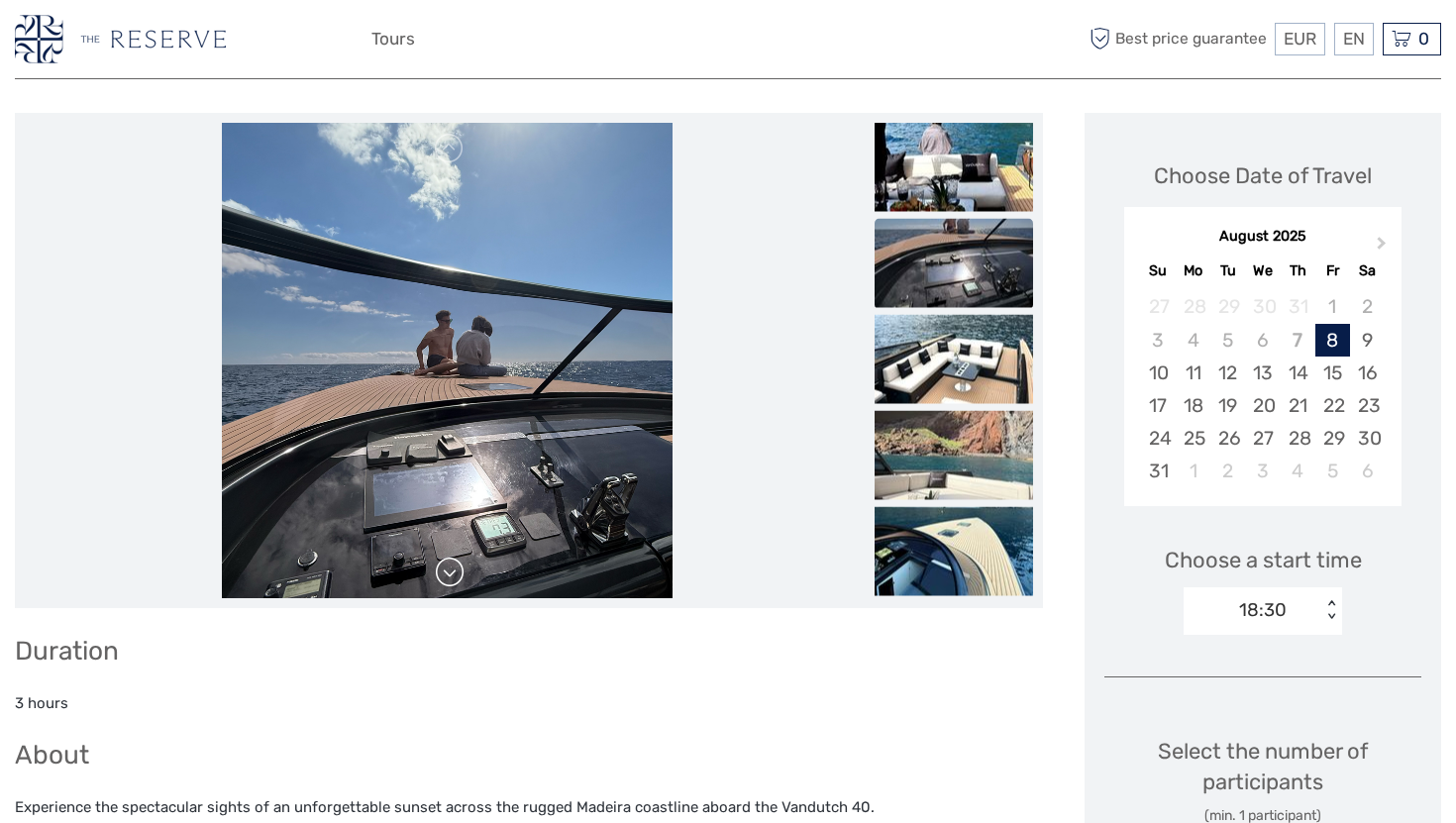 click at bounding box center (450, 572) 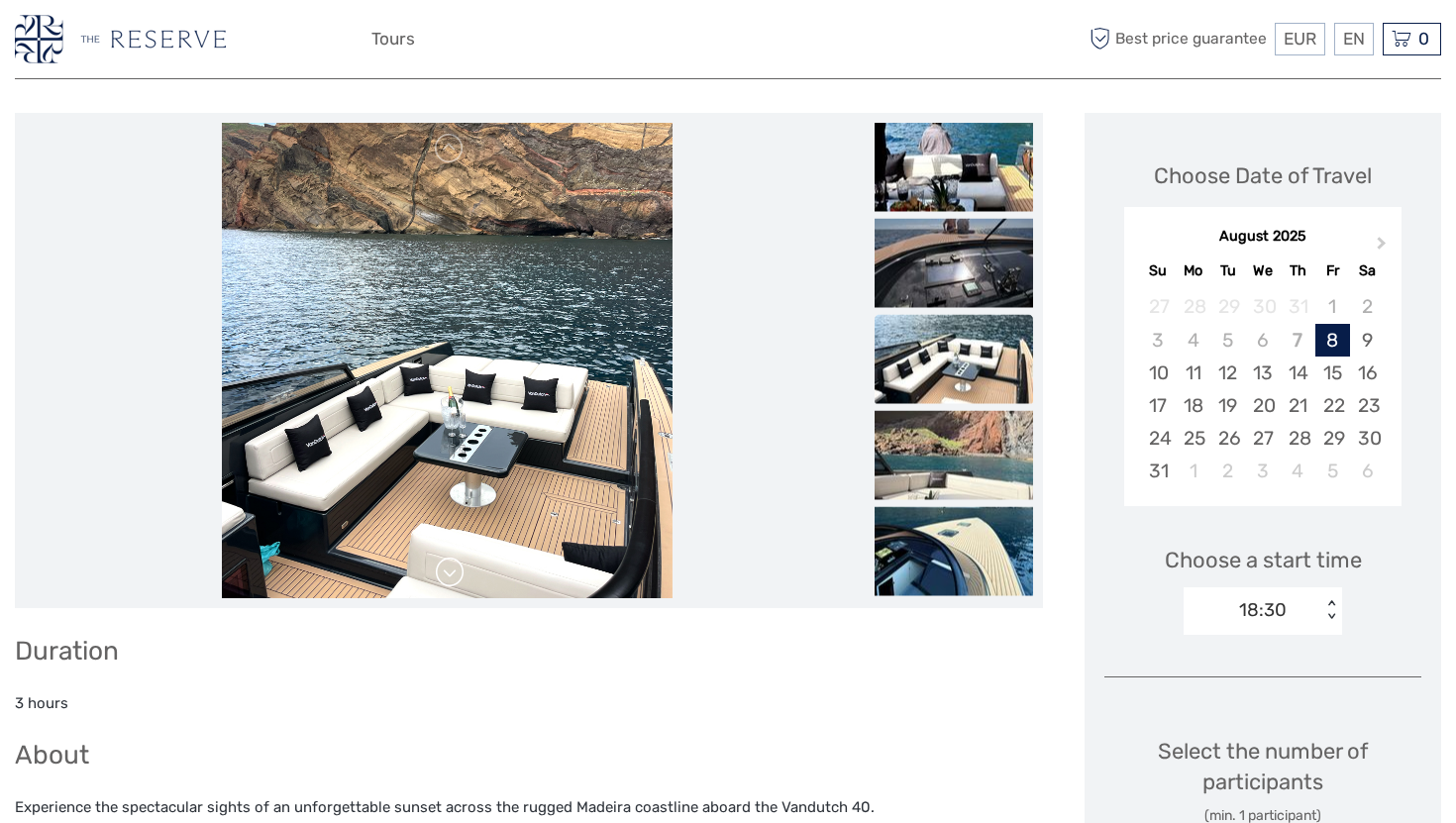 click at bounding box center [450, 572] 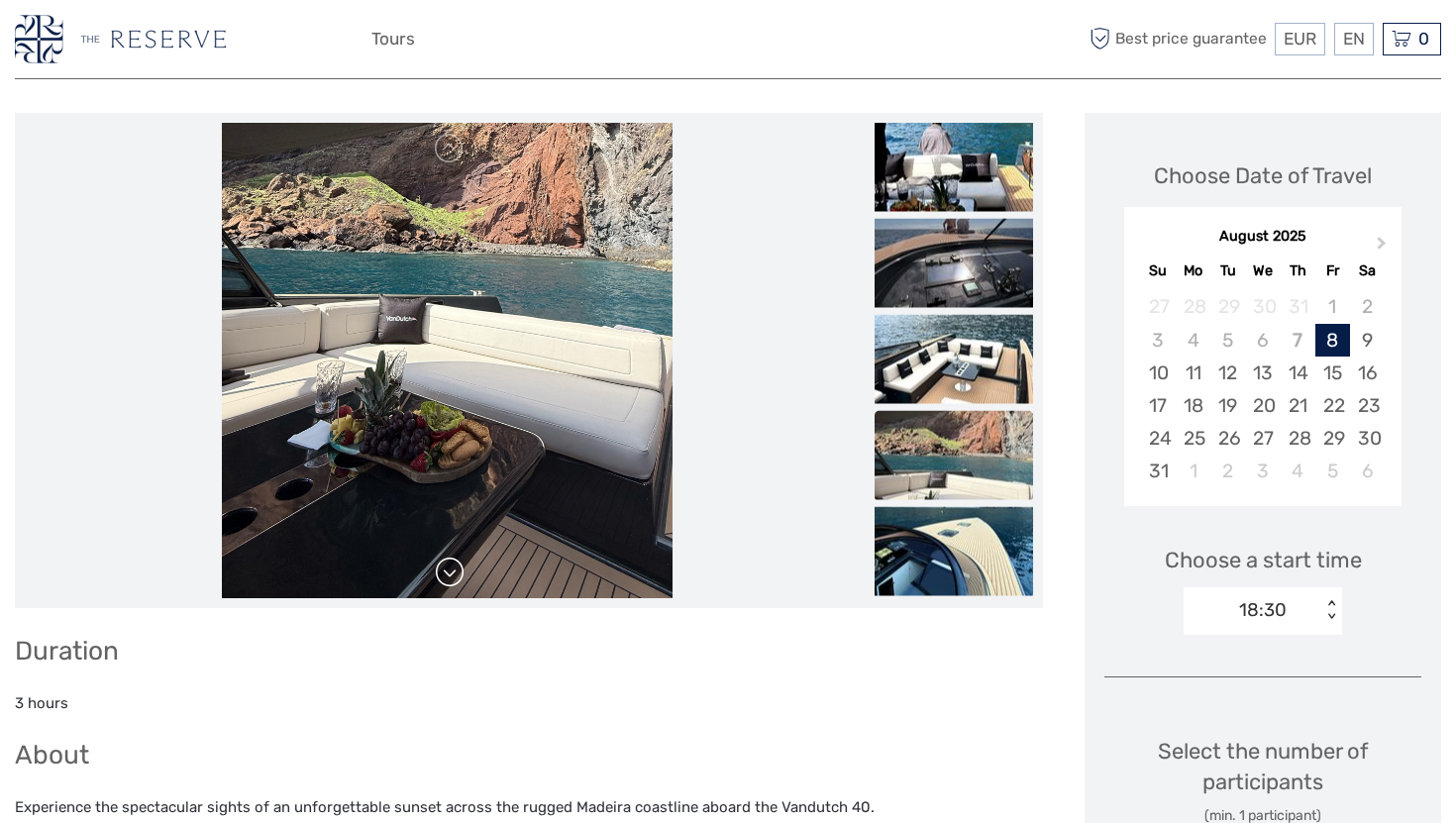 click at bounding box center (450, 572) 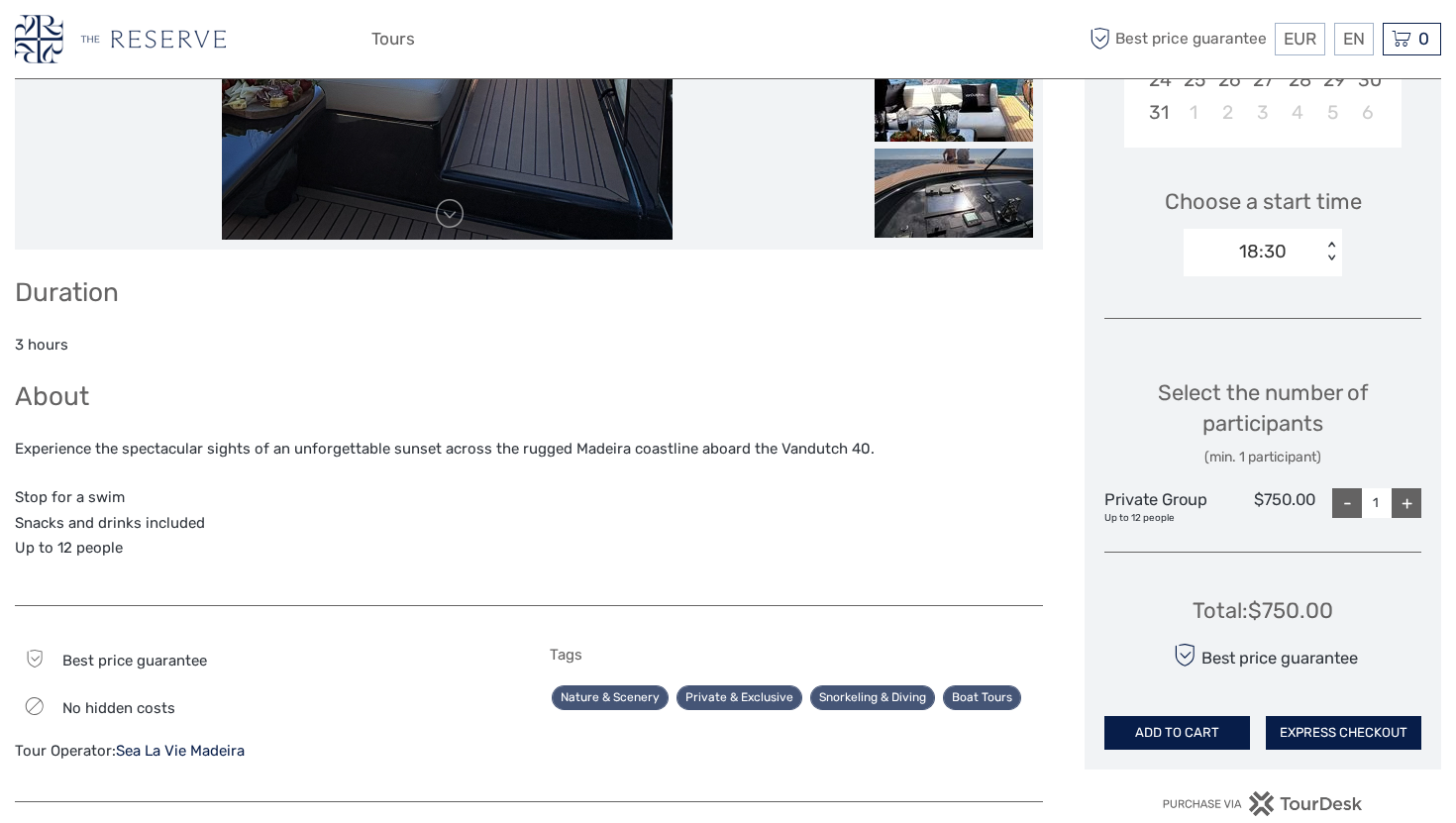 scroll, scrollTop: 695, scrollLeft: 0, axis: vertical 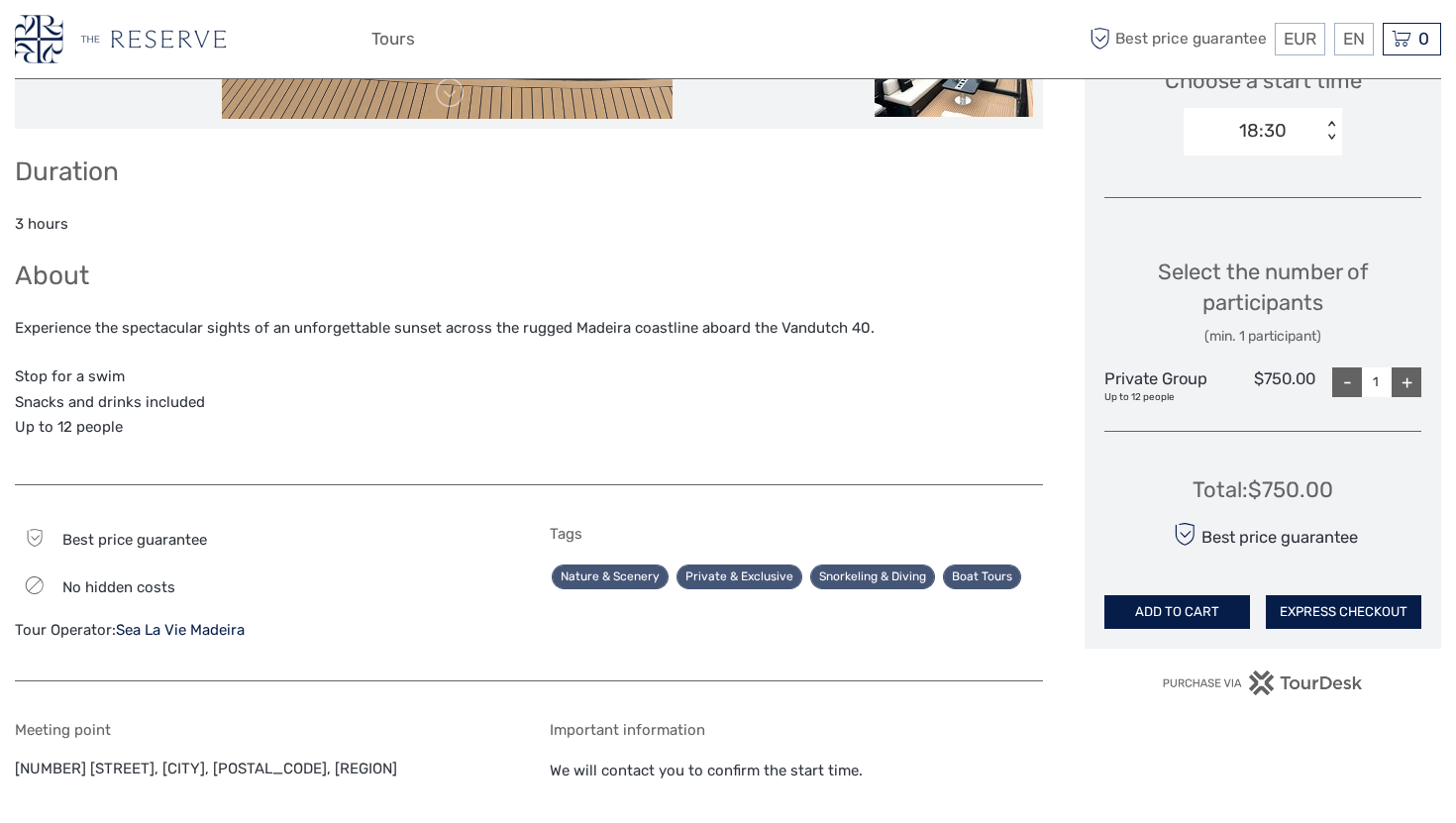 click on "+" at bounding box center (1406, 382) 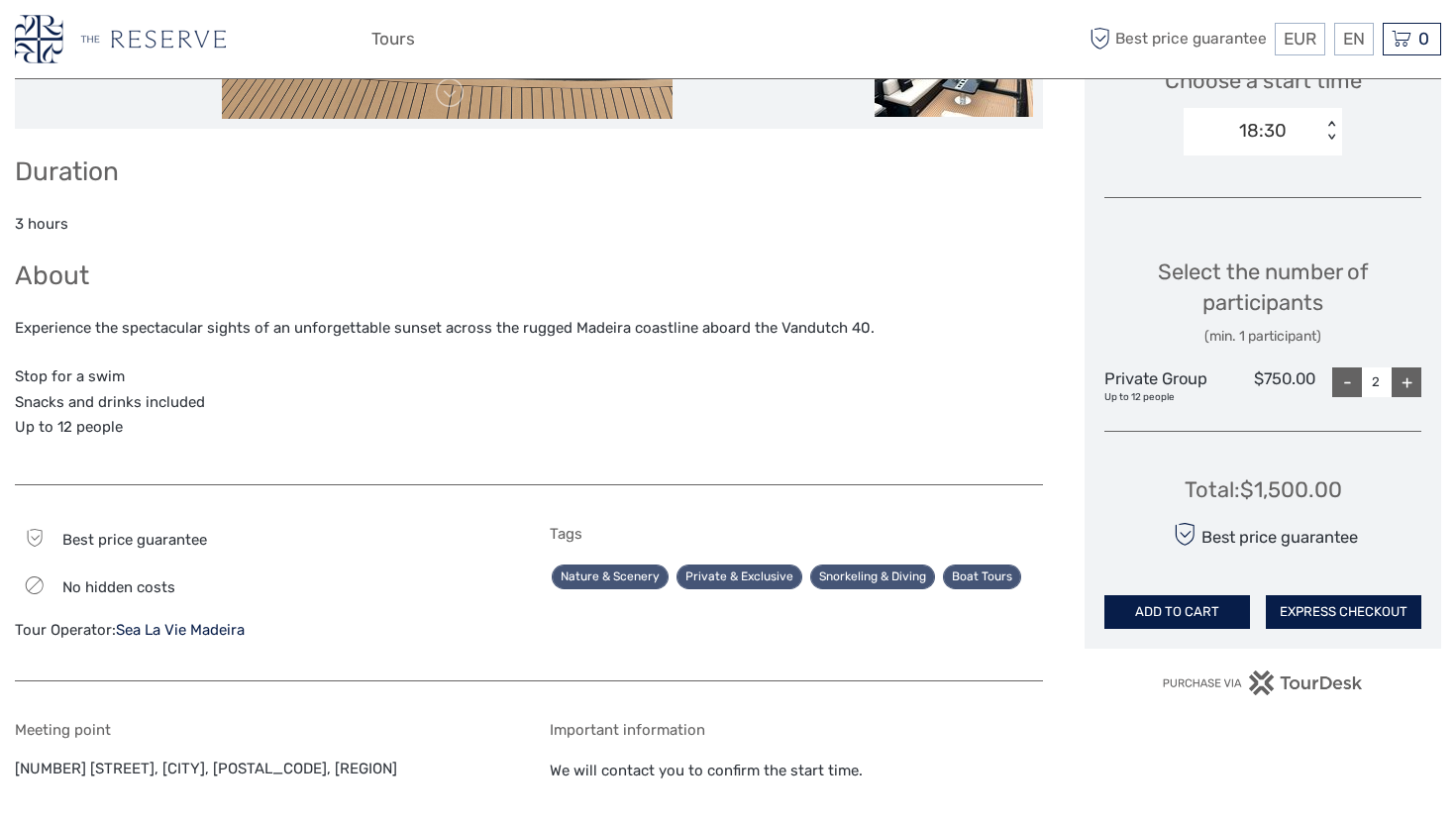 click on "+" at bounding box center (1406, 382) 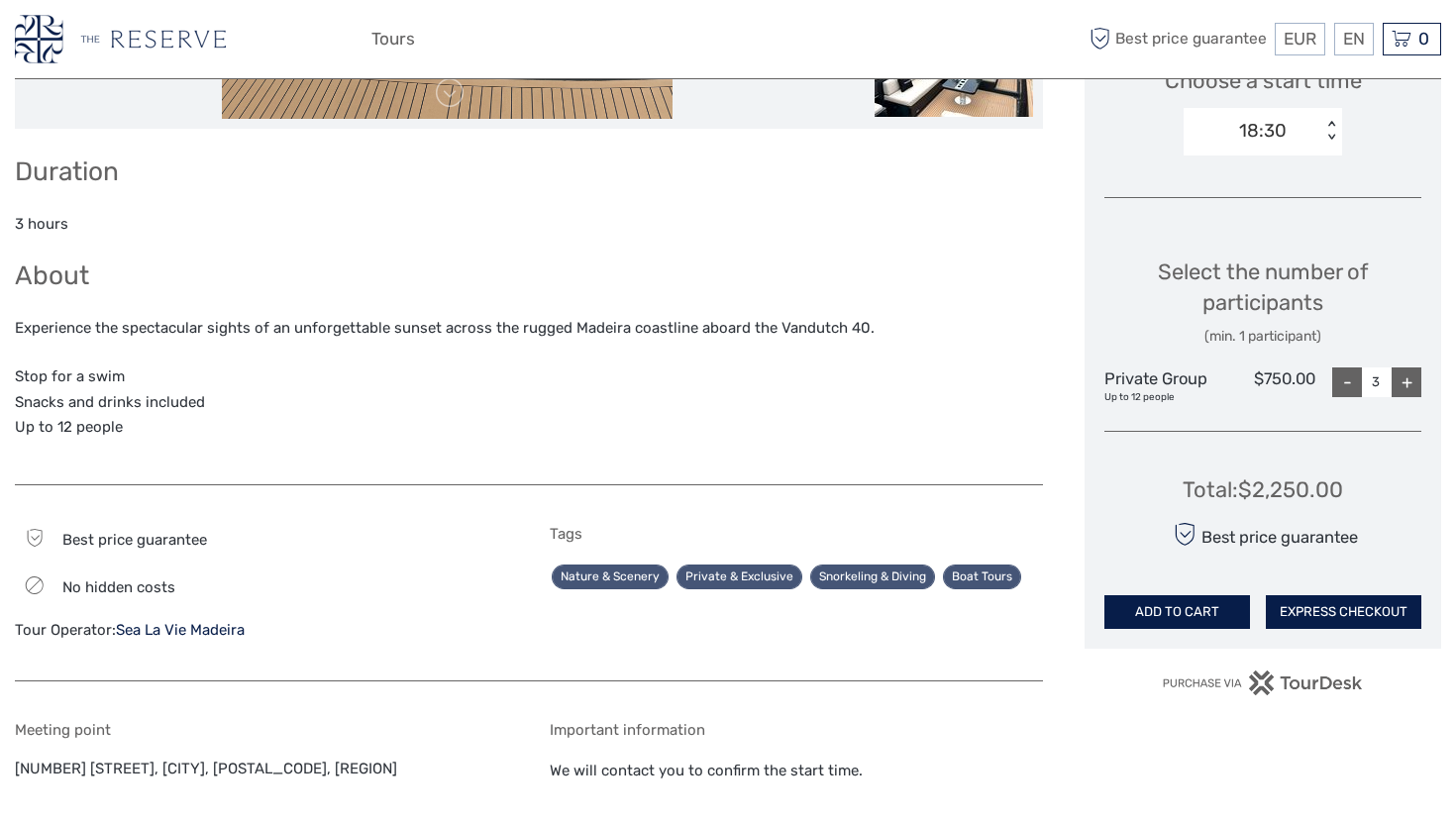click on "+" at bounding box center [1406, 382] 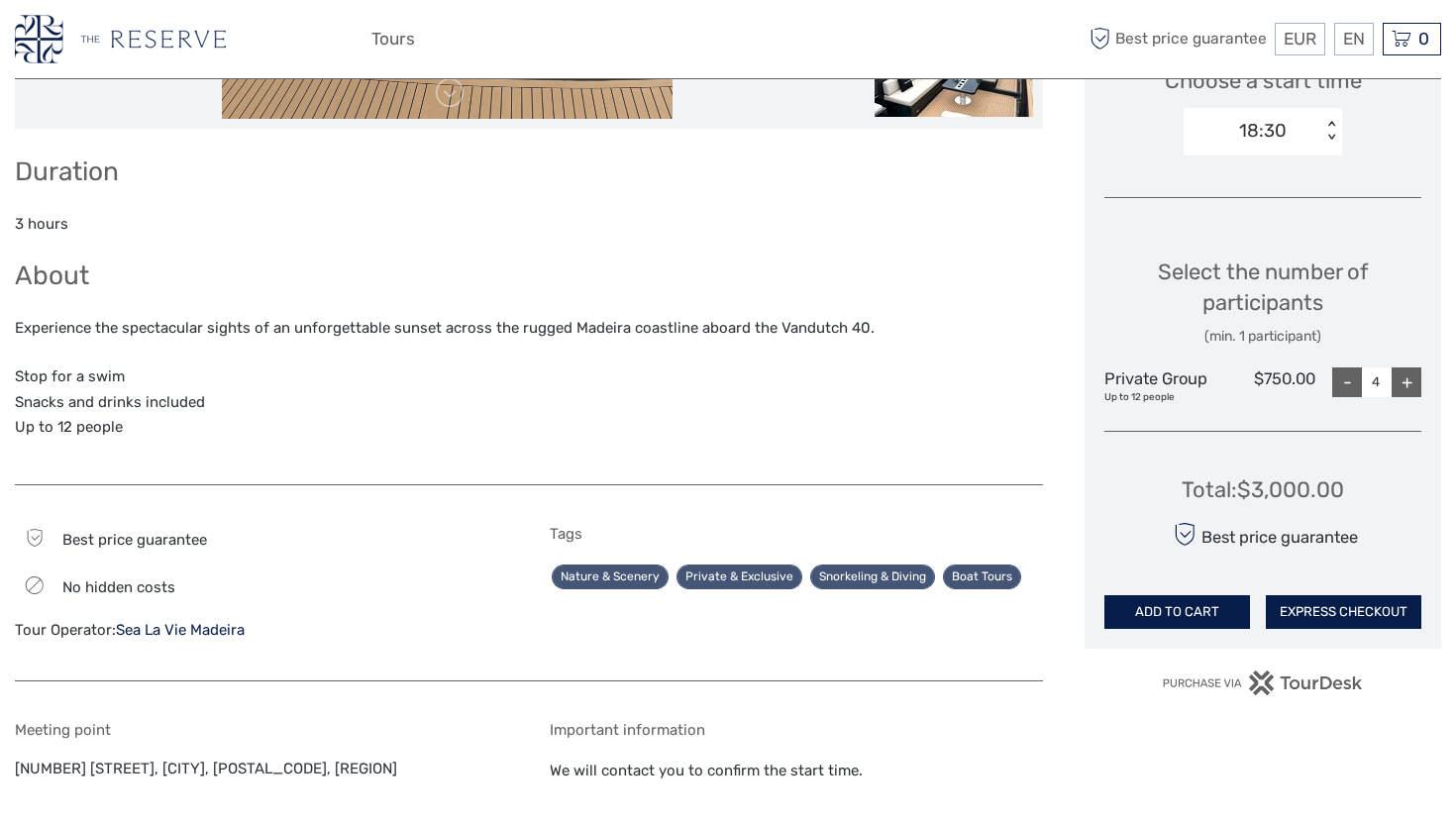 click on "+" at bounding box center [1406, 382] 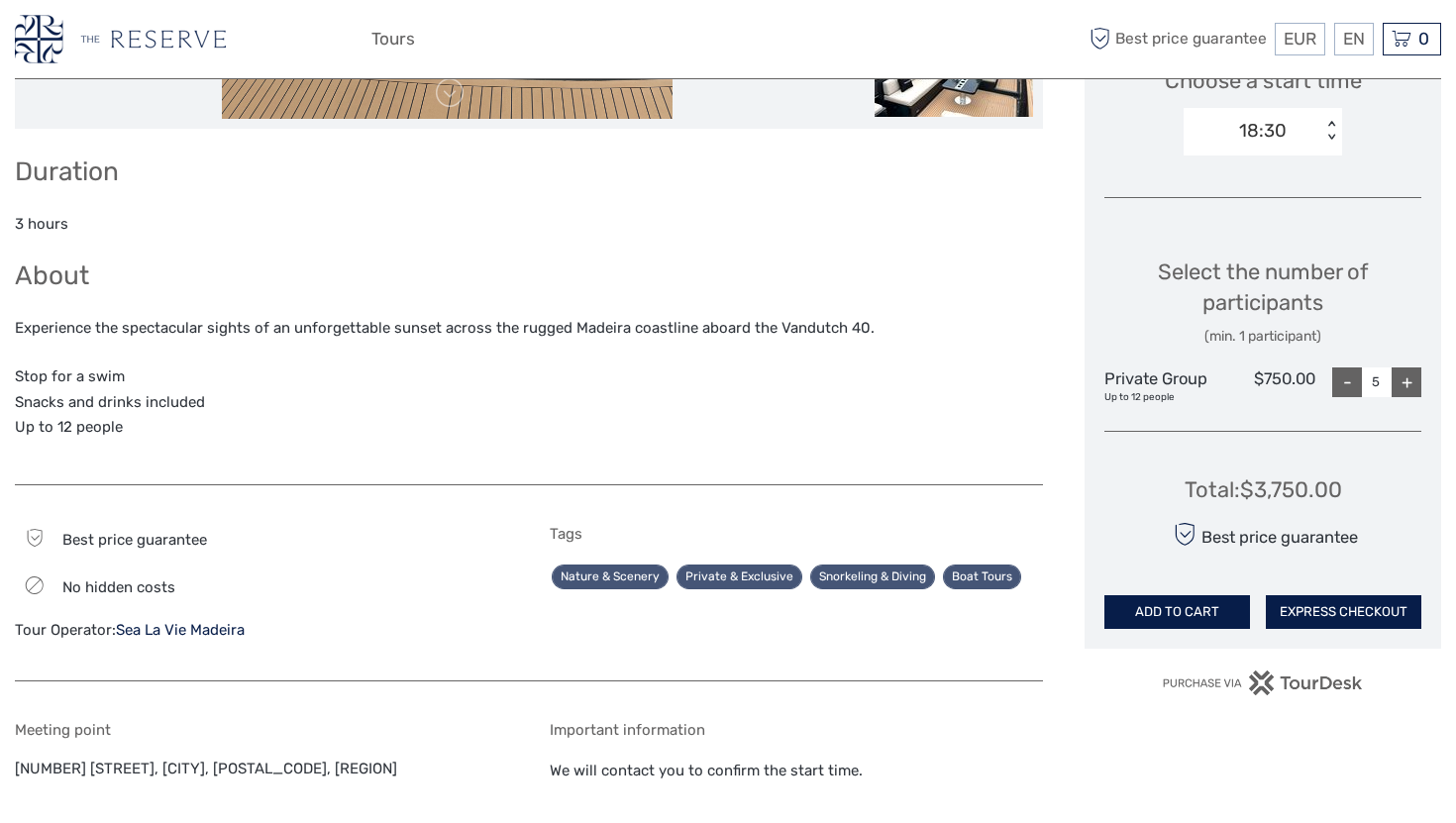 click on "+" at bounding box center [1406, 382] 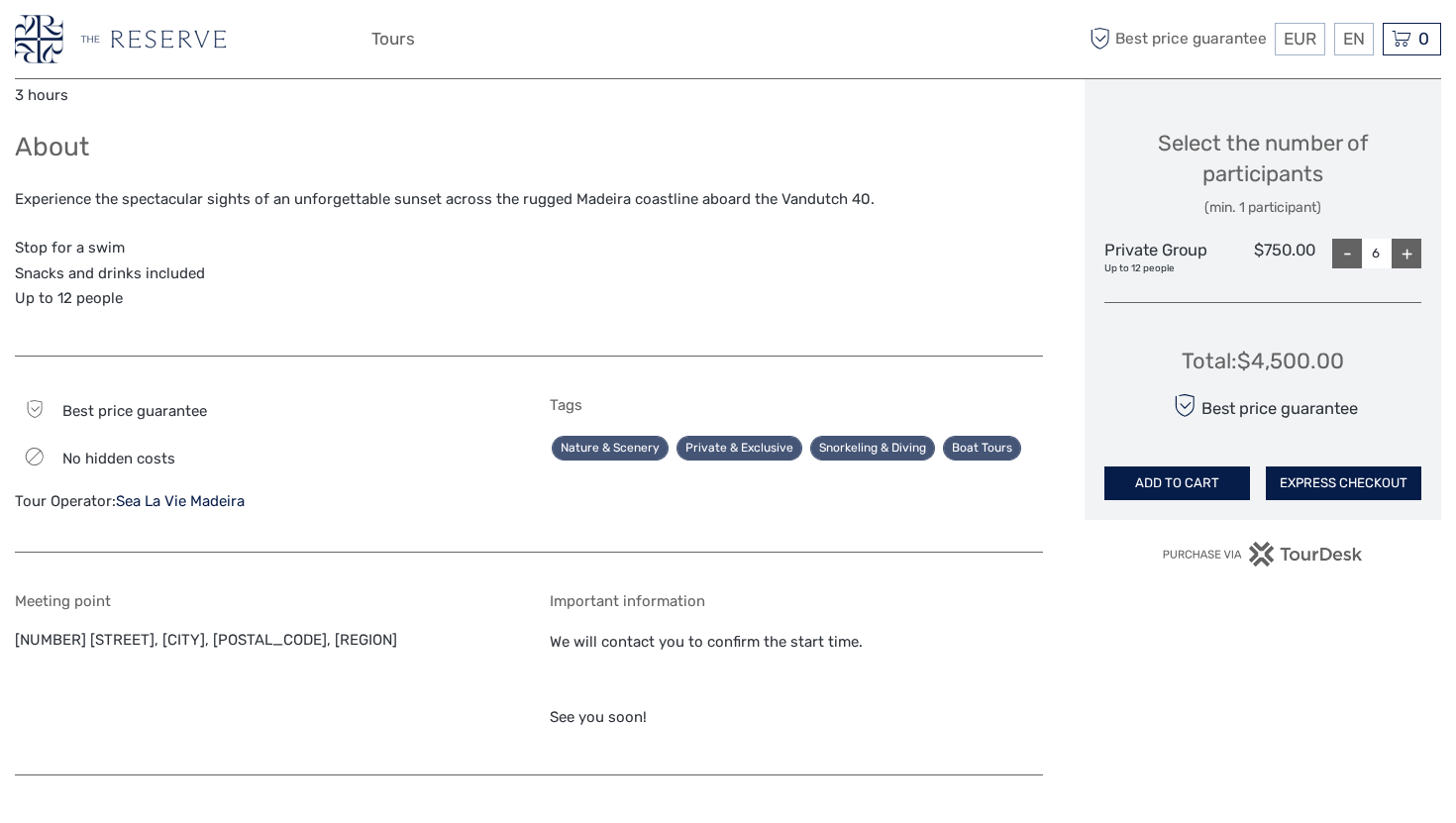 scroll, scrollTop: 818, scrollLeft: 0, axis: vertical 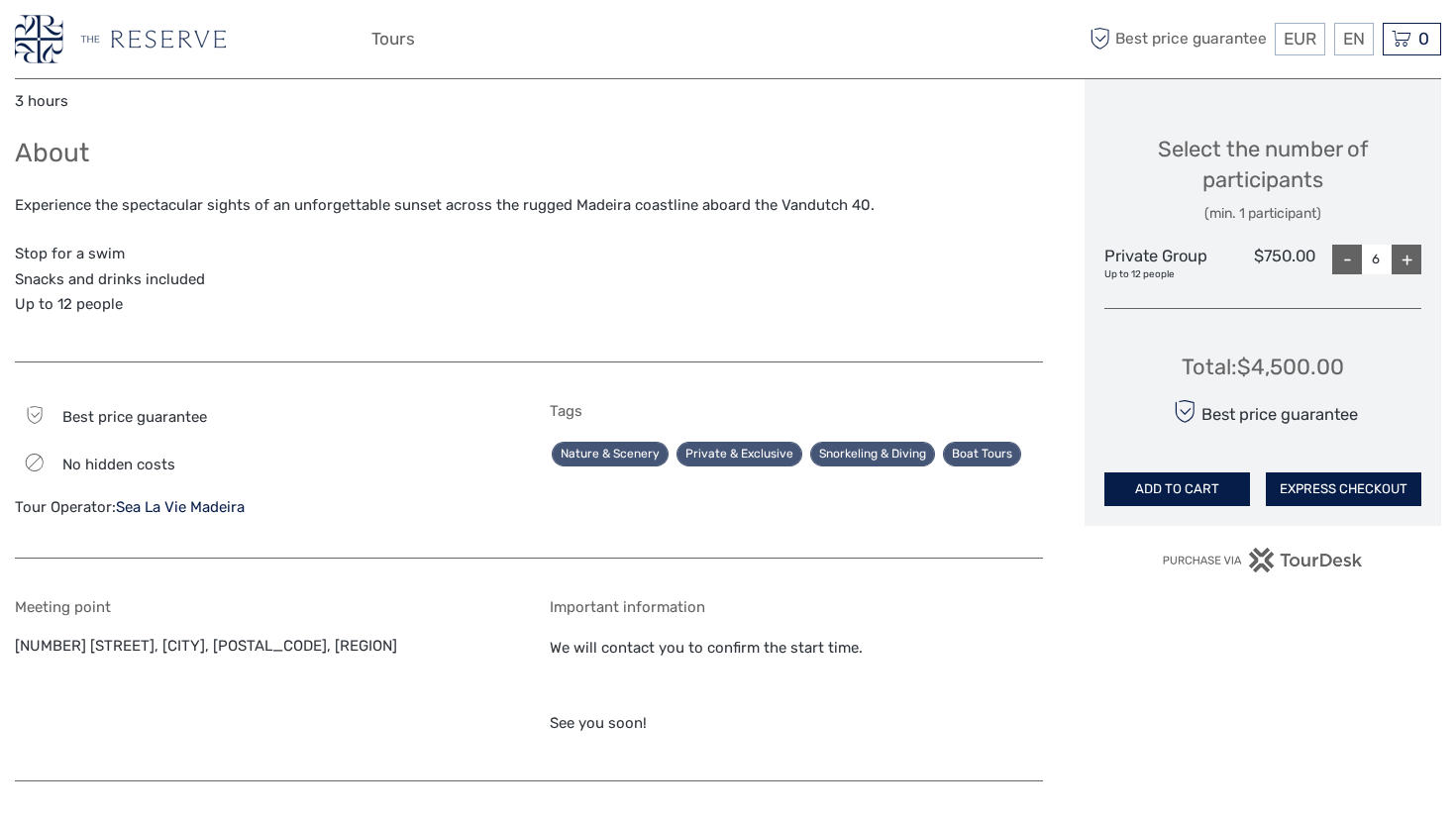 click on "Snorkeling & Diving" at bounding box center (873, 454) 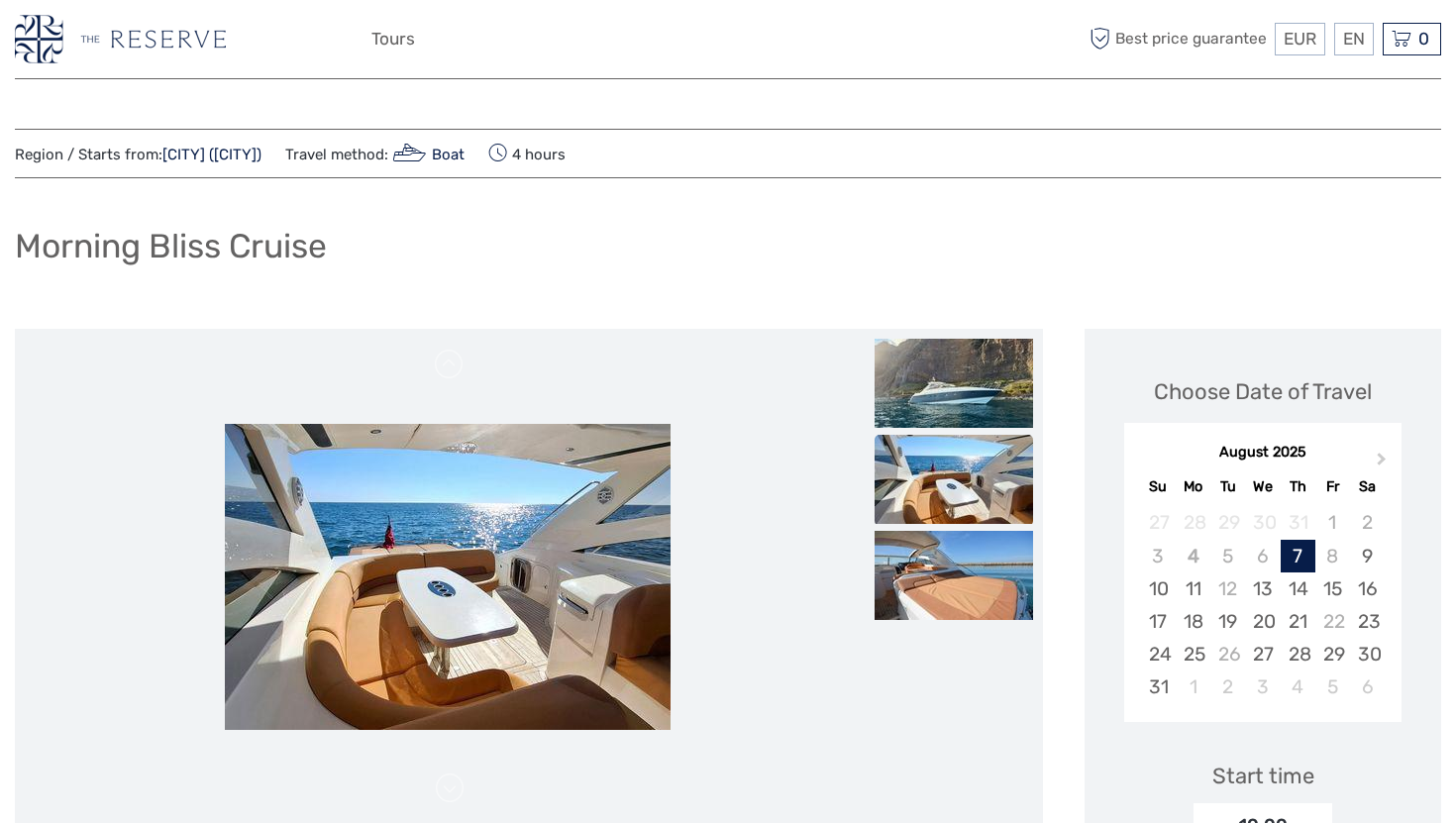 scroll, scrollTop: 235, scrollLeft: 0, axis: vertical 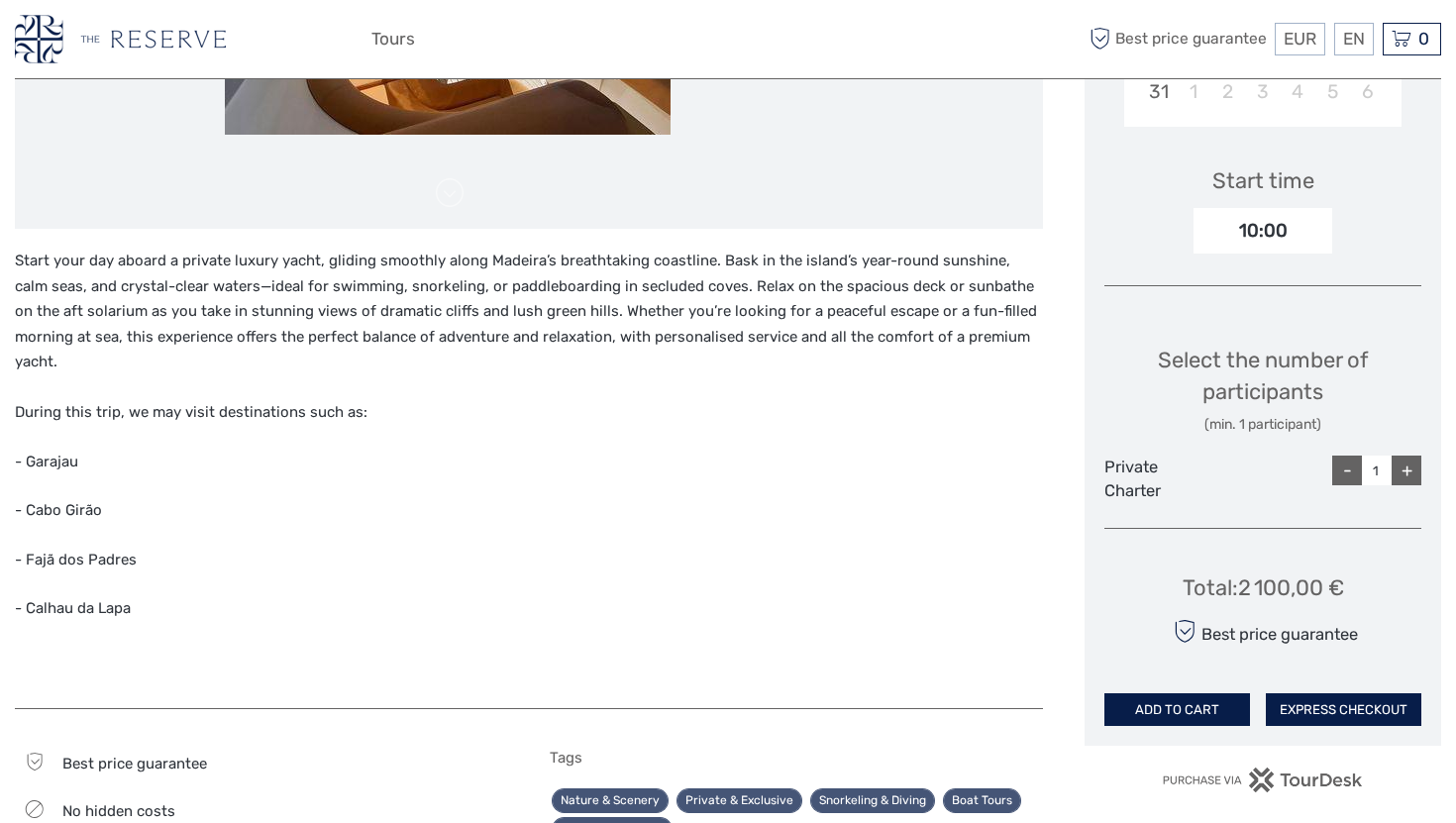 click on "+" at bounding box center (1406, 470) 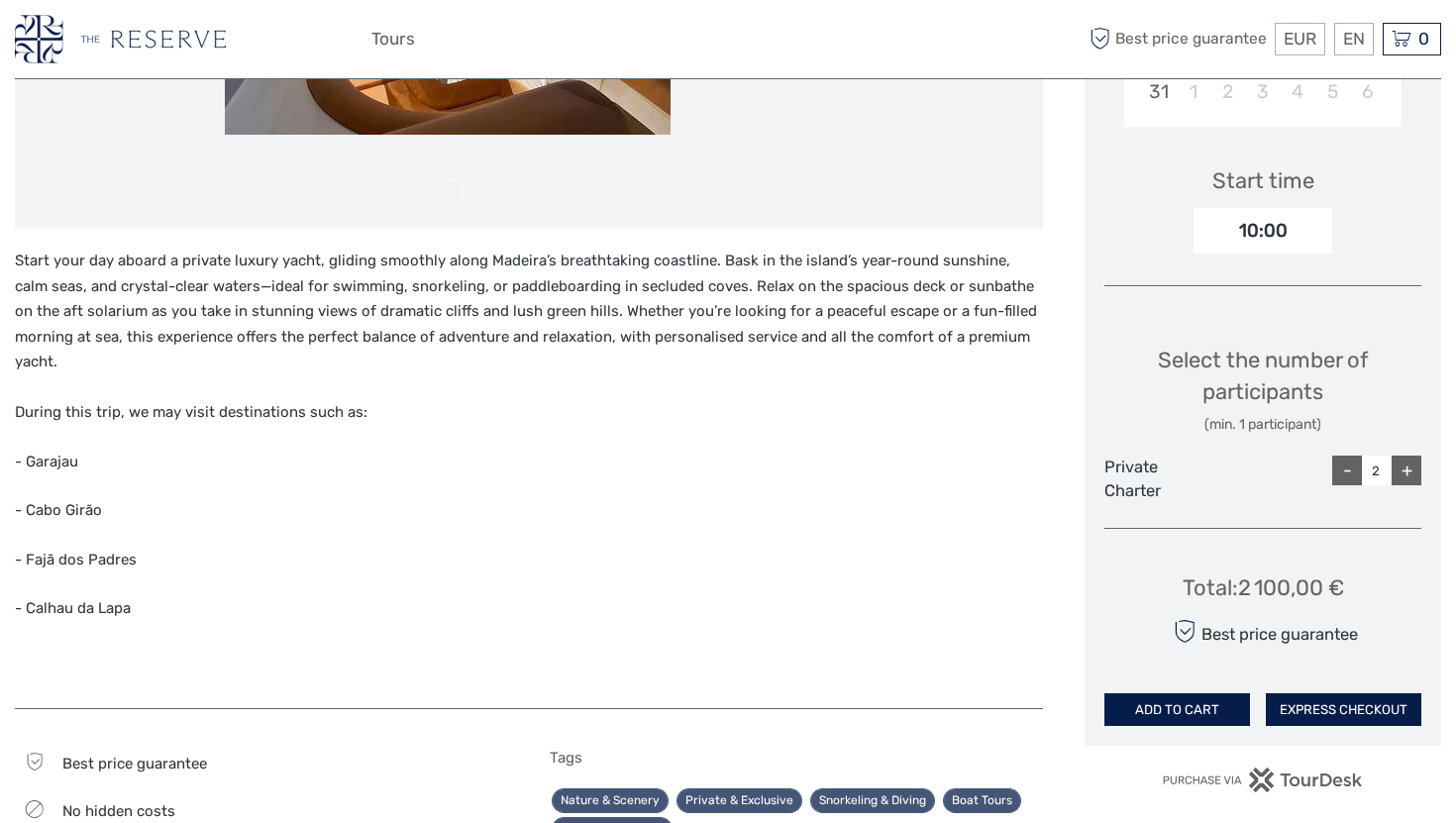 click on "+" at bounding box center [1406, 470] 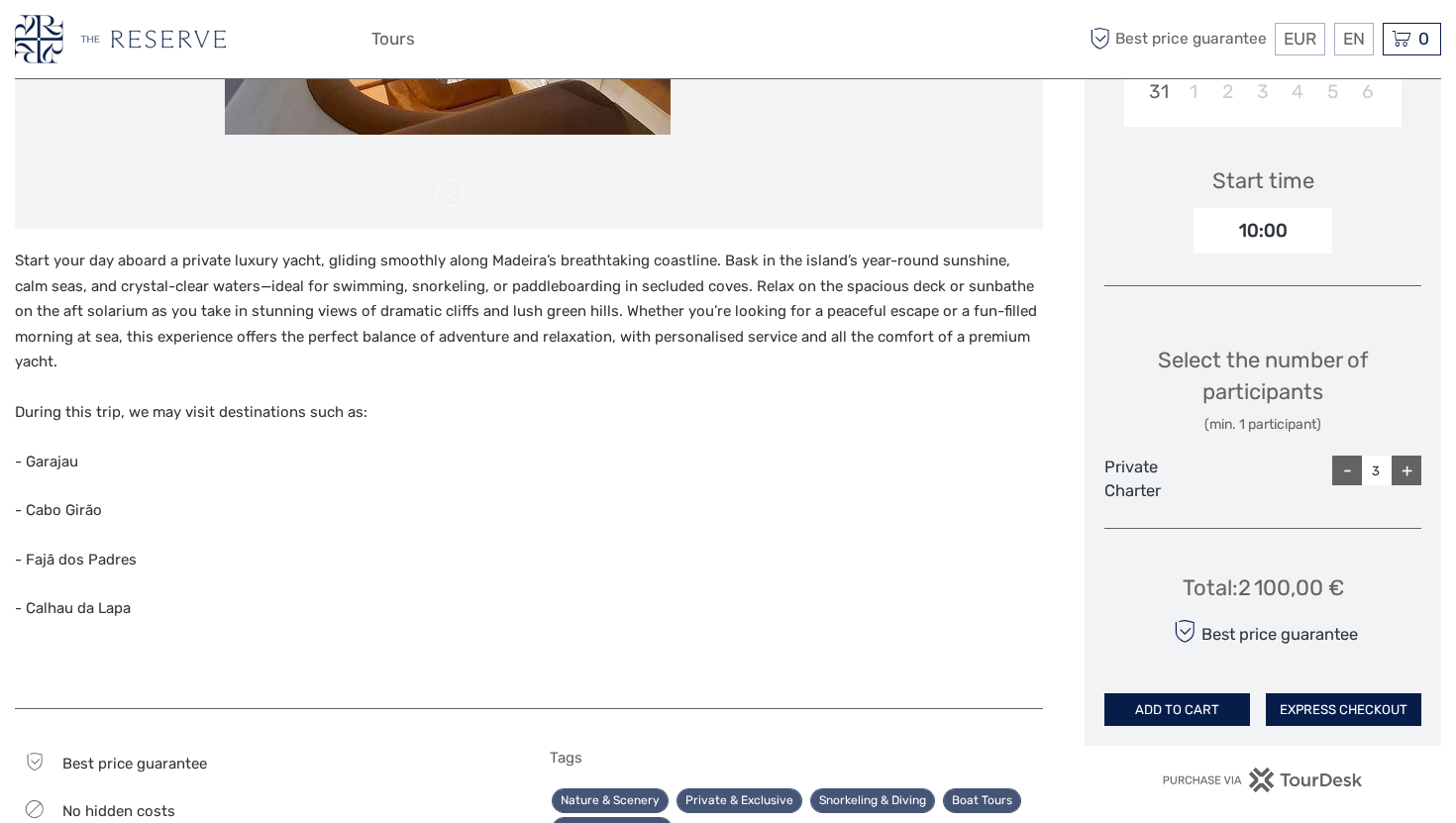 click on "+" at bounding box center (1406, 470) 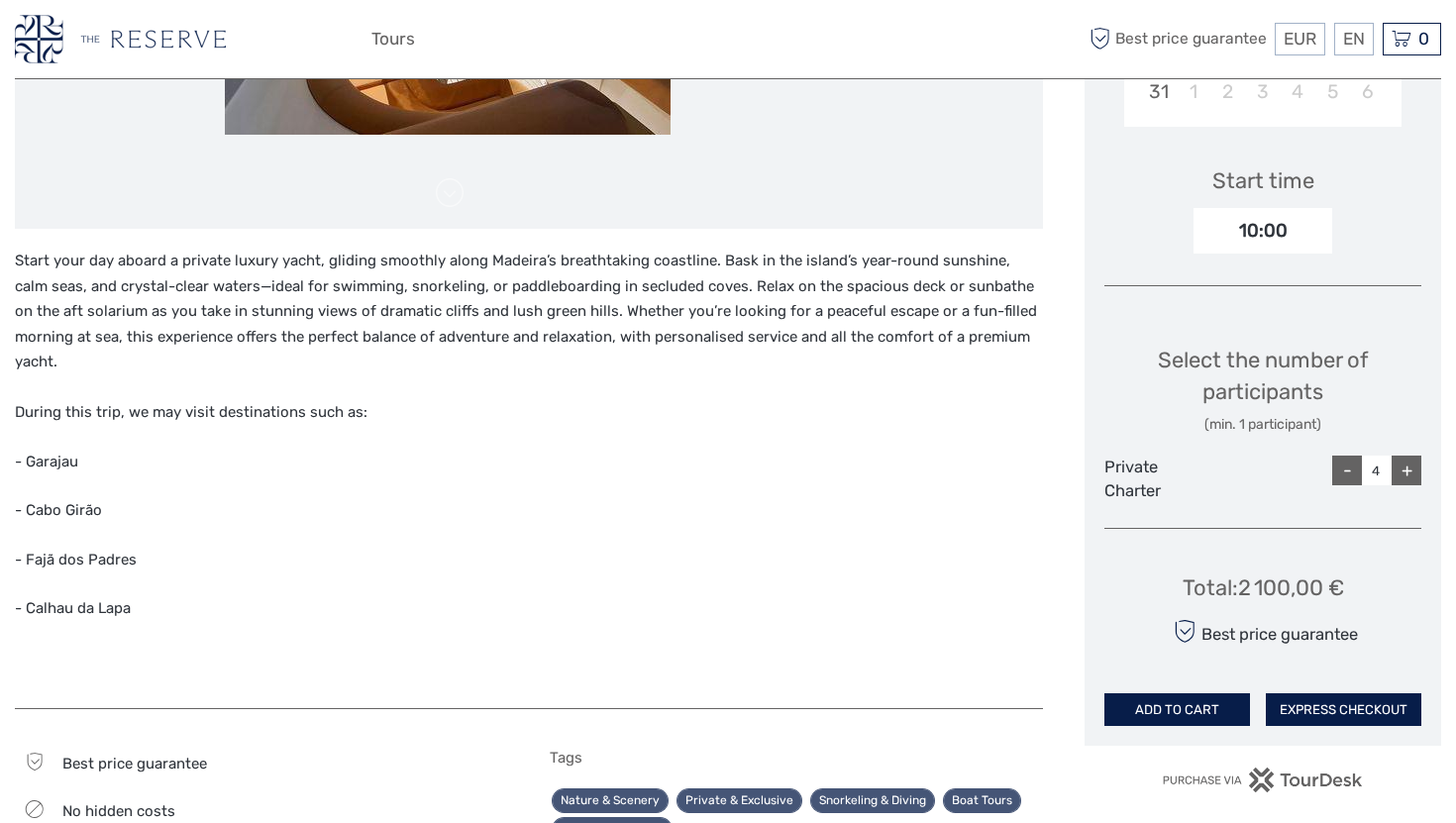 click on "+" at bounding box center (1406, 470) 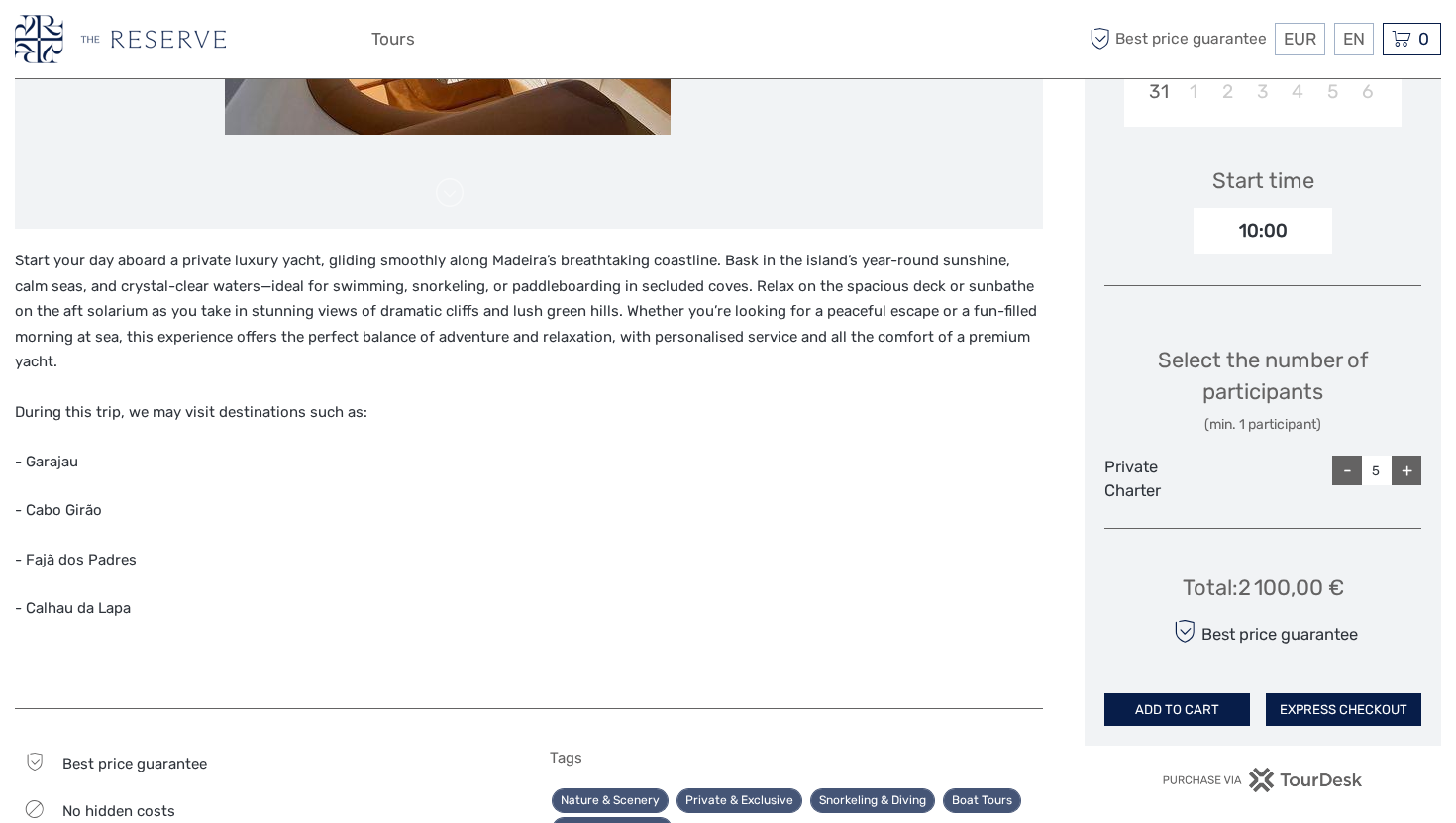 click on "+" at bounding box center (1406, 470) 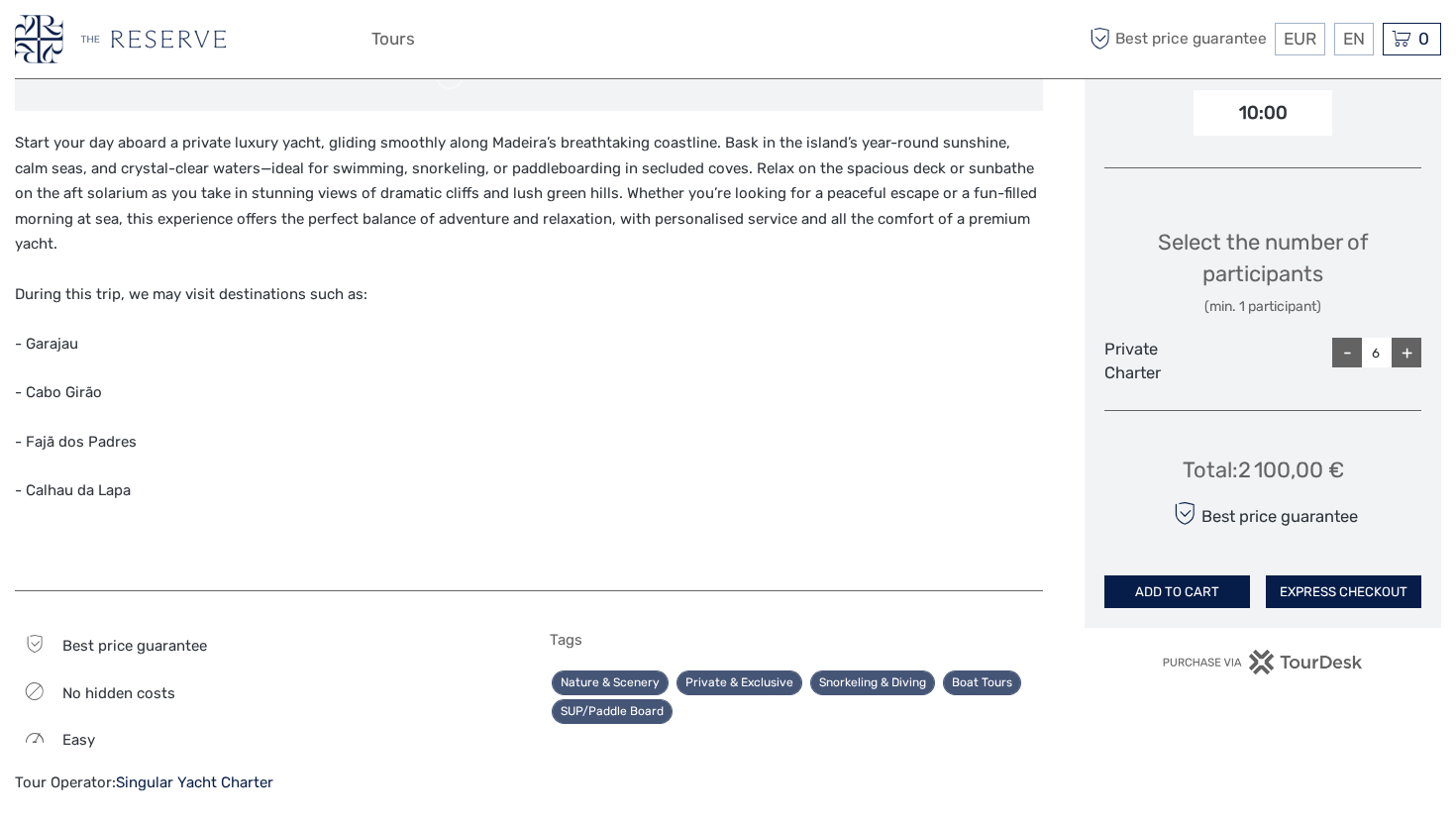 scroll, scrollTop: 714, scrollLeft: 0, axis: vertical 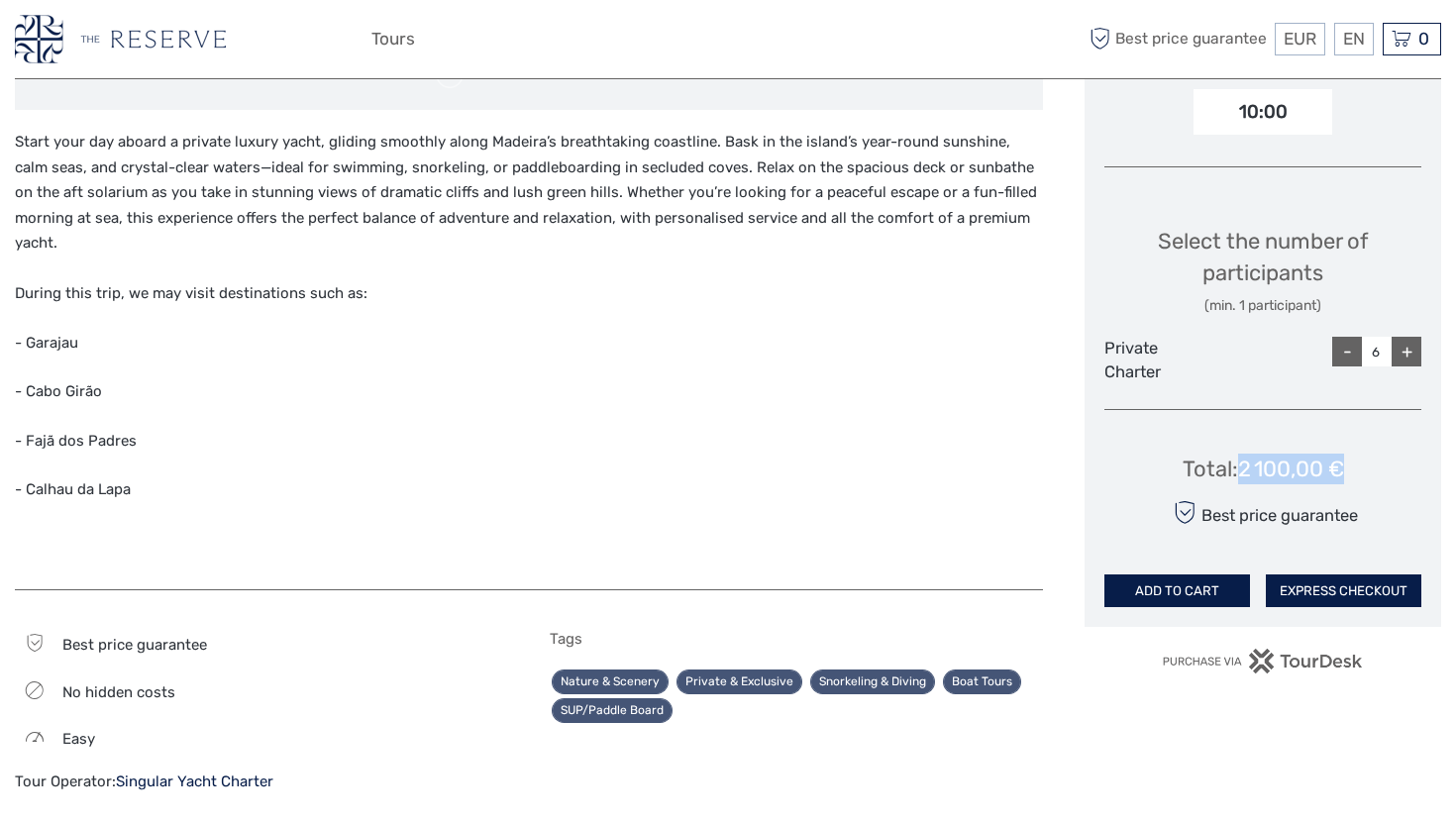 drag, startPoint x: 1240, startPoint y: 467, endPoint x: 1360, endPoint y: 463, distance: 120.066648 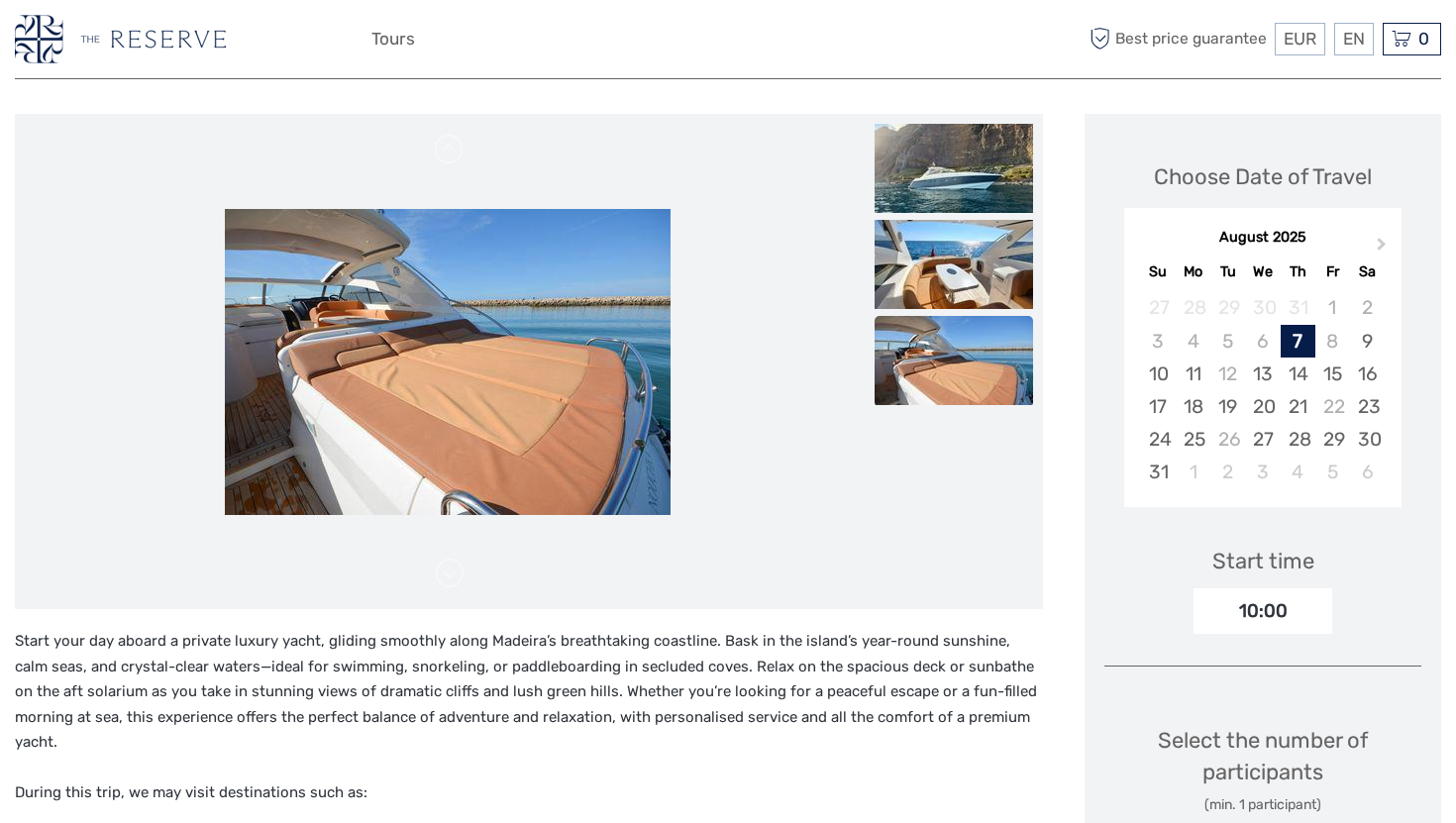scroll, scrollTop: 214, scrollLeft: 0, axis: vertical 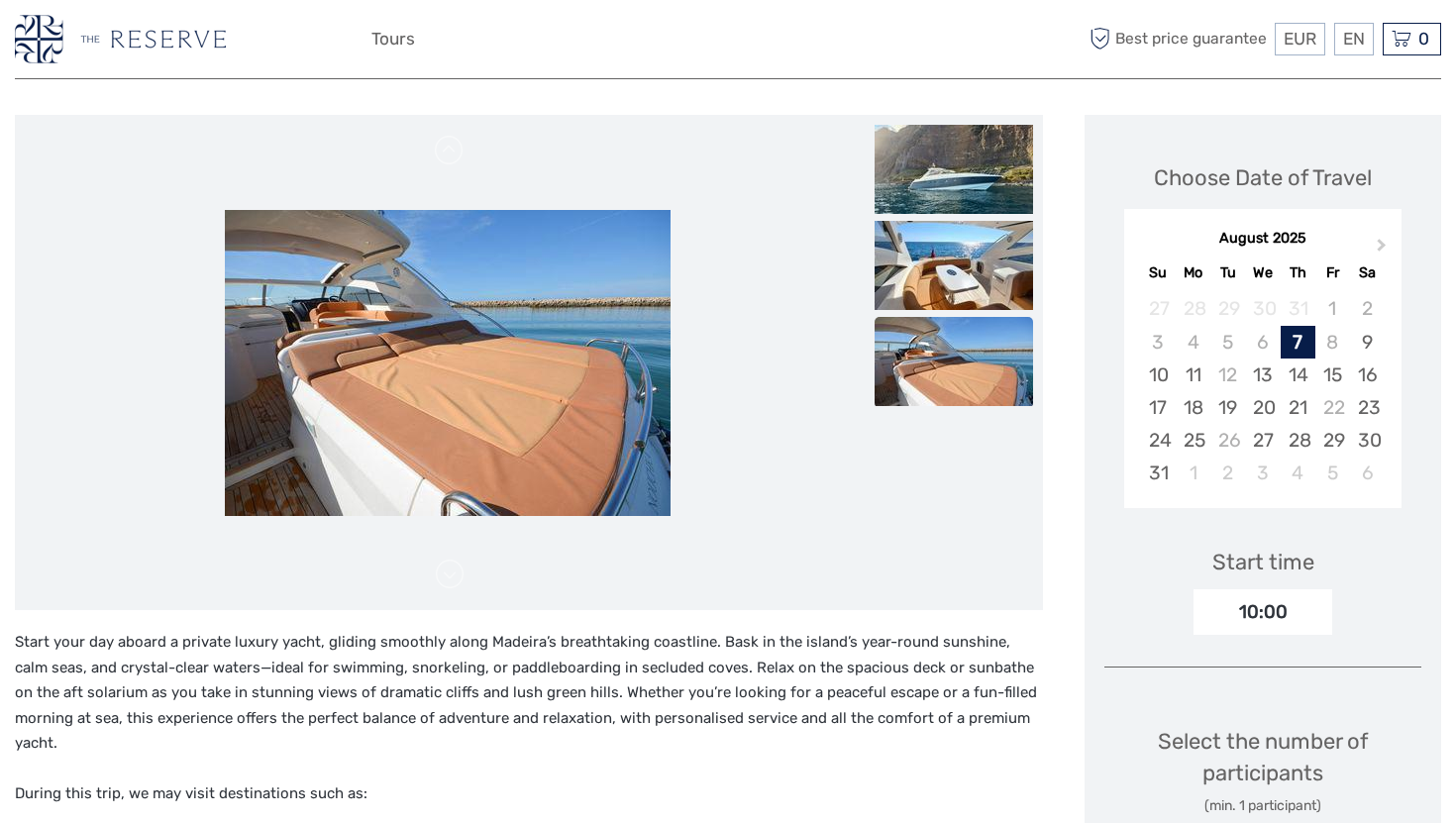 click at bounding box center (448, 362) 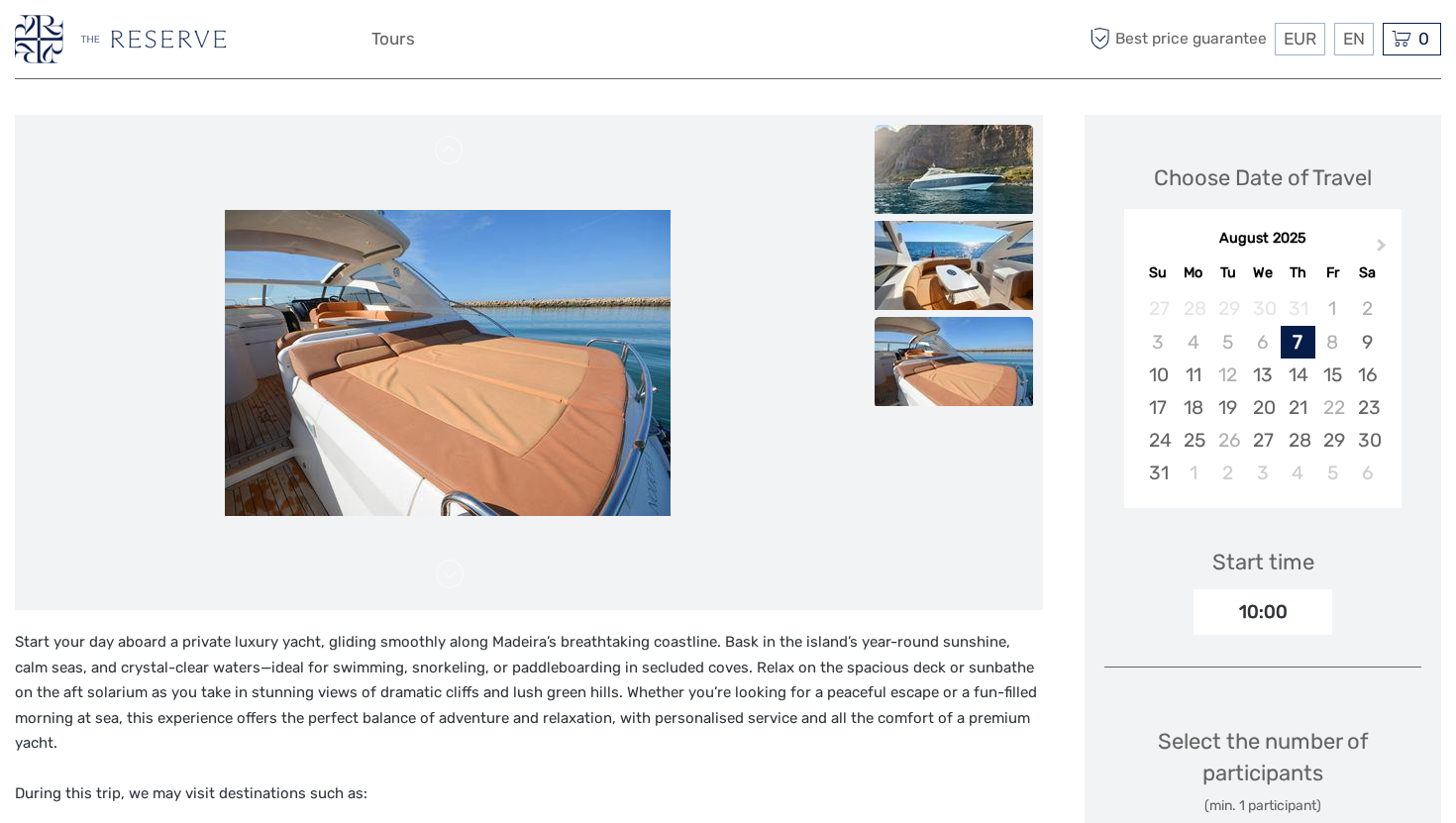 click at bounding box center [954, 169] 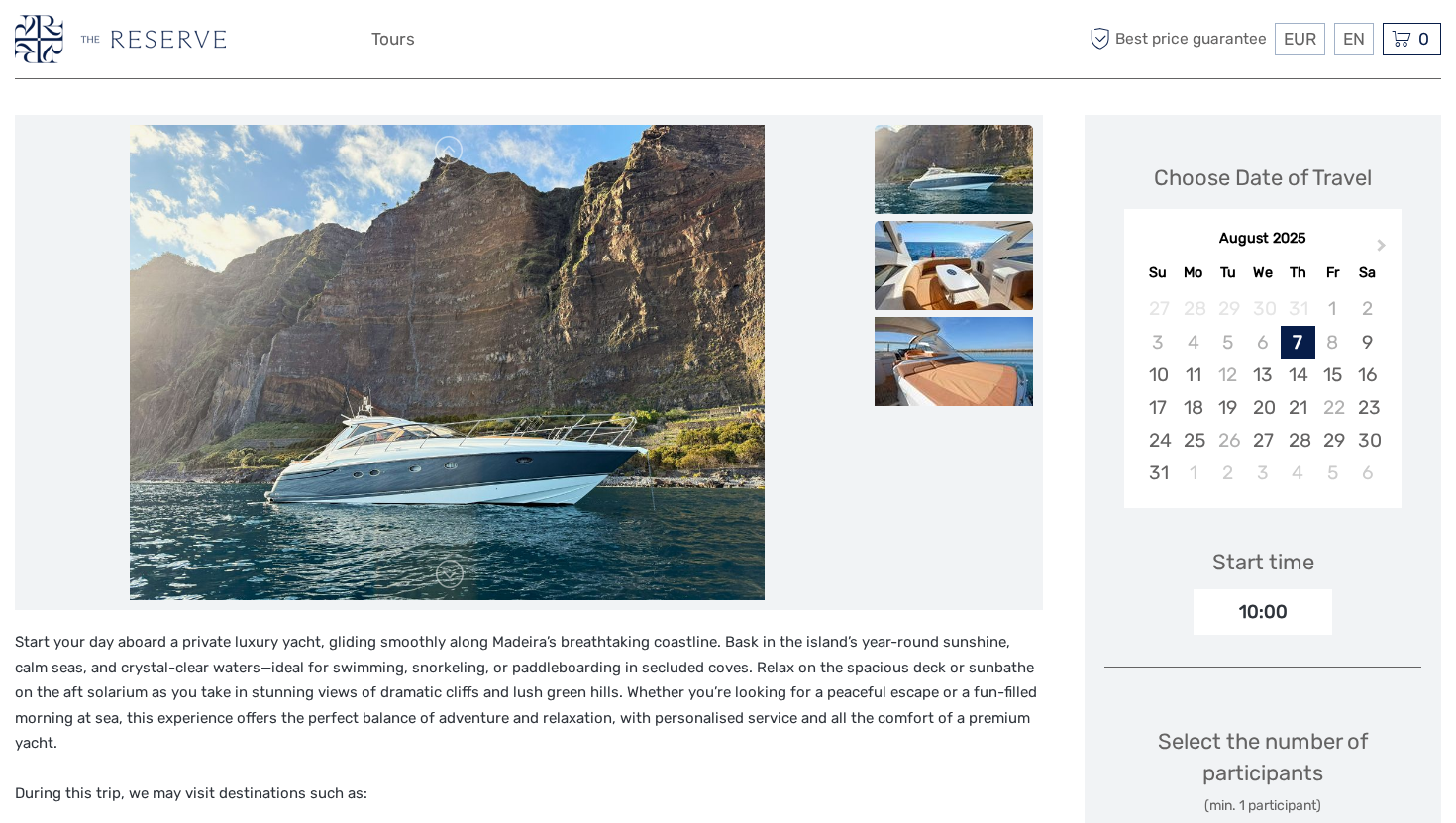 click at bounding box center [954, 265] 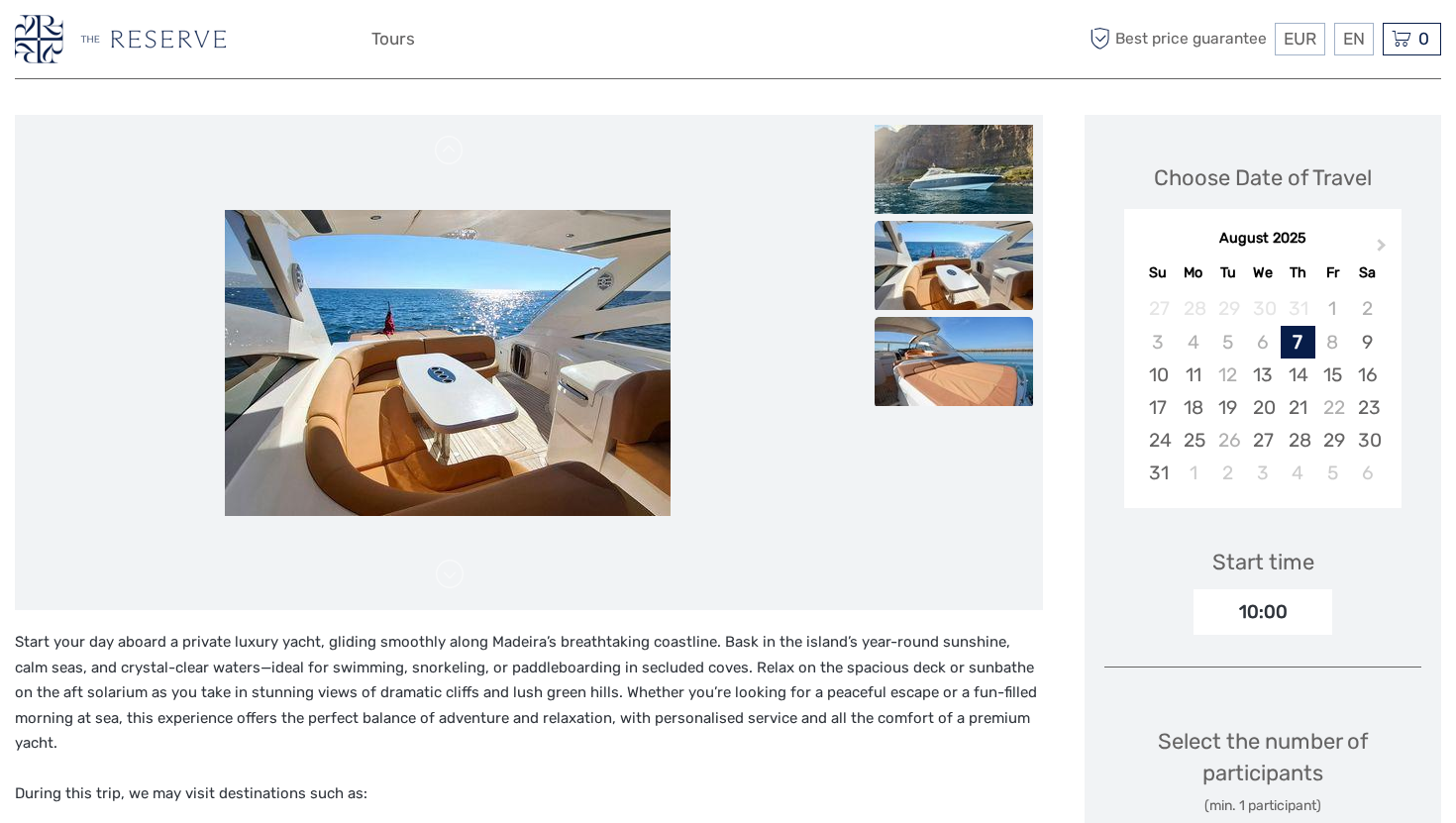 click at bounding box center [954, 361] 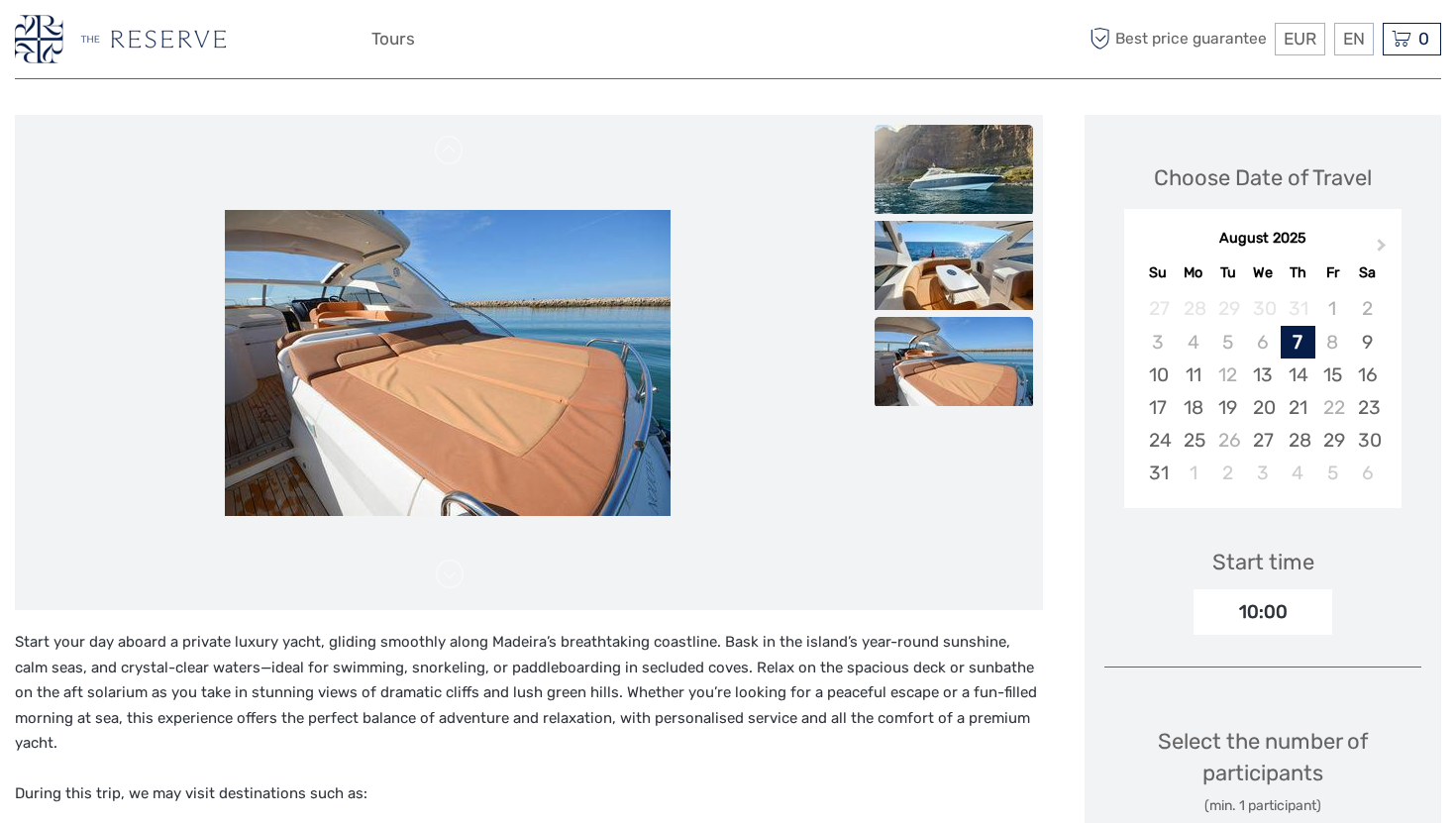 click at bounding box center [954, 169] 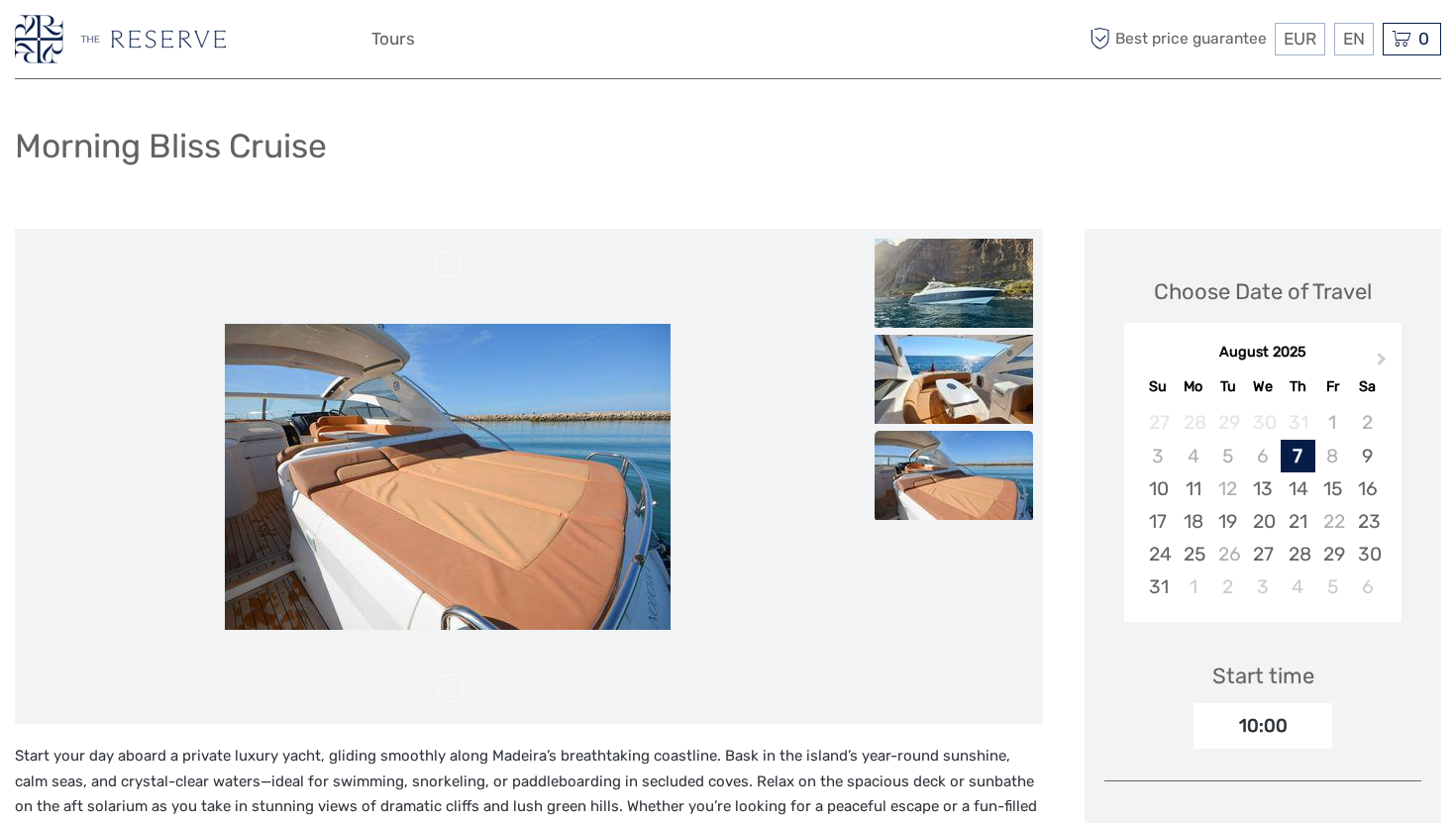 scroll, scrollTop: 0, scrollLeft: 0, axis: both 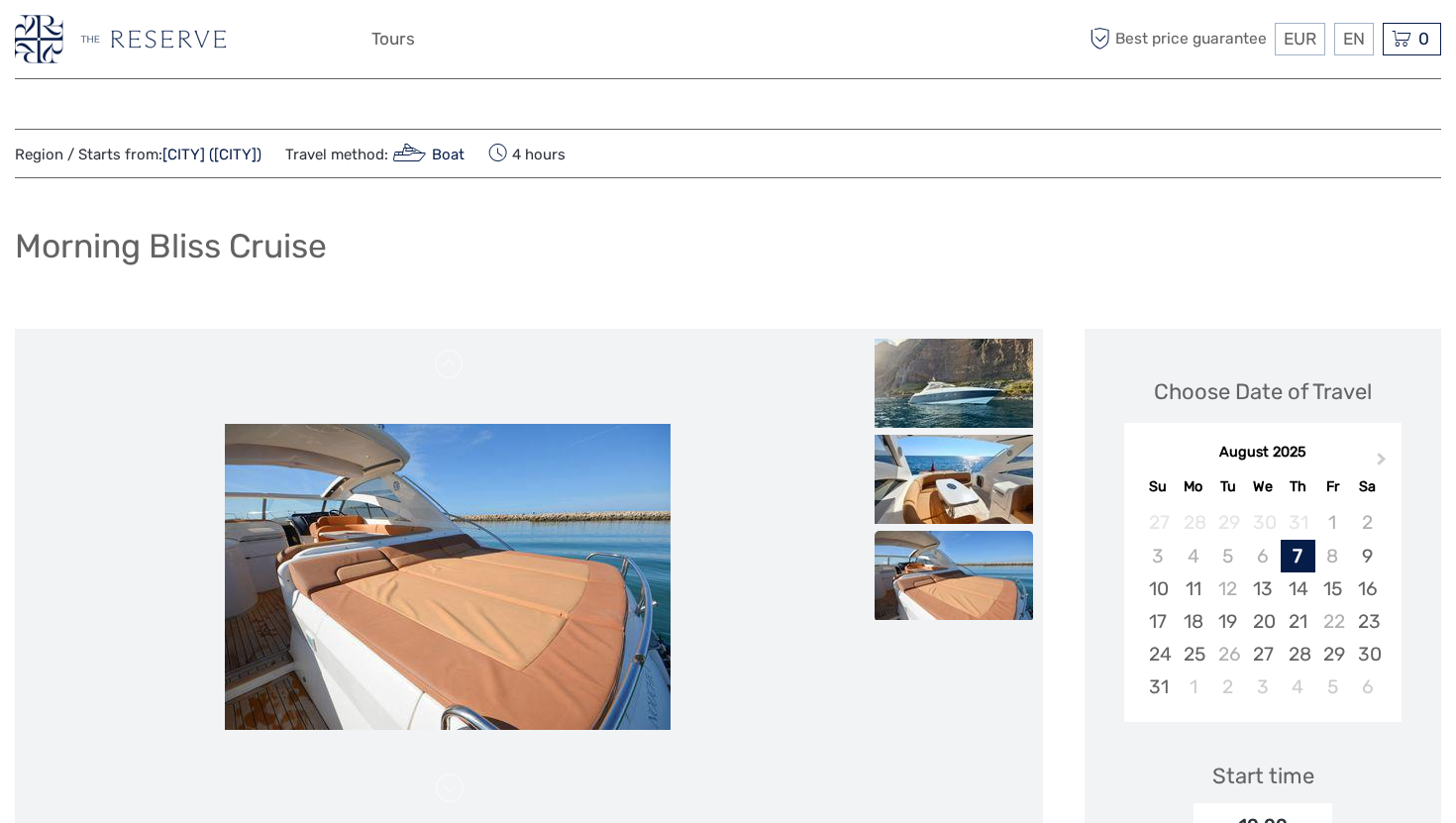 drag, startPoint x: 542, startPoint y: 149, endPoint x: 649, endPoint y: 150, distance: 107.00467 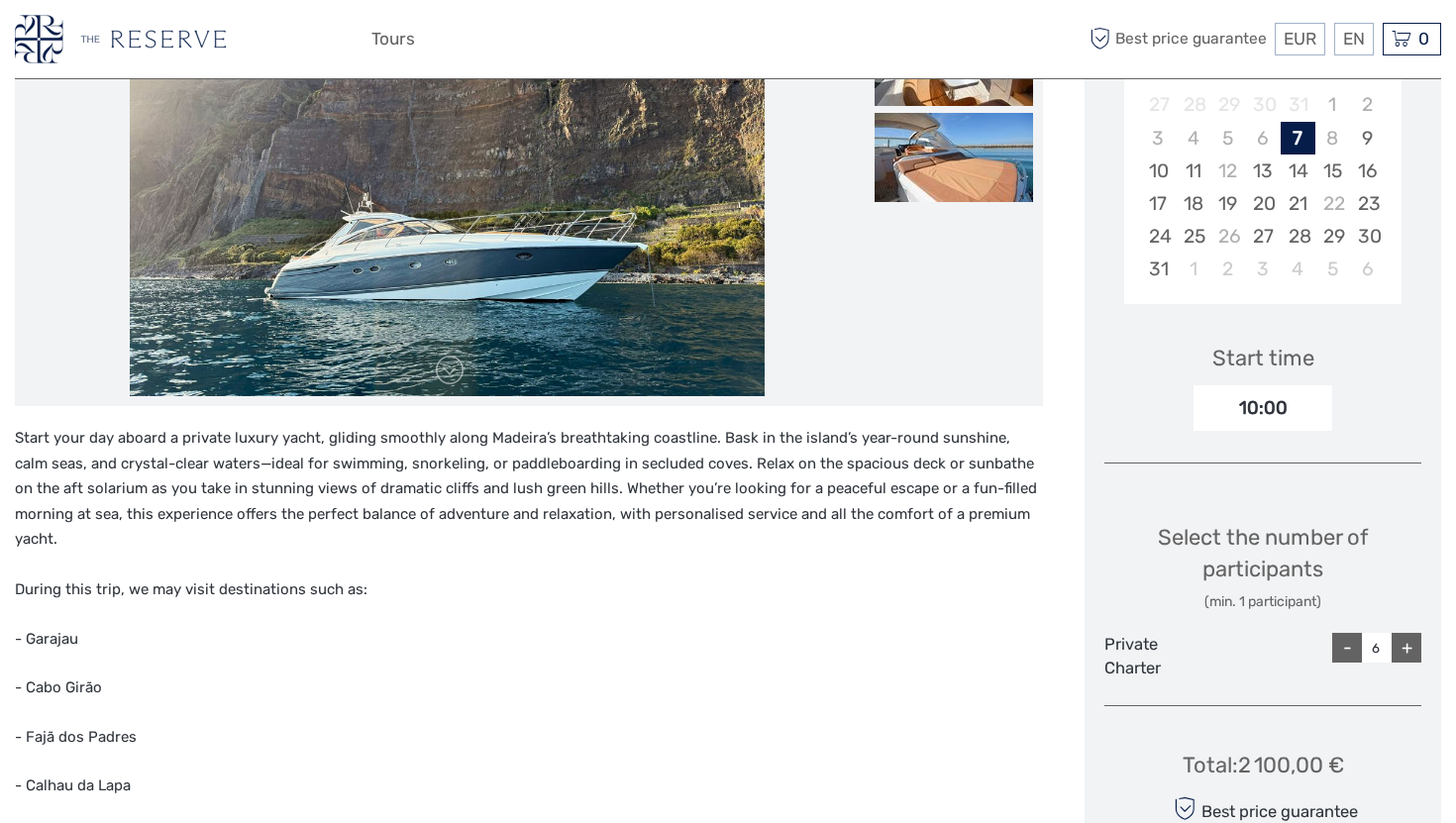 scroll, scrollTop: 353, scrollLeft: 0, axis: vertical 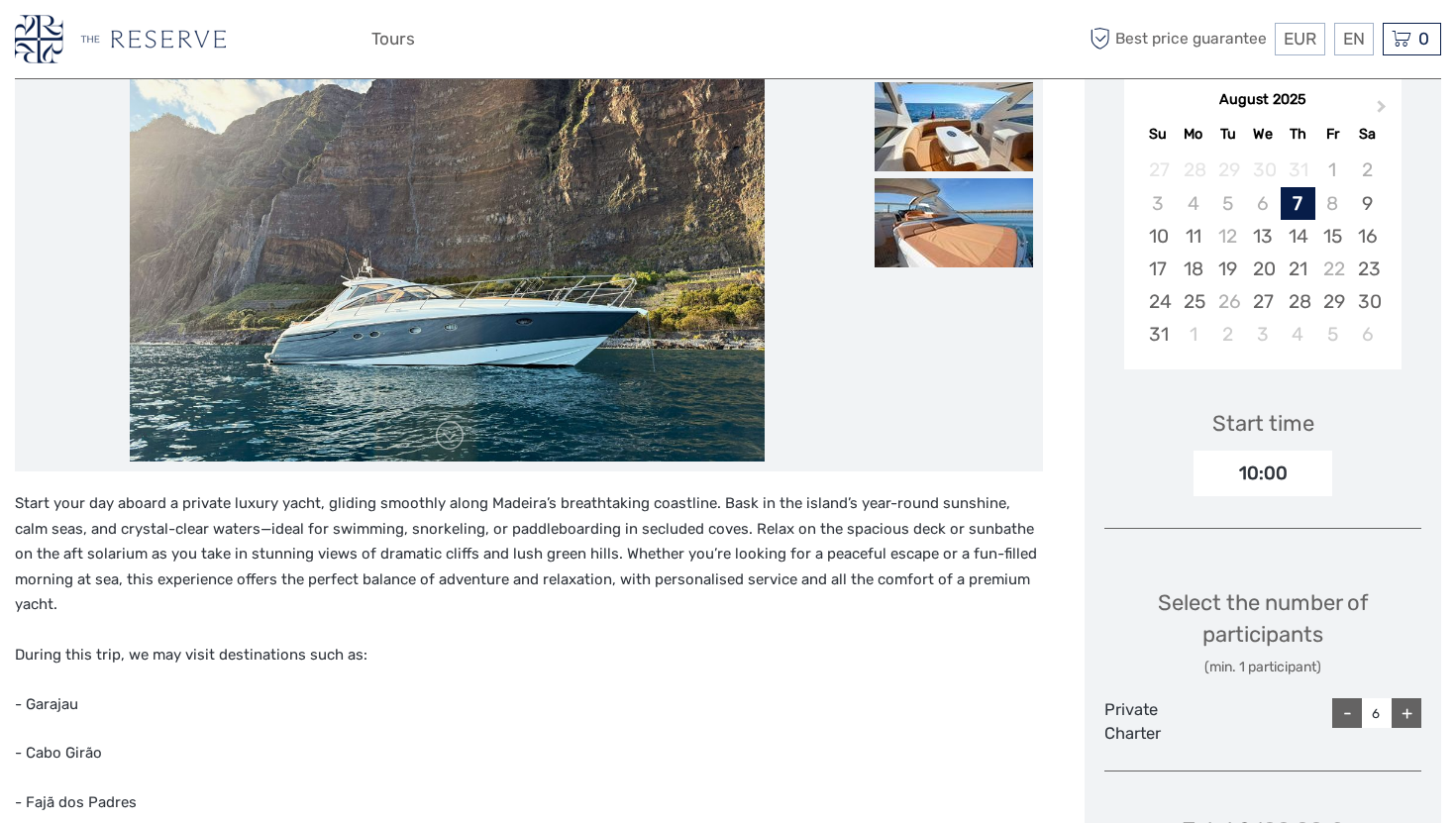 click on "10:00" at bounding box center [1263, 473] 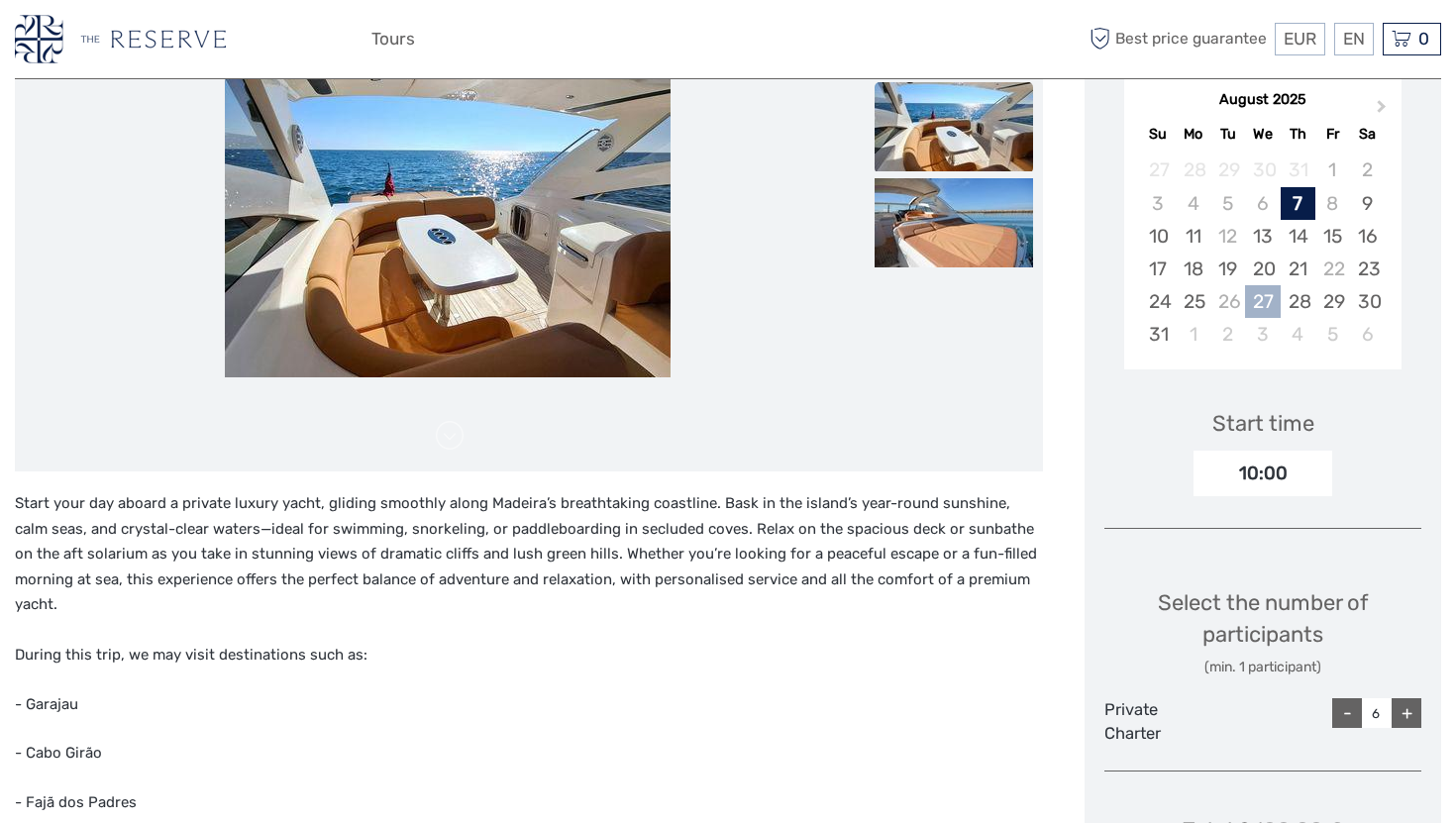 click on "27" at bounding box center [1262, 301] 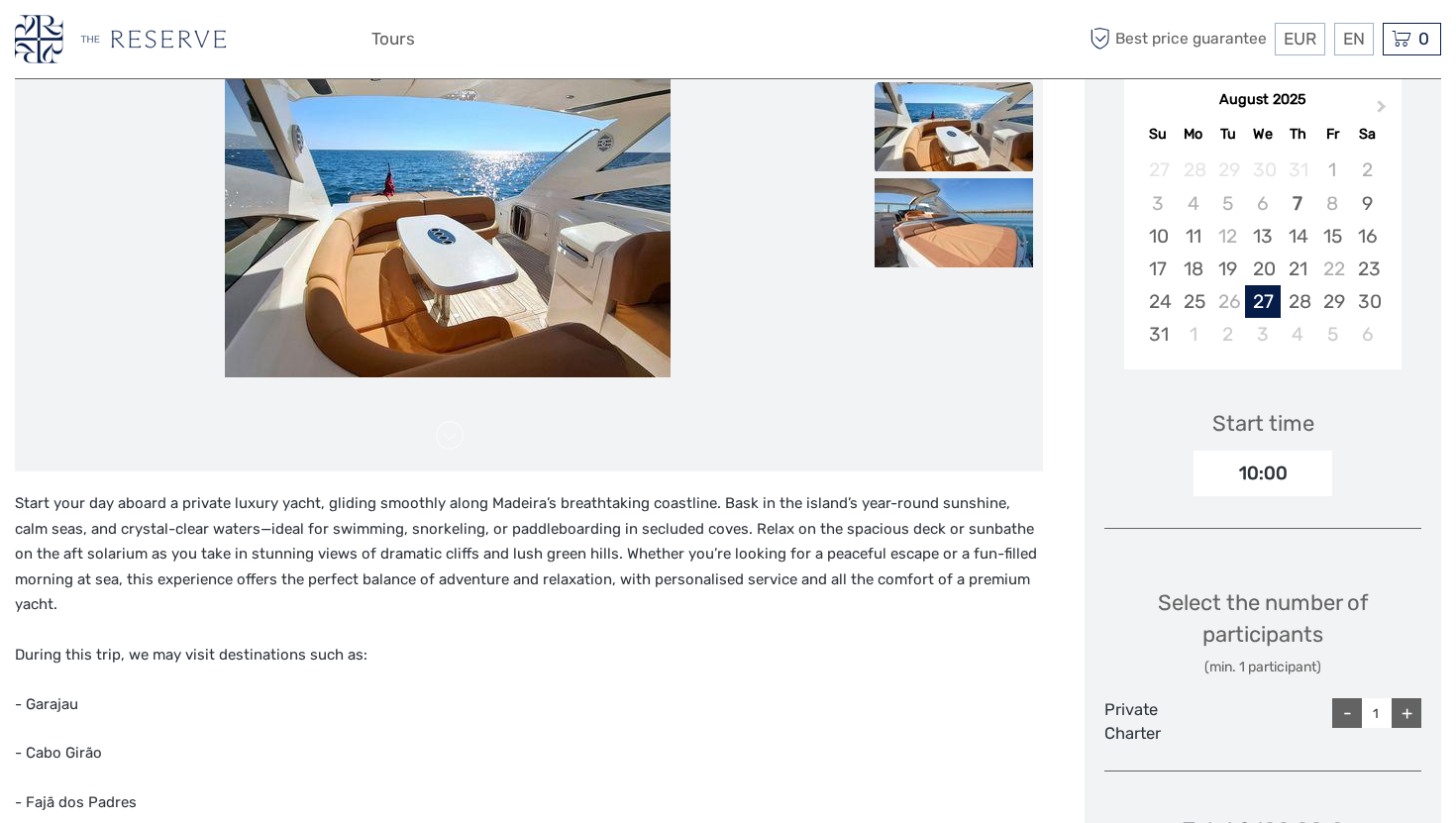 click on "10:00" at bounding box center (1263, 473) 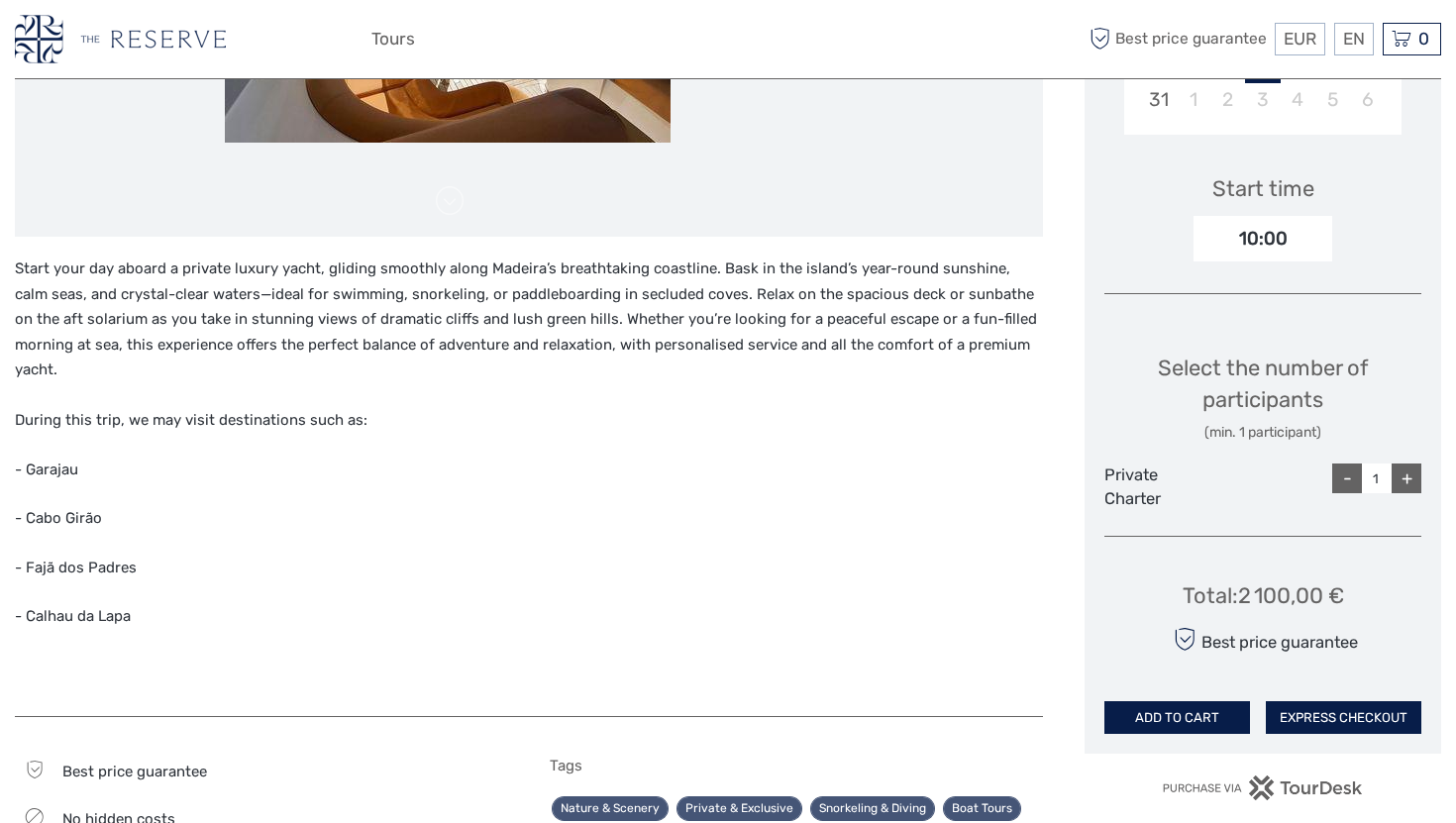 scroll, scrollTop: 613, scrollLeft: 0, axis: vertical 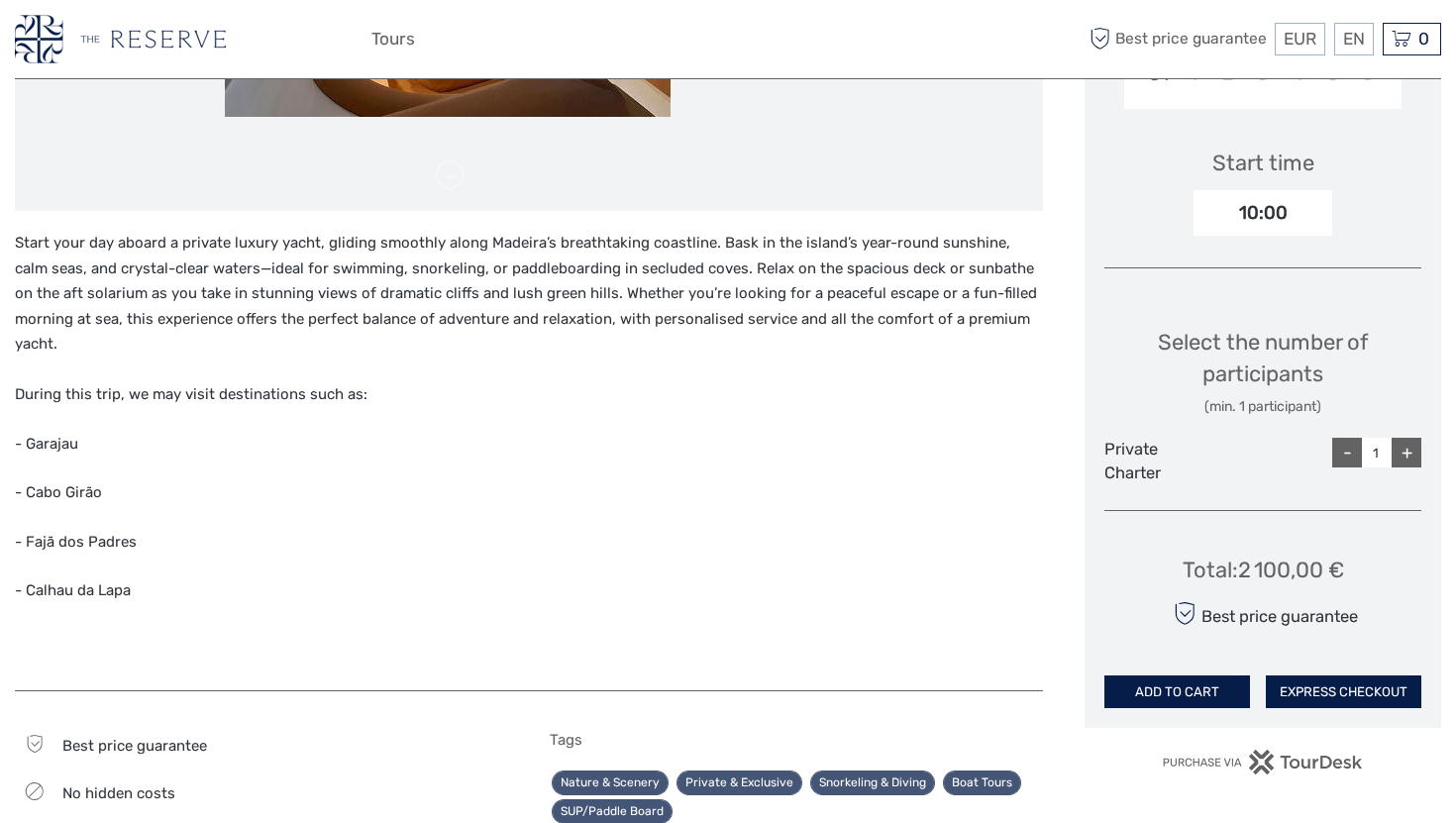 click on "+" at bounding box center (1406, 453) 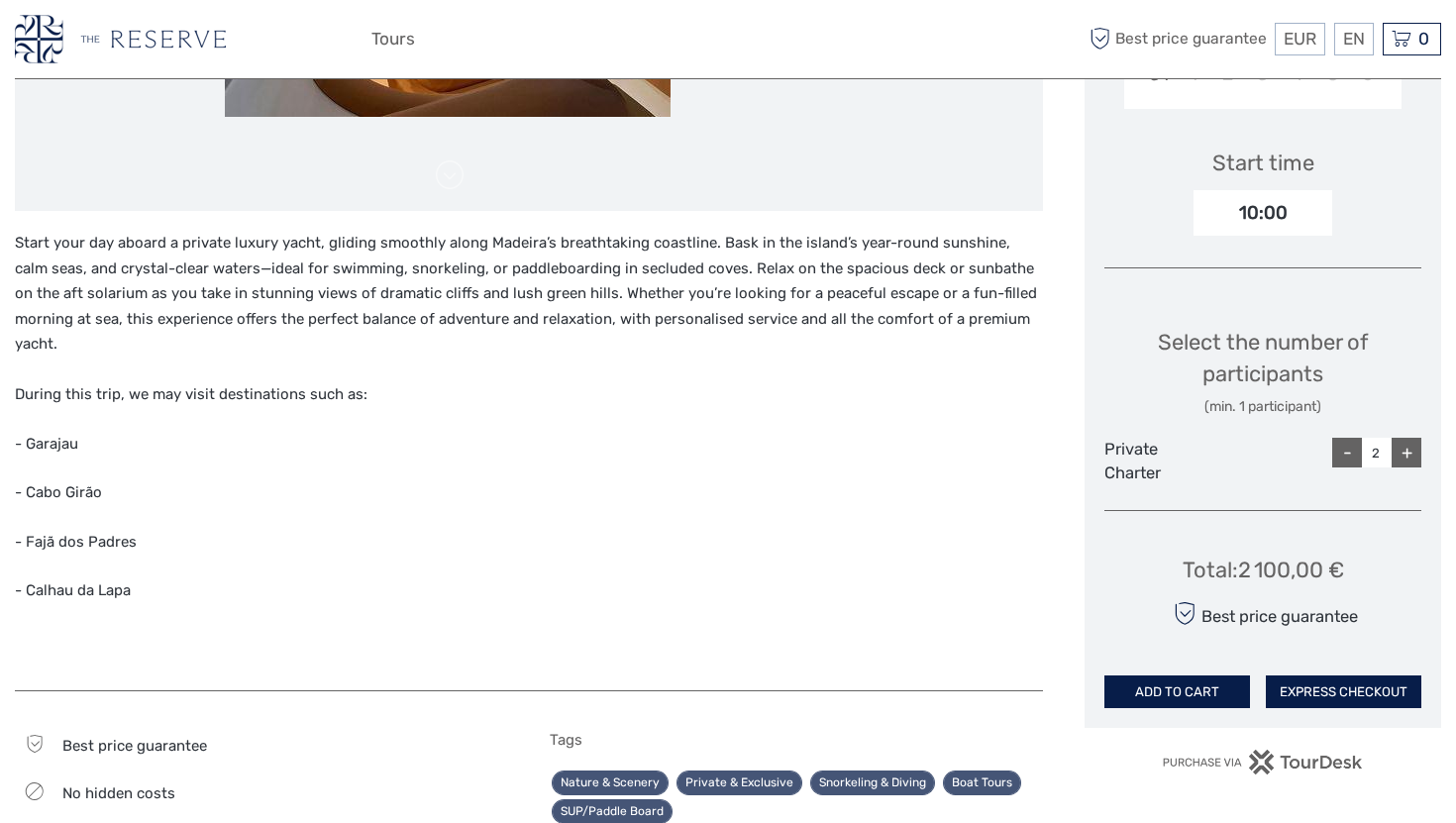 click on "+" at bounding box center (1406, 453) 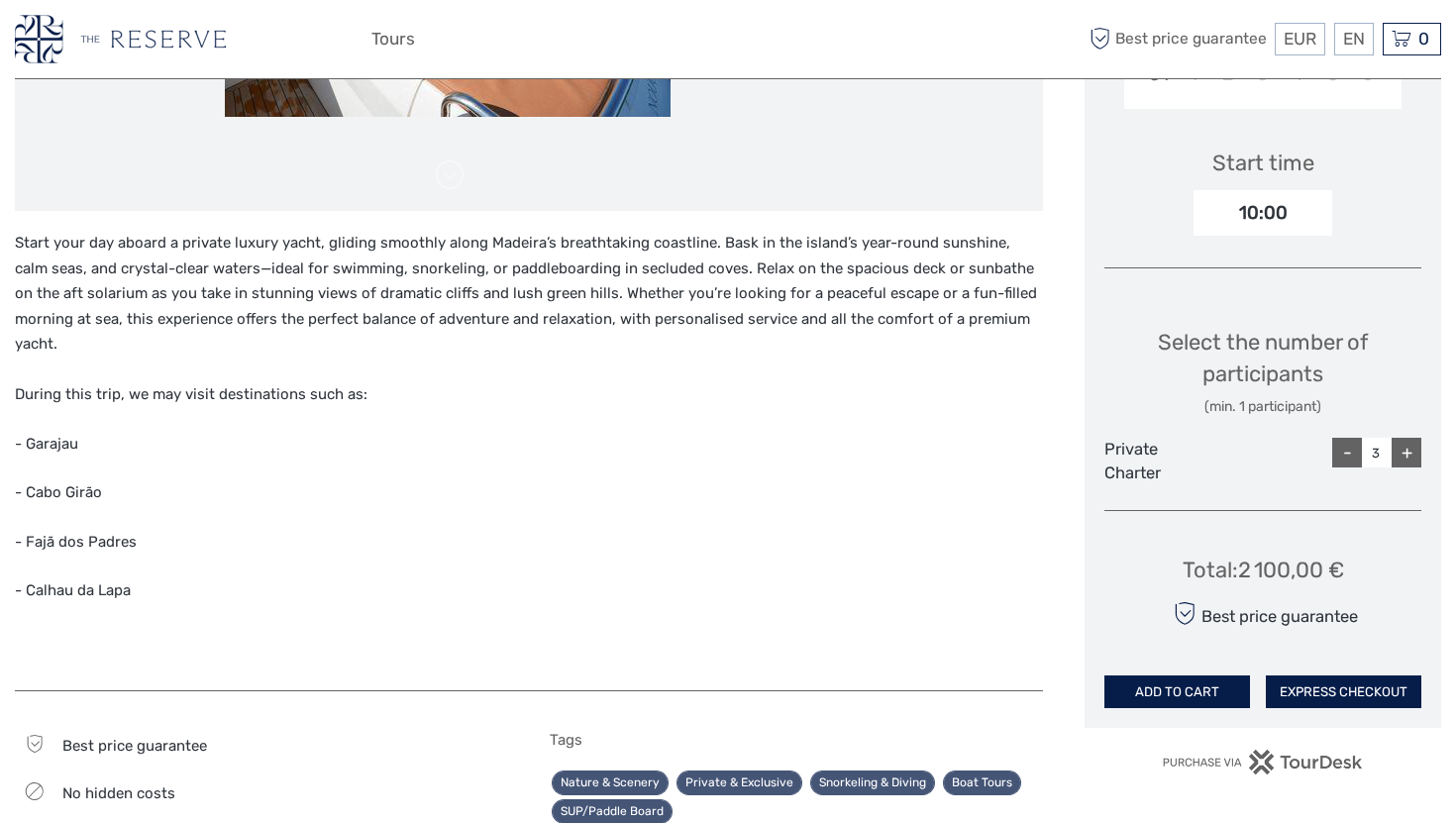 click on "+" at bounding box center [1406, 453] 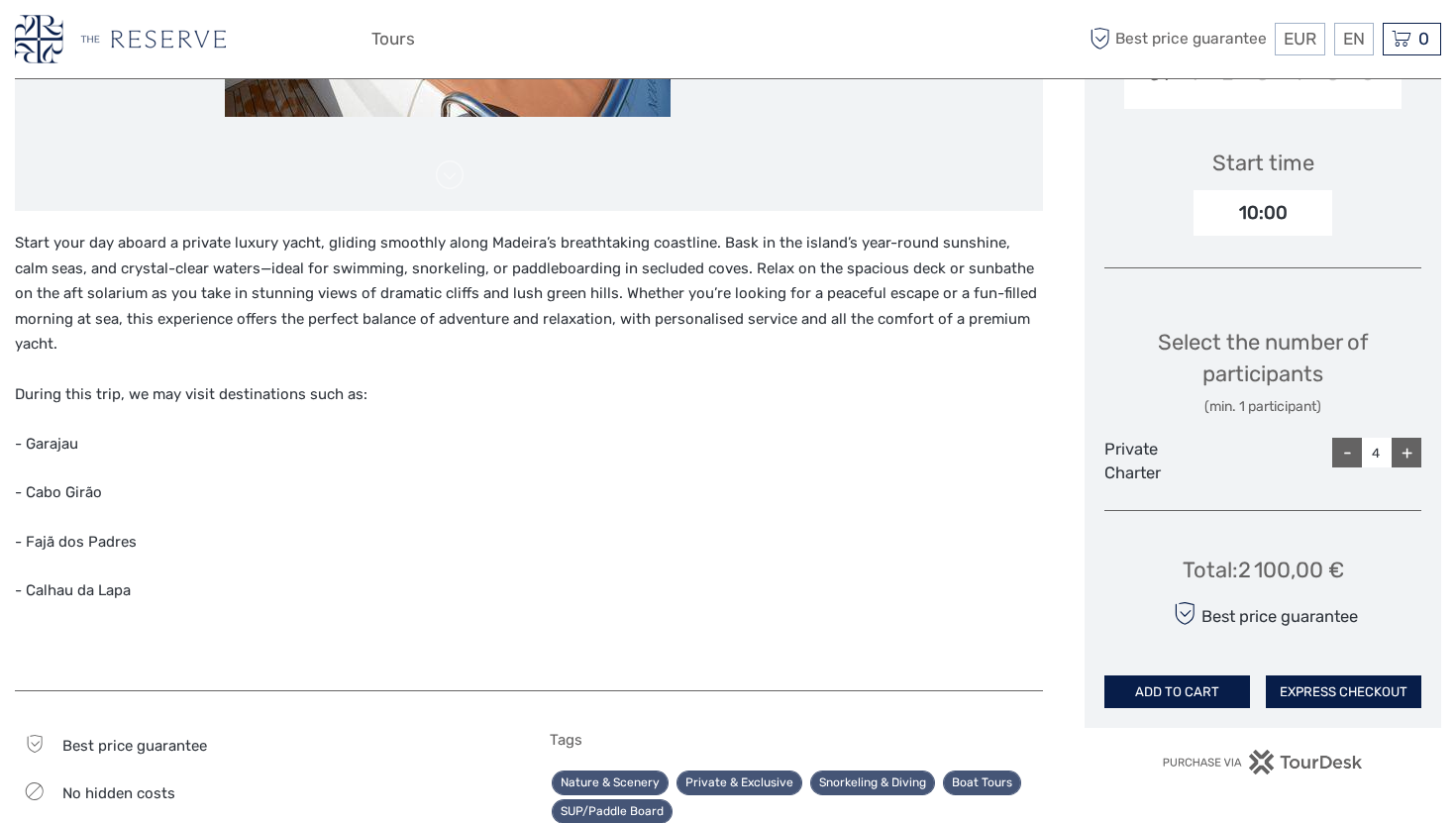 click on "+" at bounding box center (1406, 453) 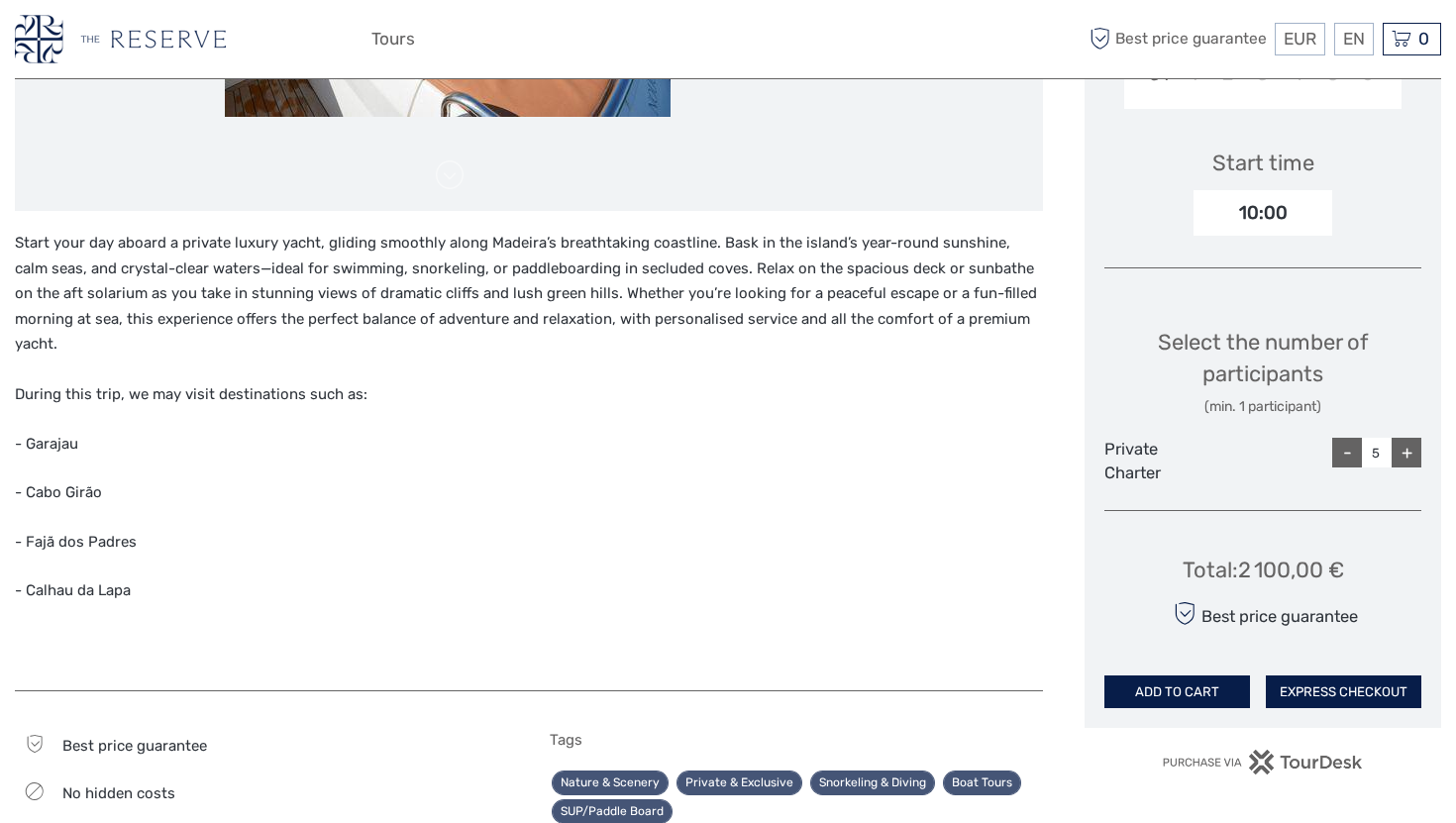 click on "+" at bounding box center [1406, 453] 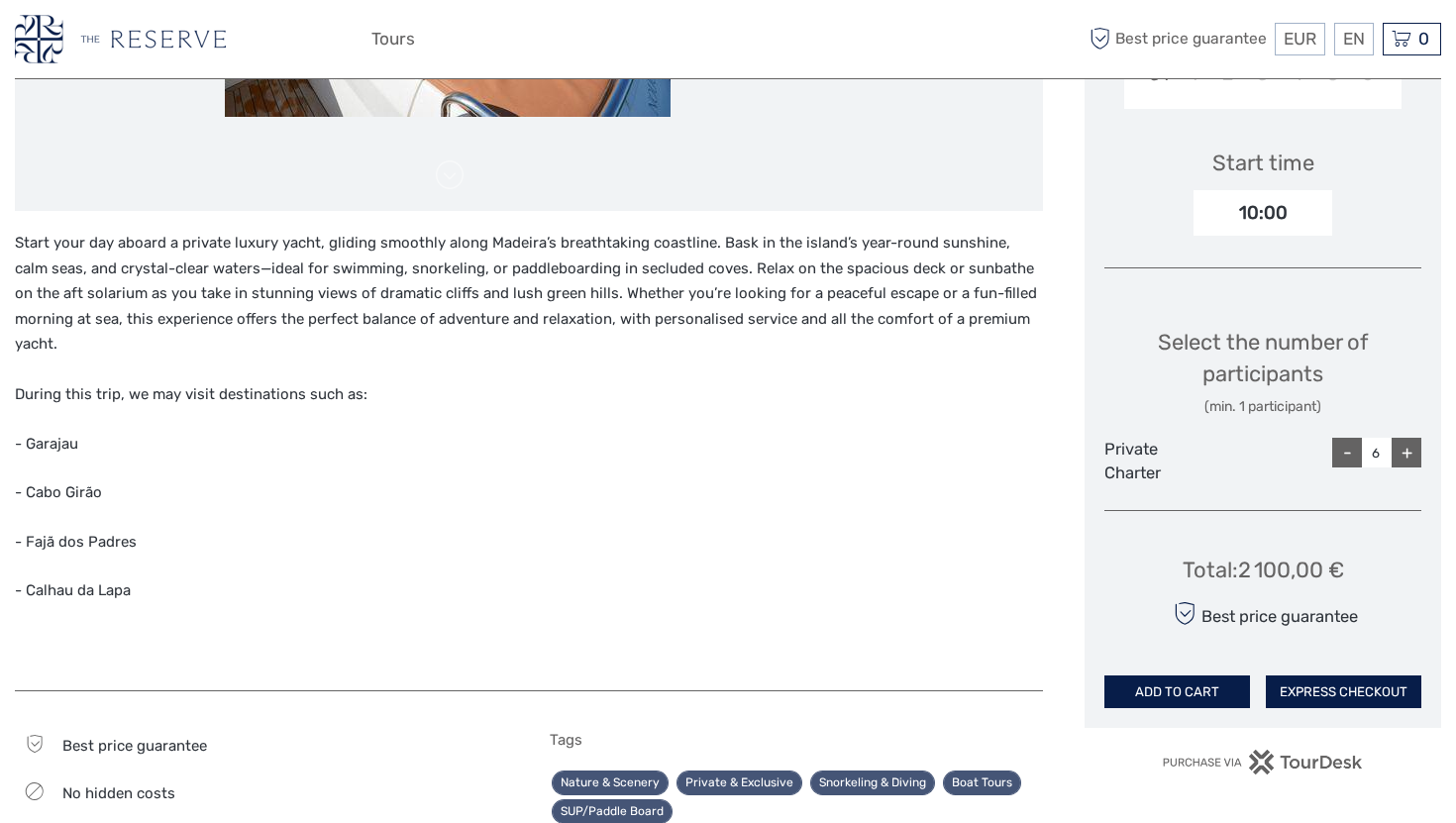 click at bounding box center (1263, 461) 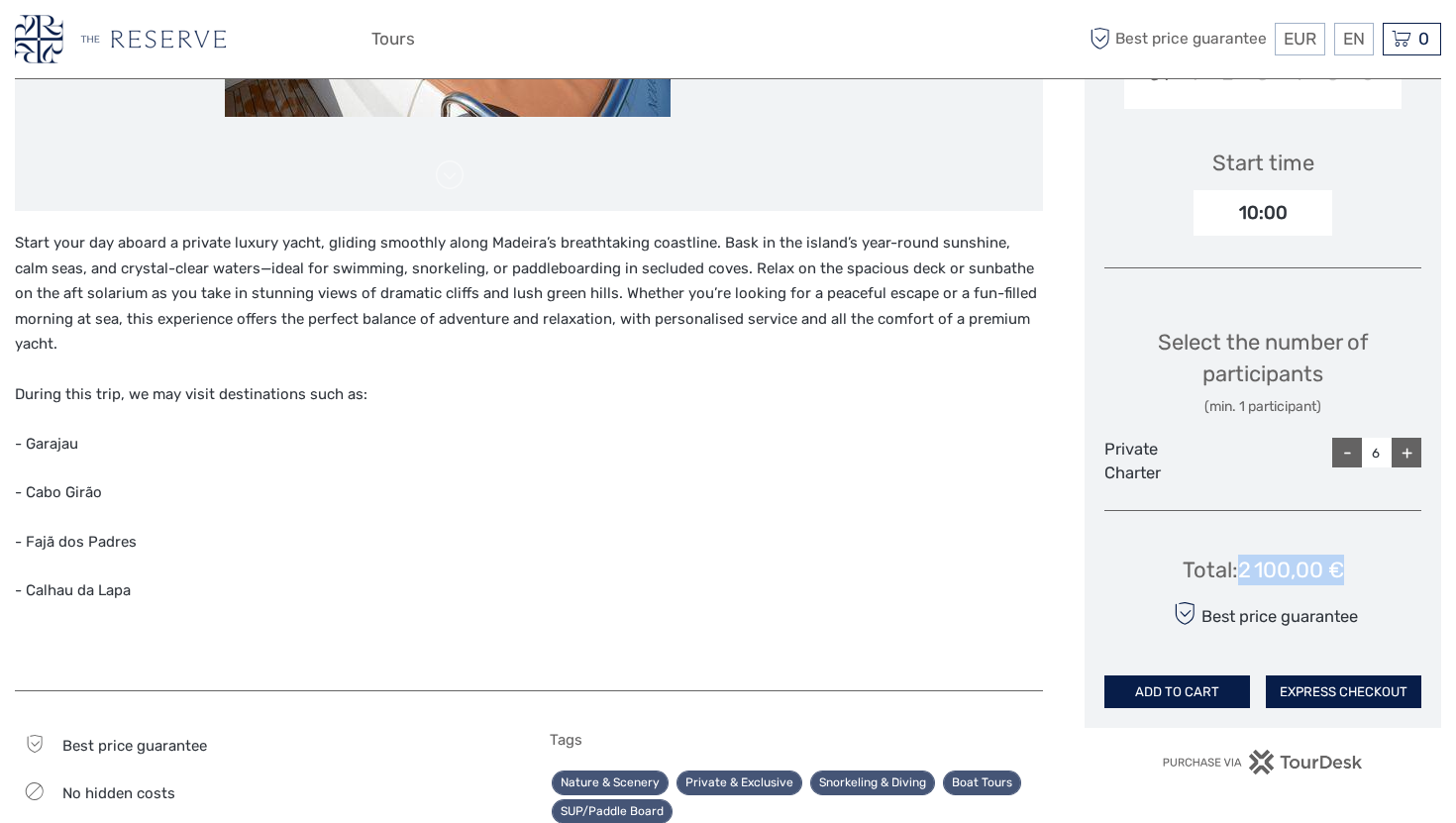 drag, startPoint x: 1240, startPoint y: 571, endPoint x: 1351, endPoint y: 572, distance: 111.0045 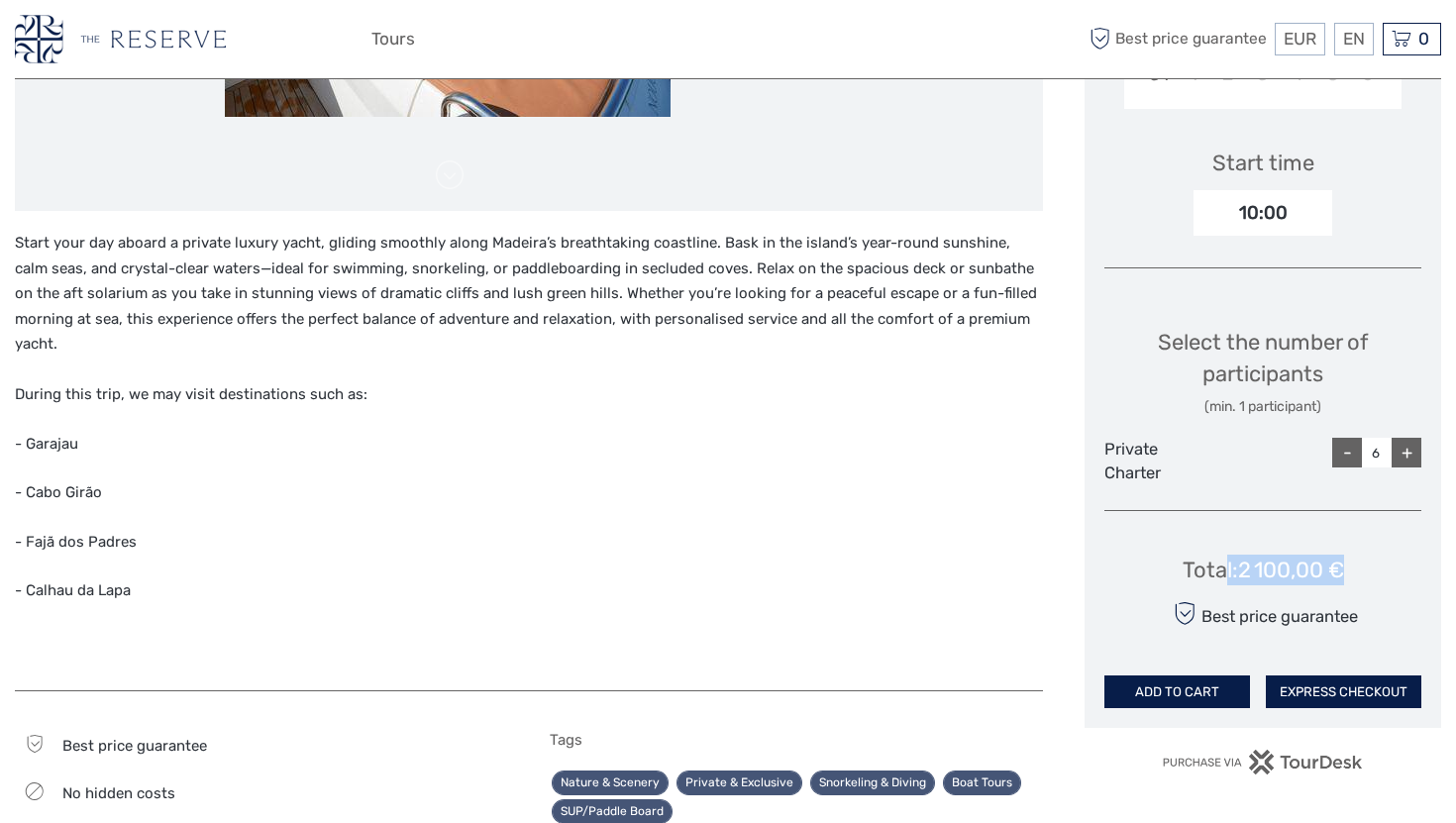 drag, startPoint x: 1220, startPoint y: 567, endPoint x: 1361, endPoint y: 568, distance: 141.00355 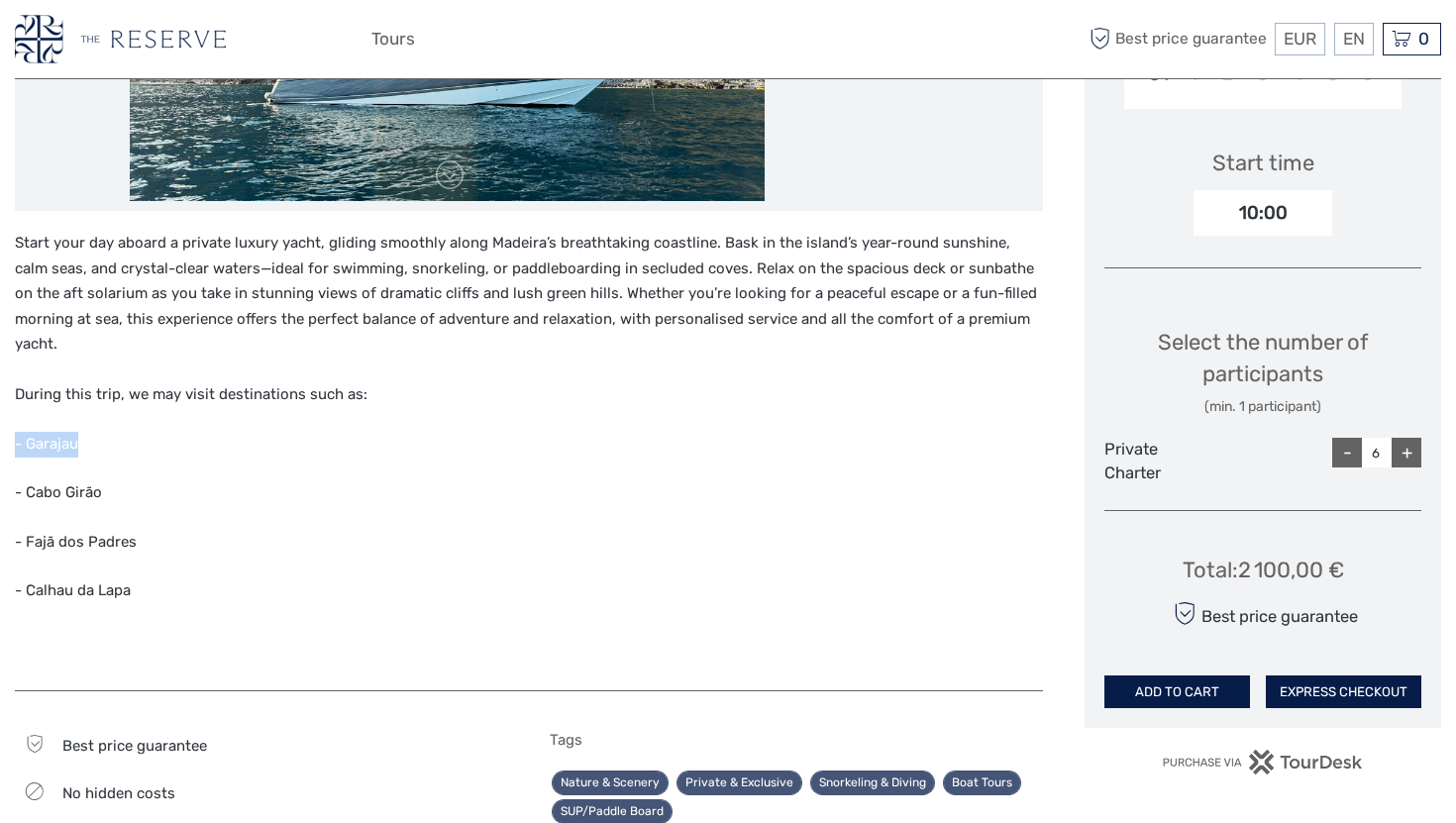 drag, startPoint x: 96, startPoint y: 421, endPoint x: 13, endPoint y: 418, distance: 83.0542 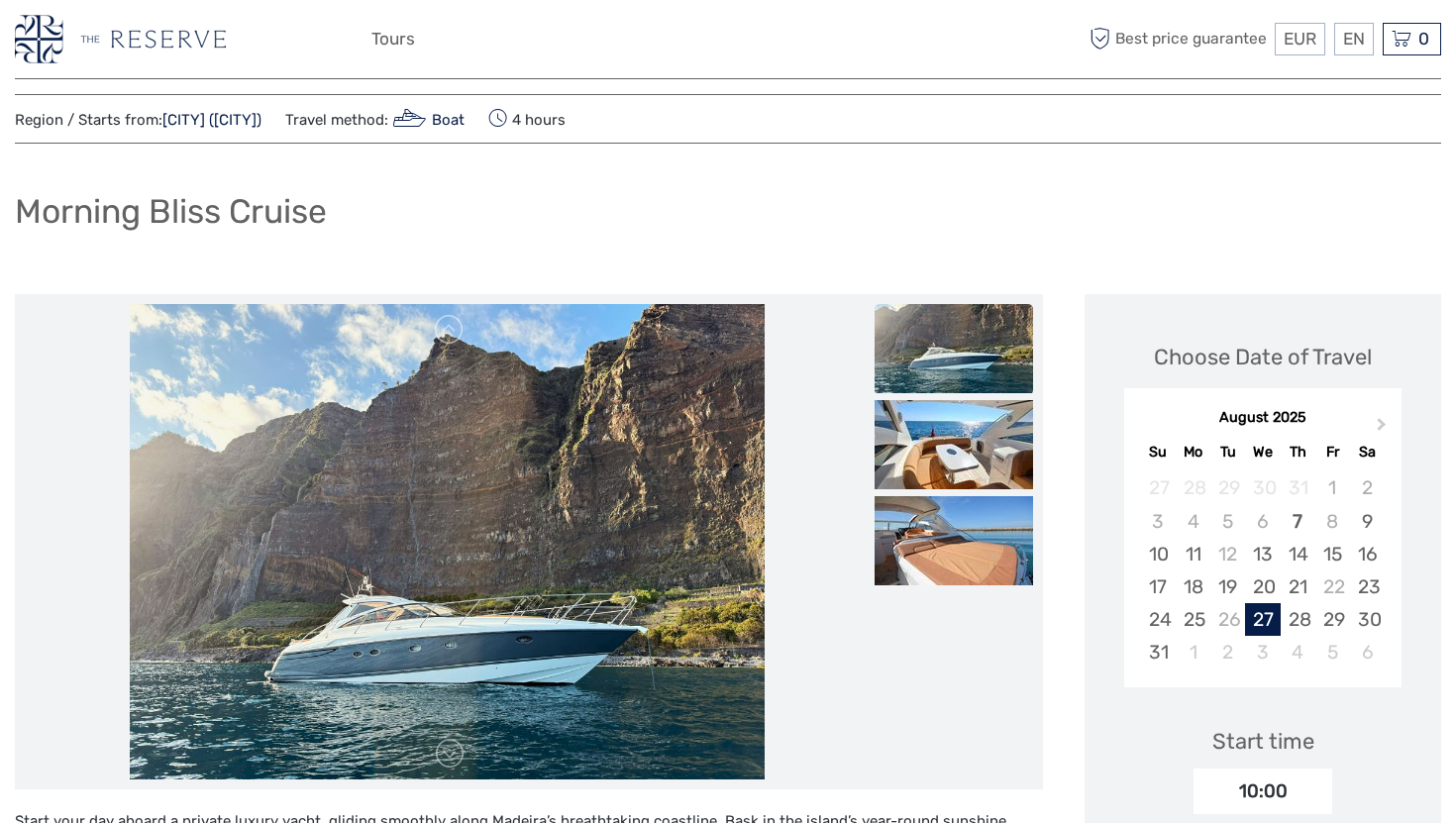 scroll, scrollTop: 33, scrollLeft: 0, axis: vertical 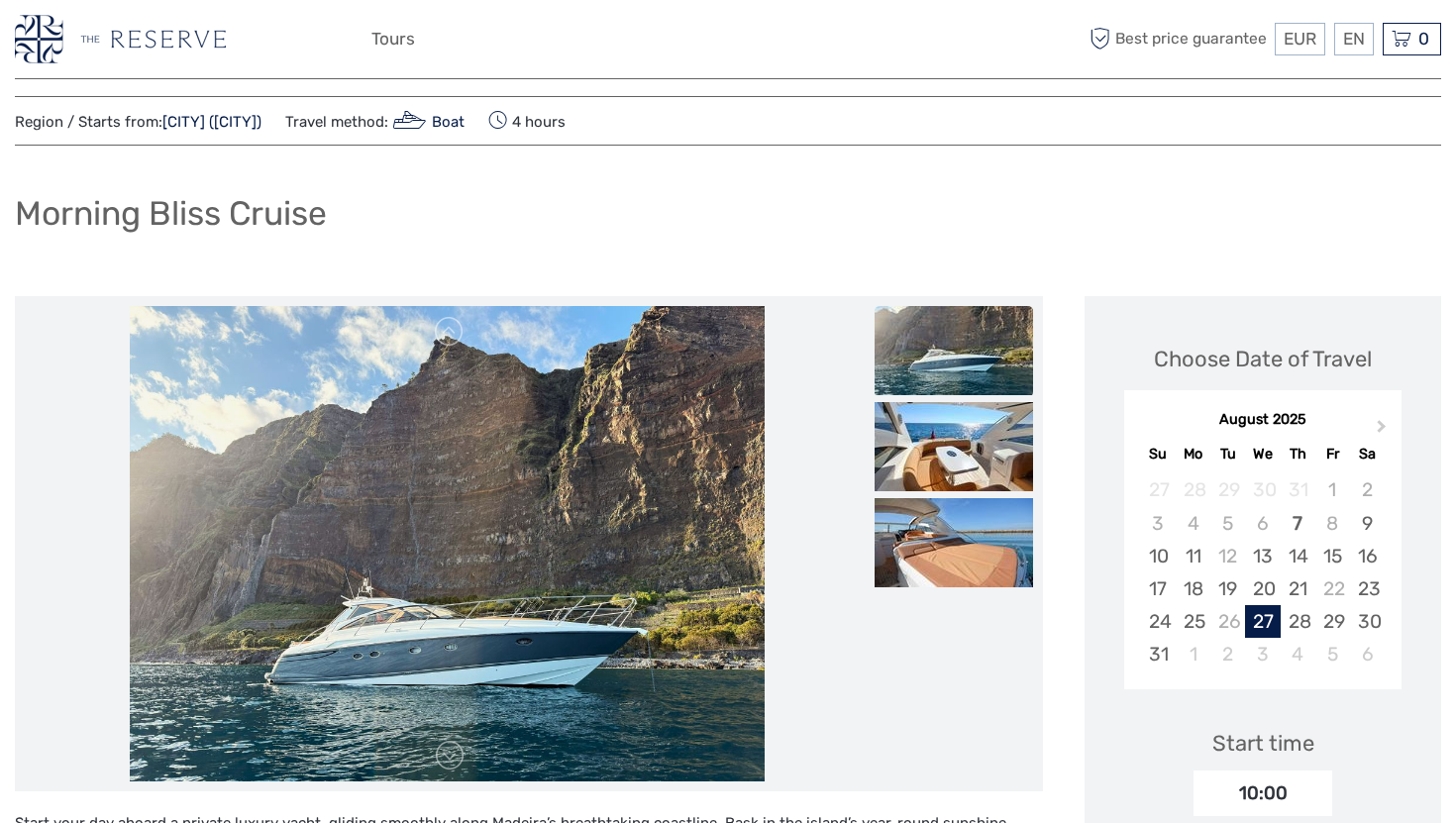 drag, startPoint x: 542, startPoint y: 118, endPoint x: 652, endPoint y: 119, distance: 110.0045 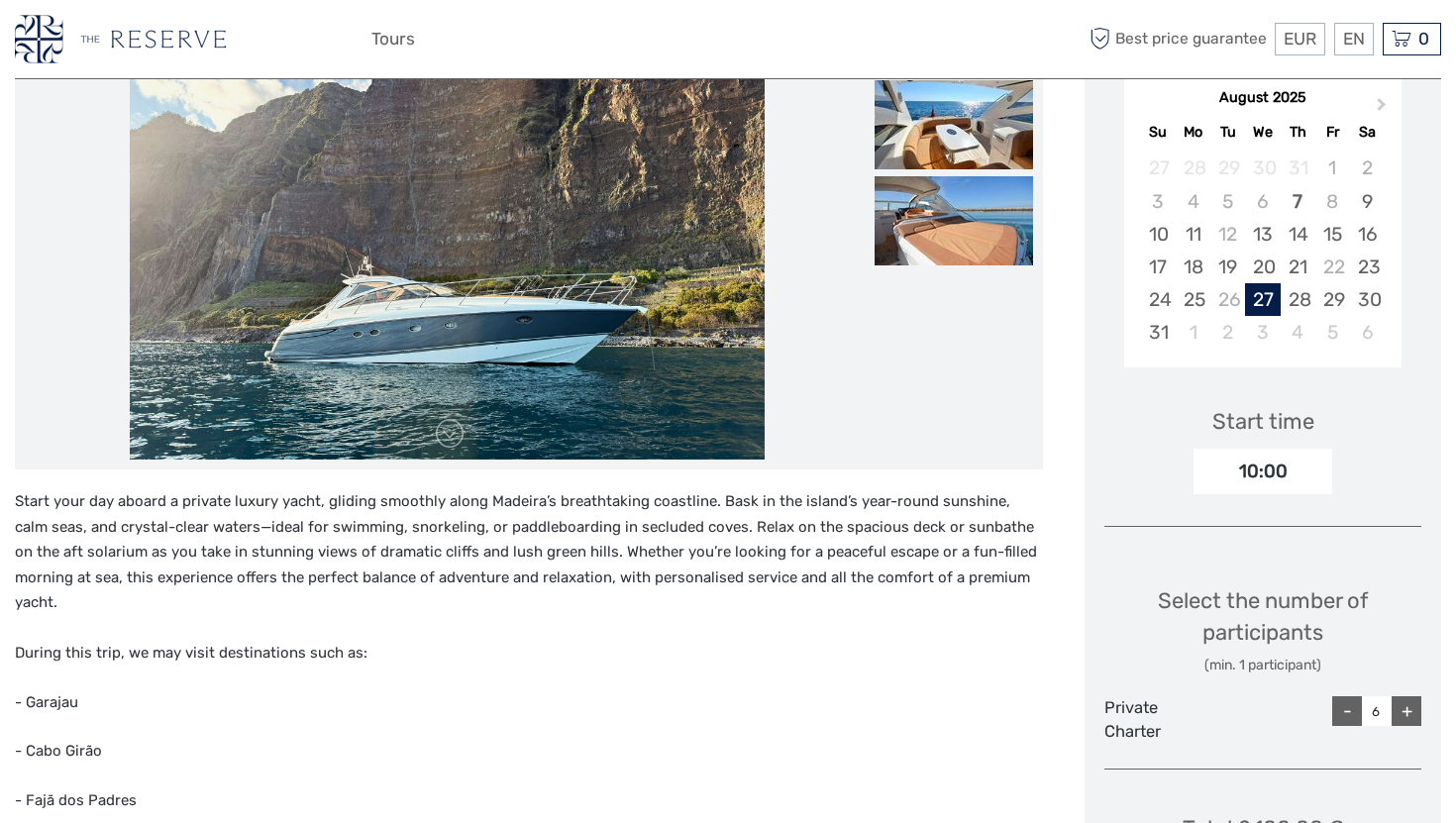 scroll, scrollTop: 357, scrollLeft: 0, axis: vertical 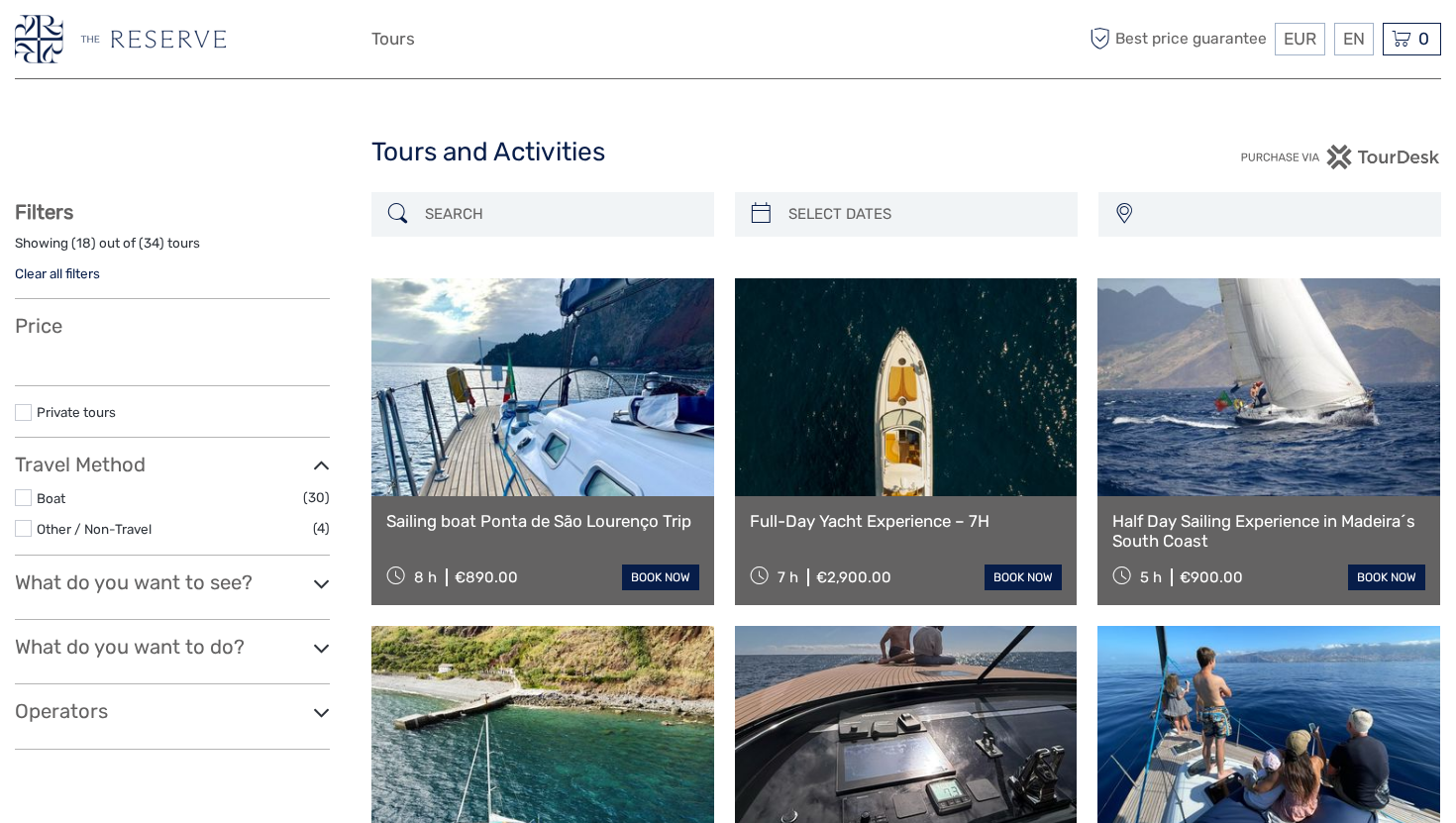 select 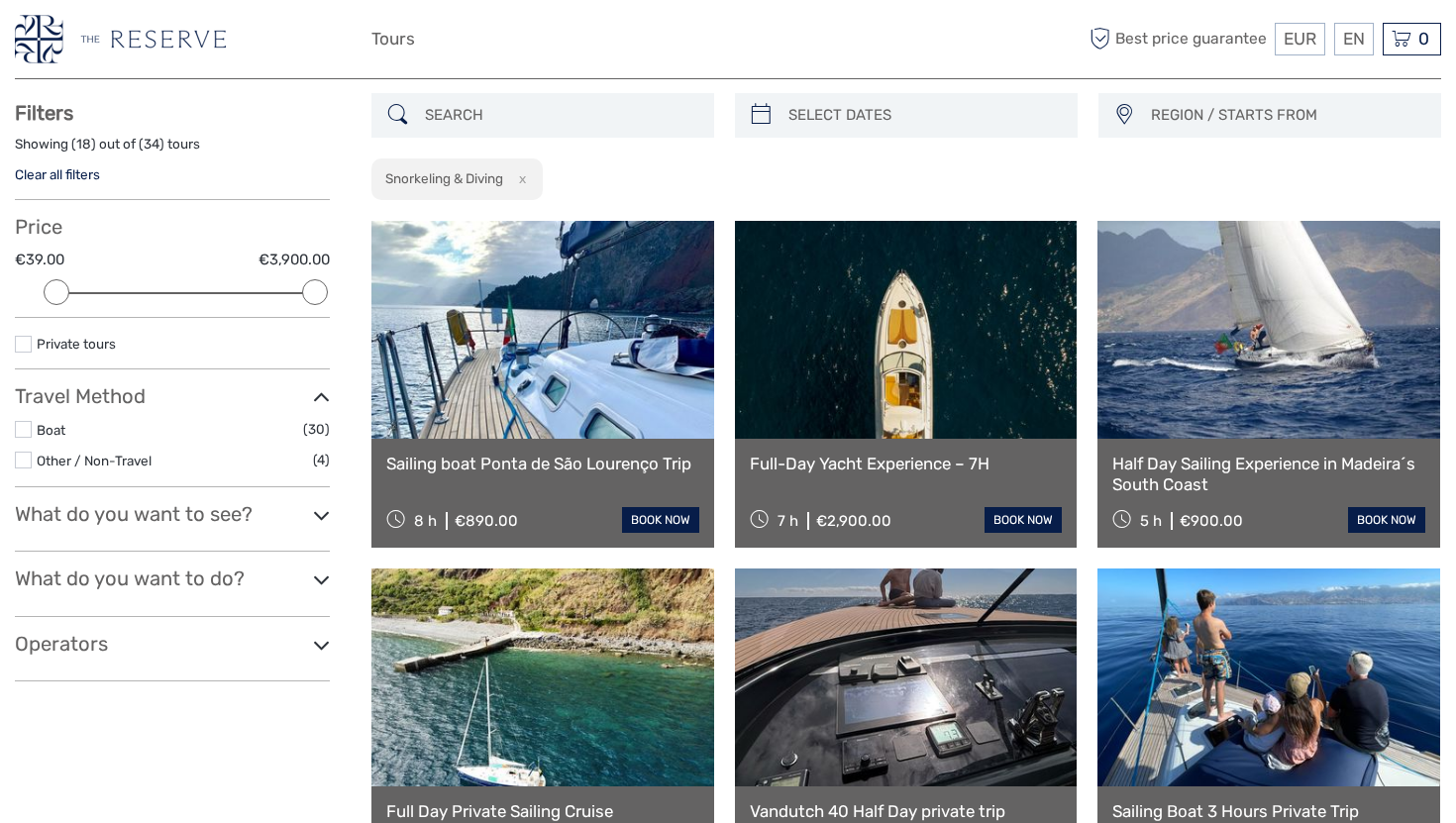 scroll, scrollTop: 119, scrollLeft: 0, axis: vertical 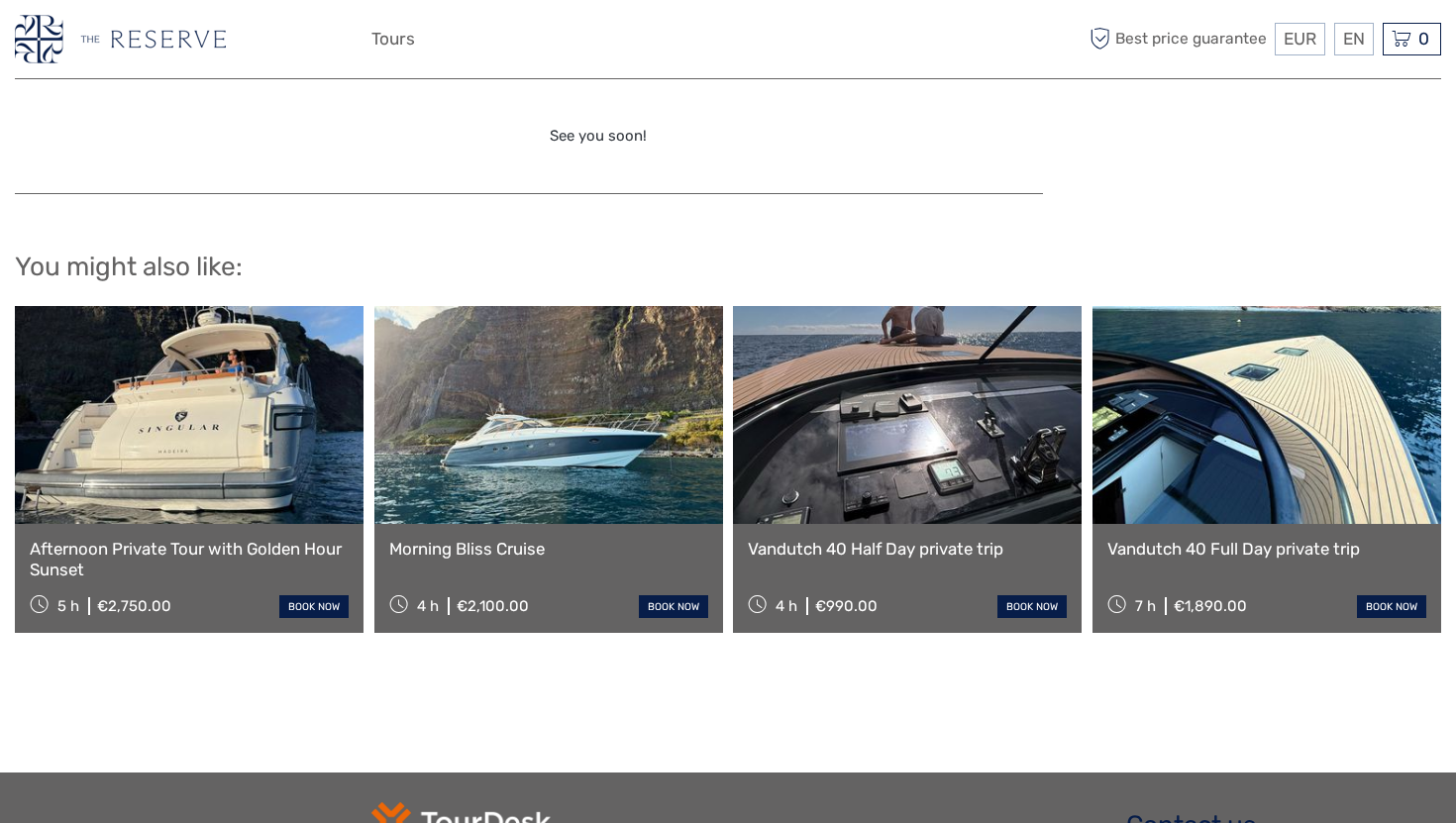 click at bounding box center [1267, 415] 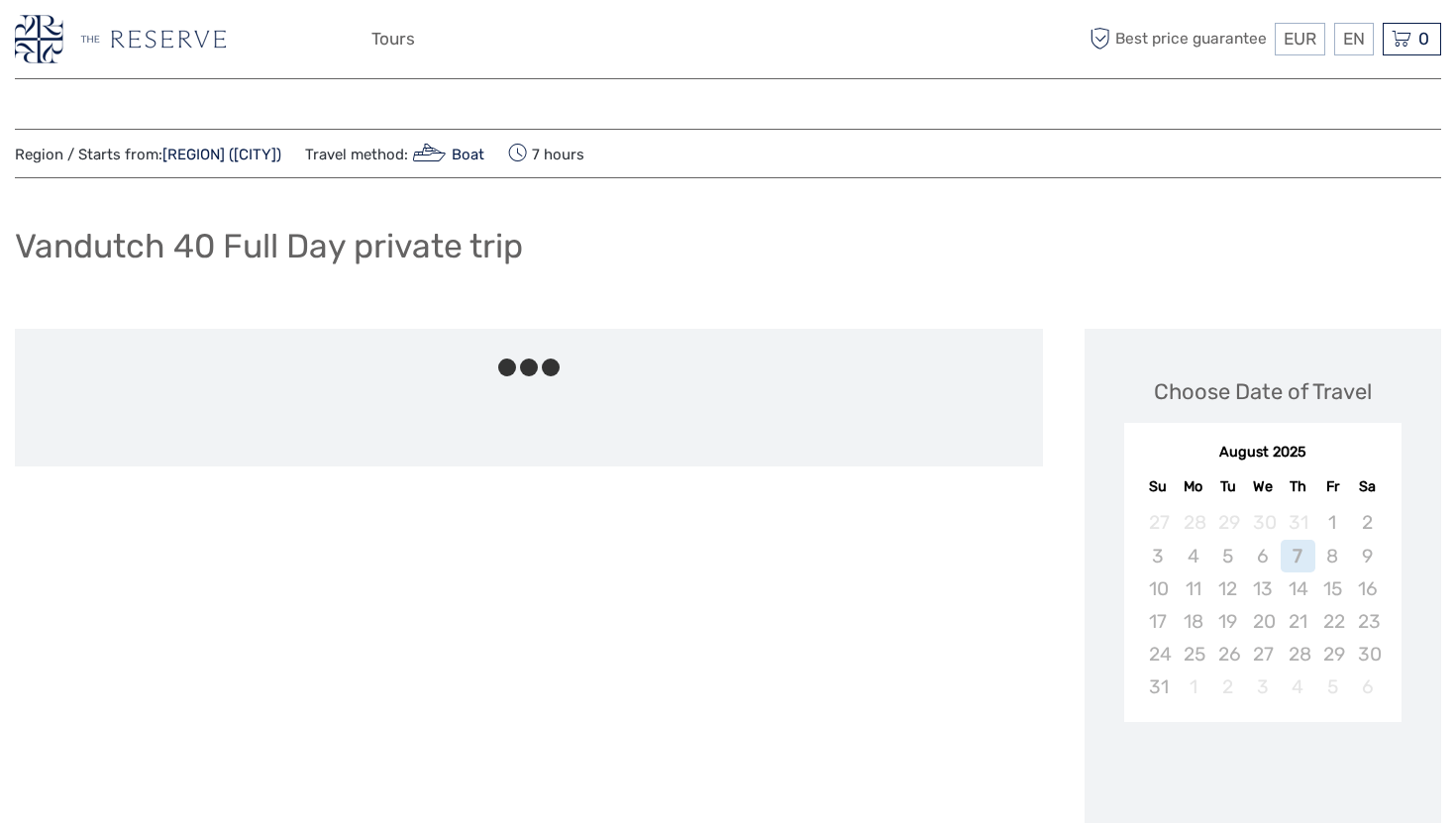 scroll, scrollTop: 0, scrollLeft: 0, axis: both 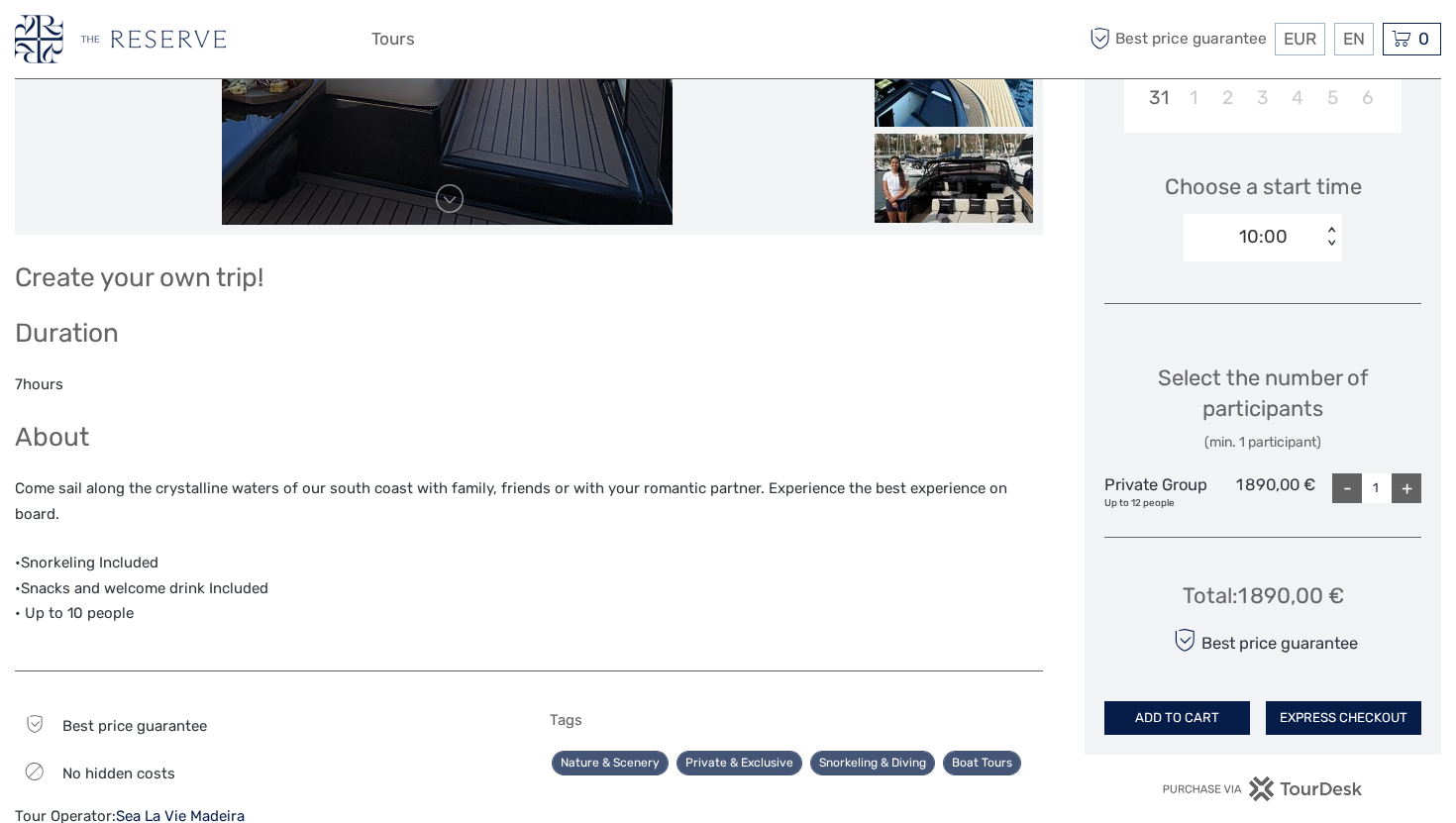 click on "+" at bounding box center [1406, 488] 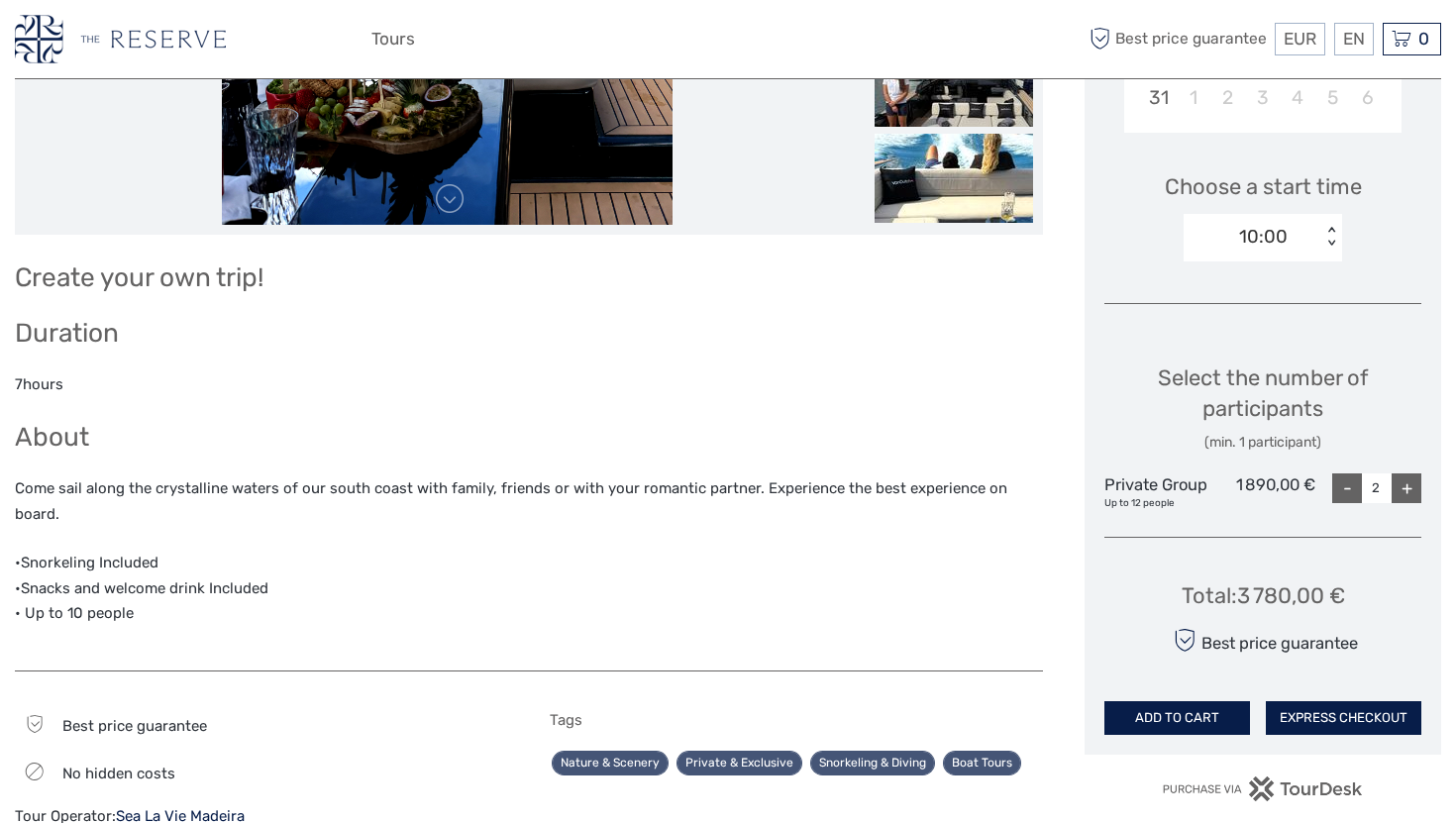 click on "+" at bounding box center [1406, 488] 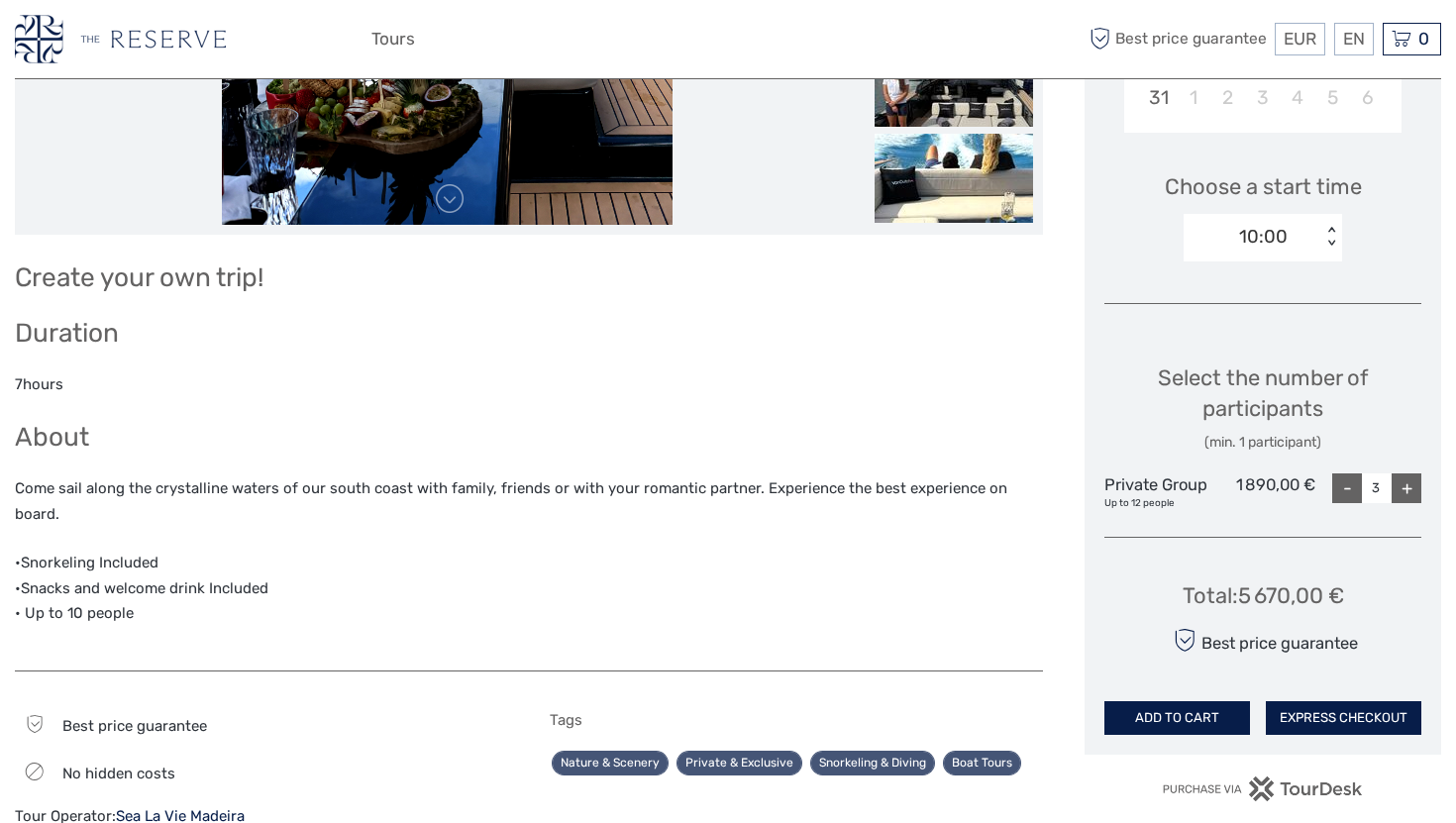 click on "+" at bounding box center [1406, 488] 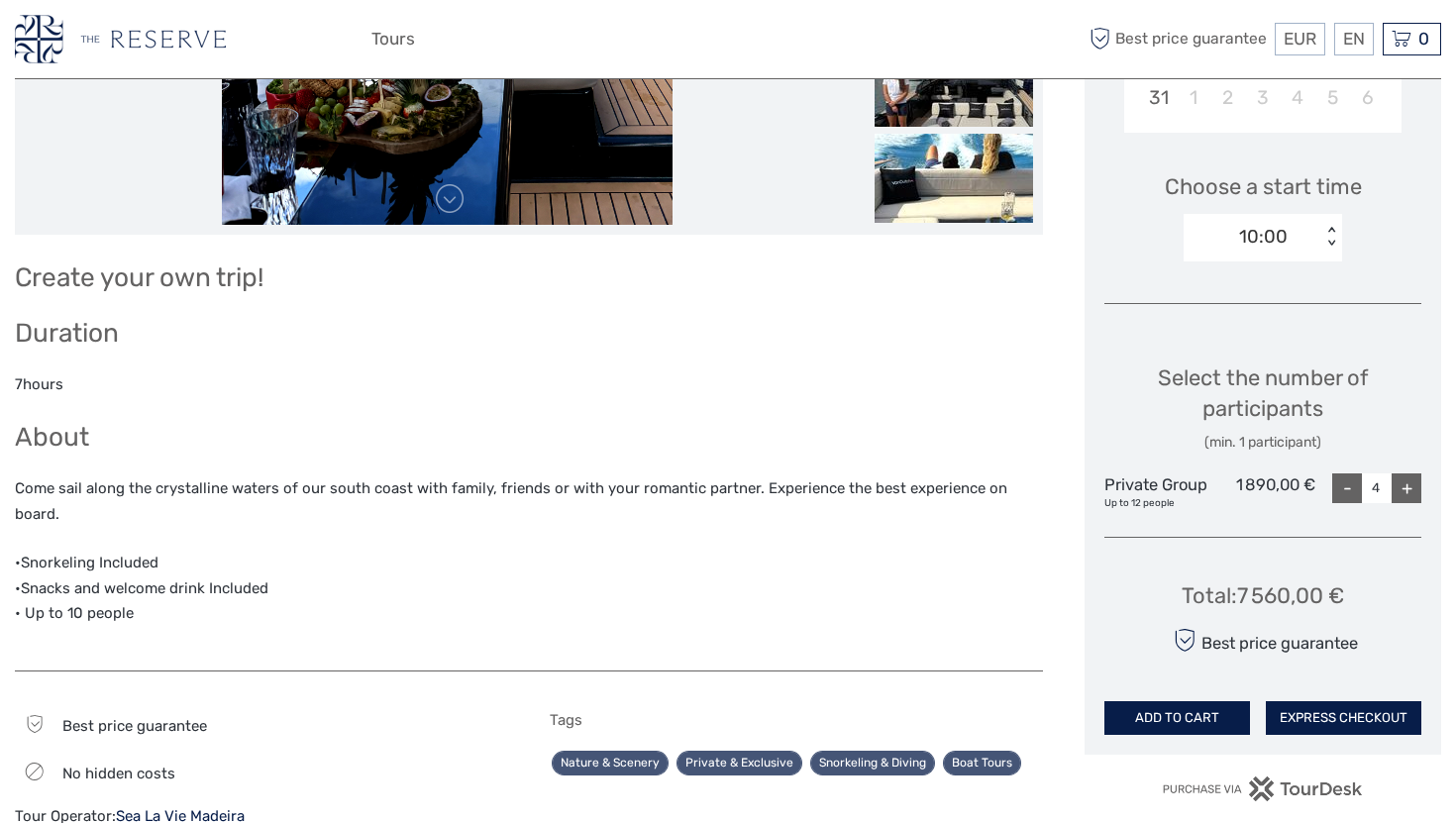 click on "+" at bounding box center [1406, 488] 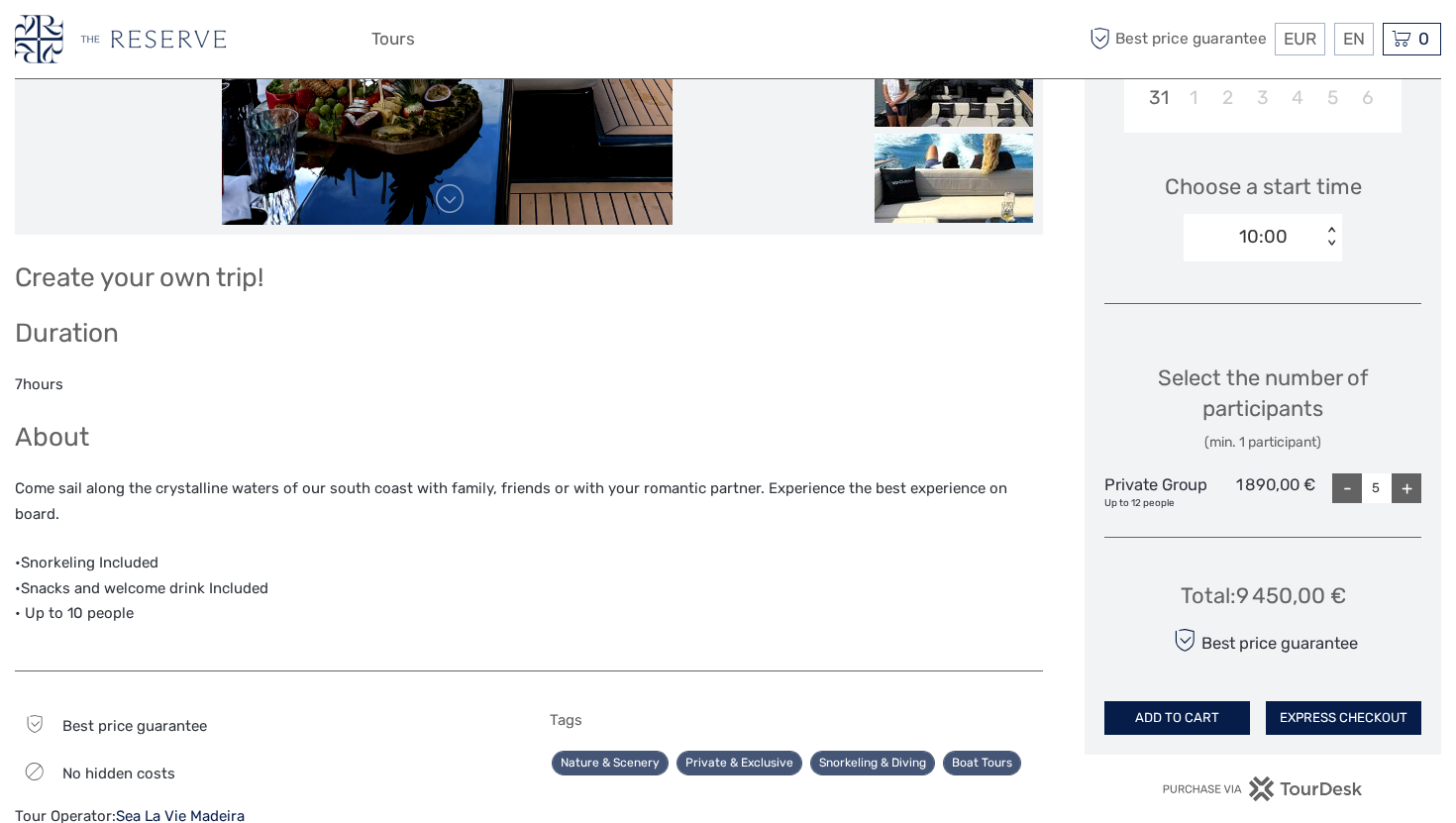 click on "+" at bounding box center (1406, 488) 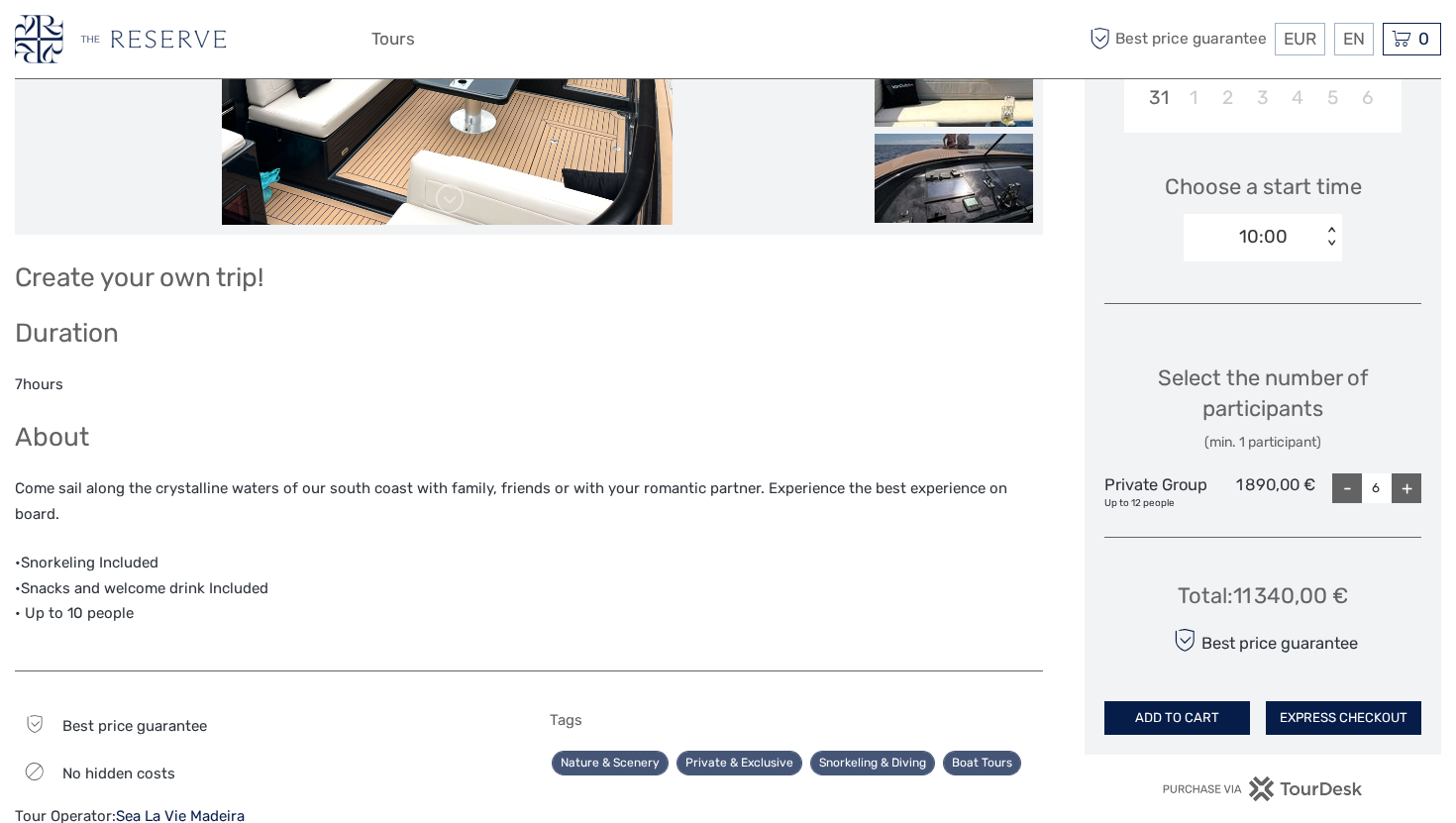 click on "-" at bounding box center (1347, 488) 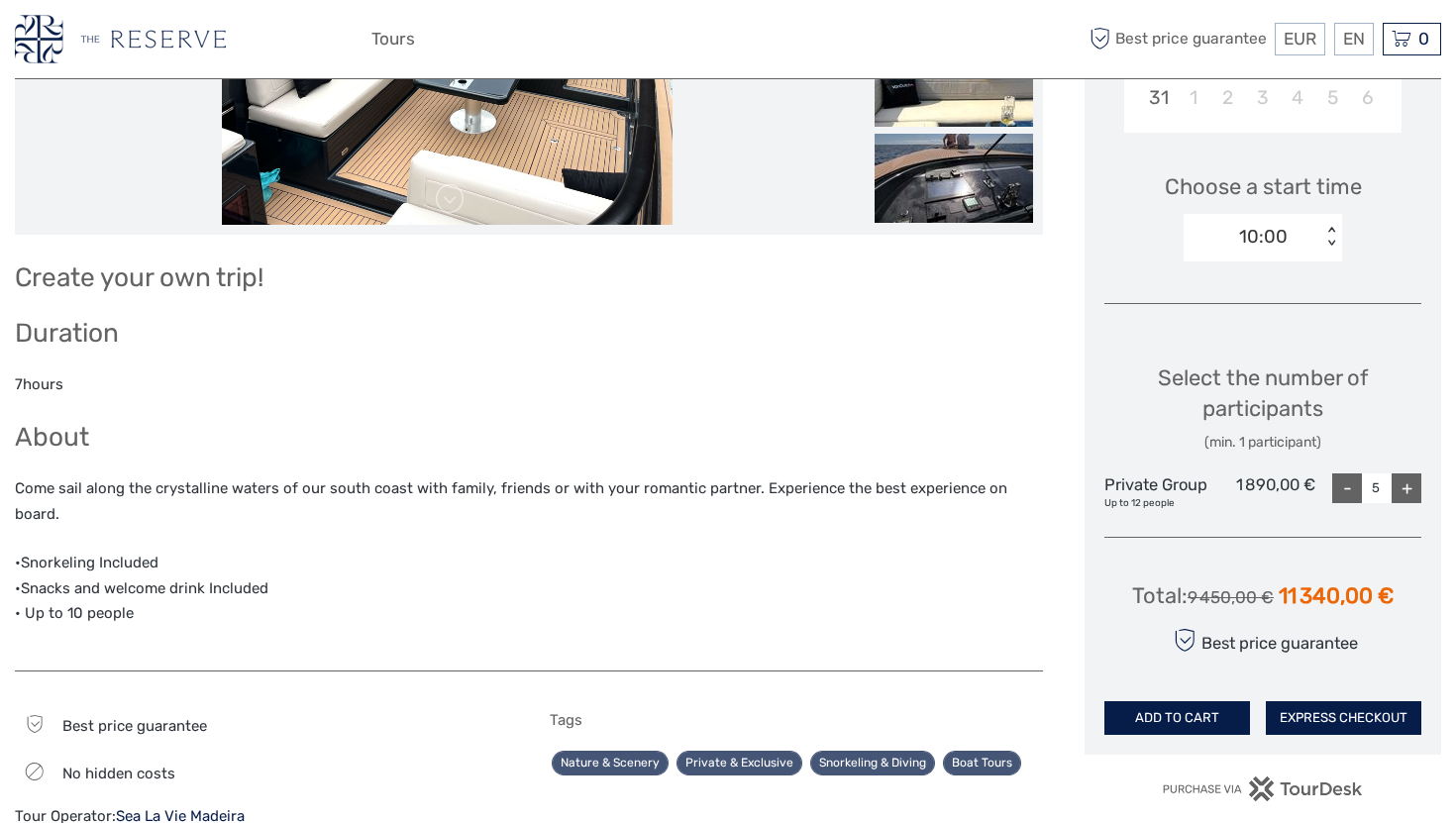 click on "-" at bounding box center [1347, 488] 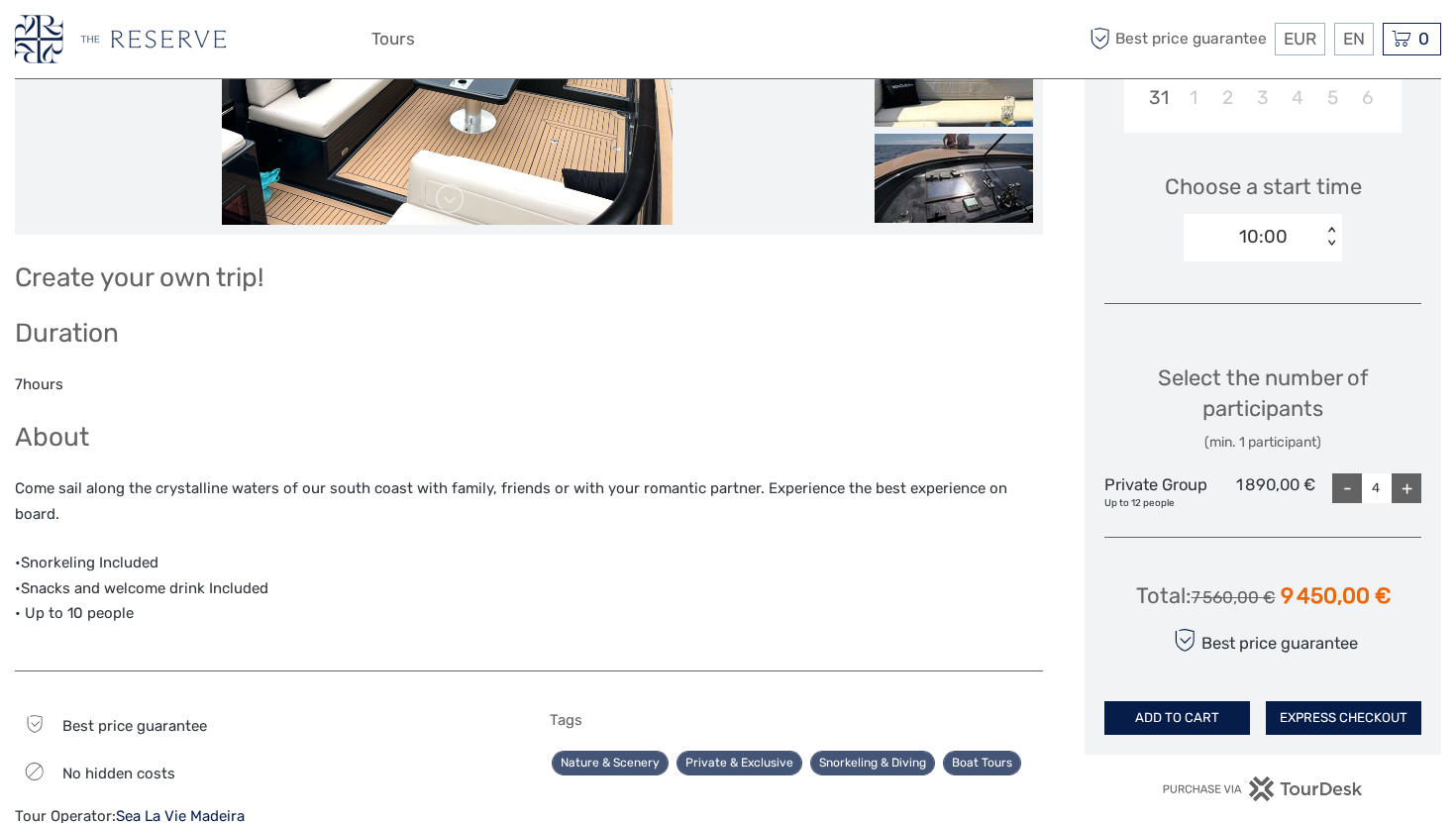click on "-" at bounding box center (1347, 488) 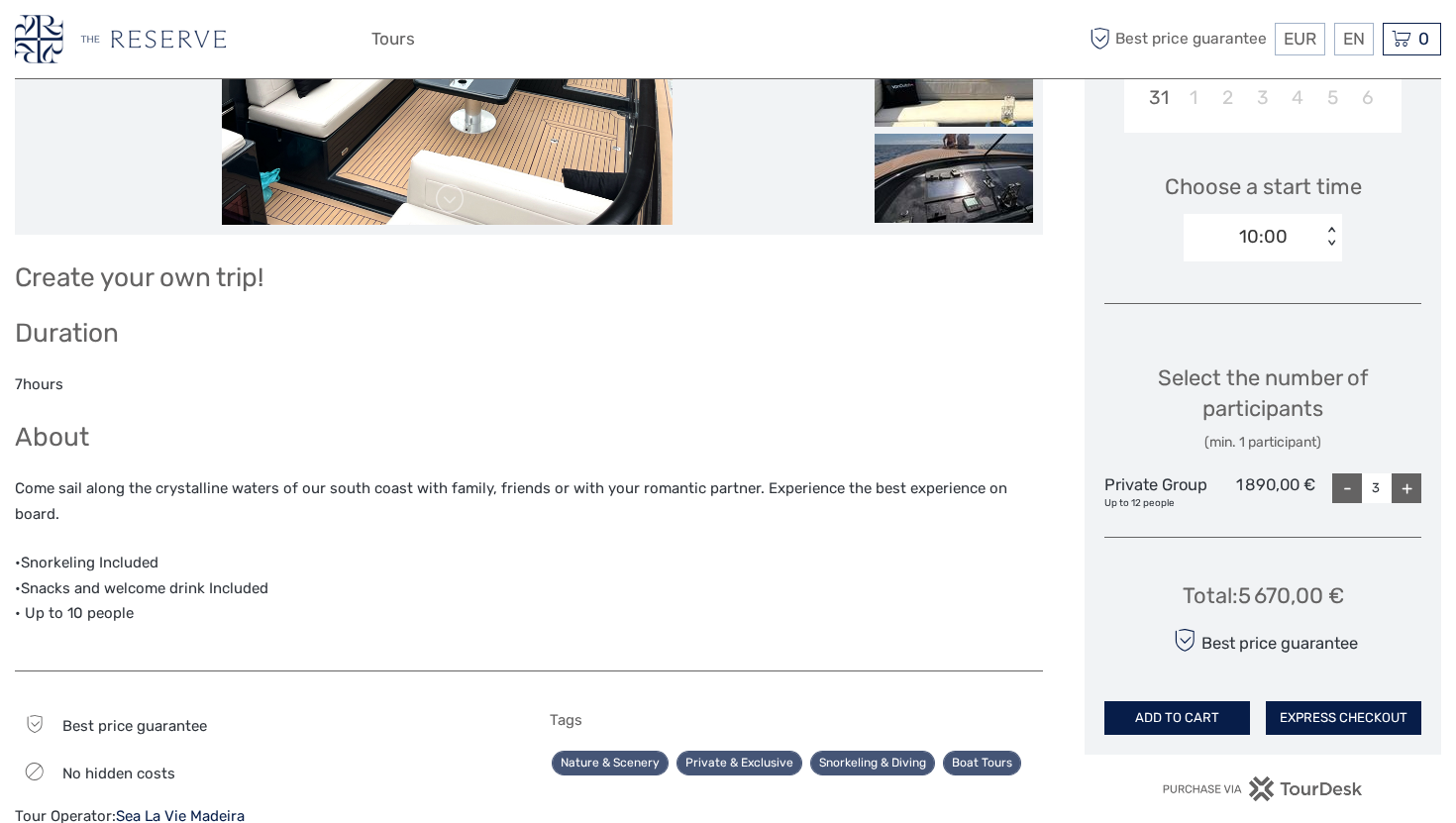click on "-" at bounding box center [1347, 488] 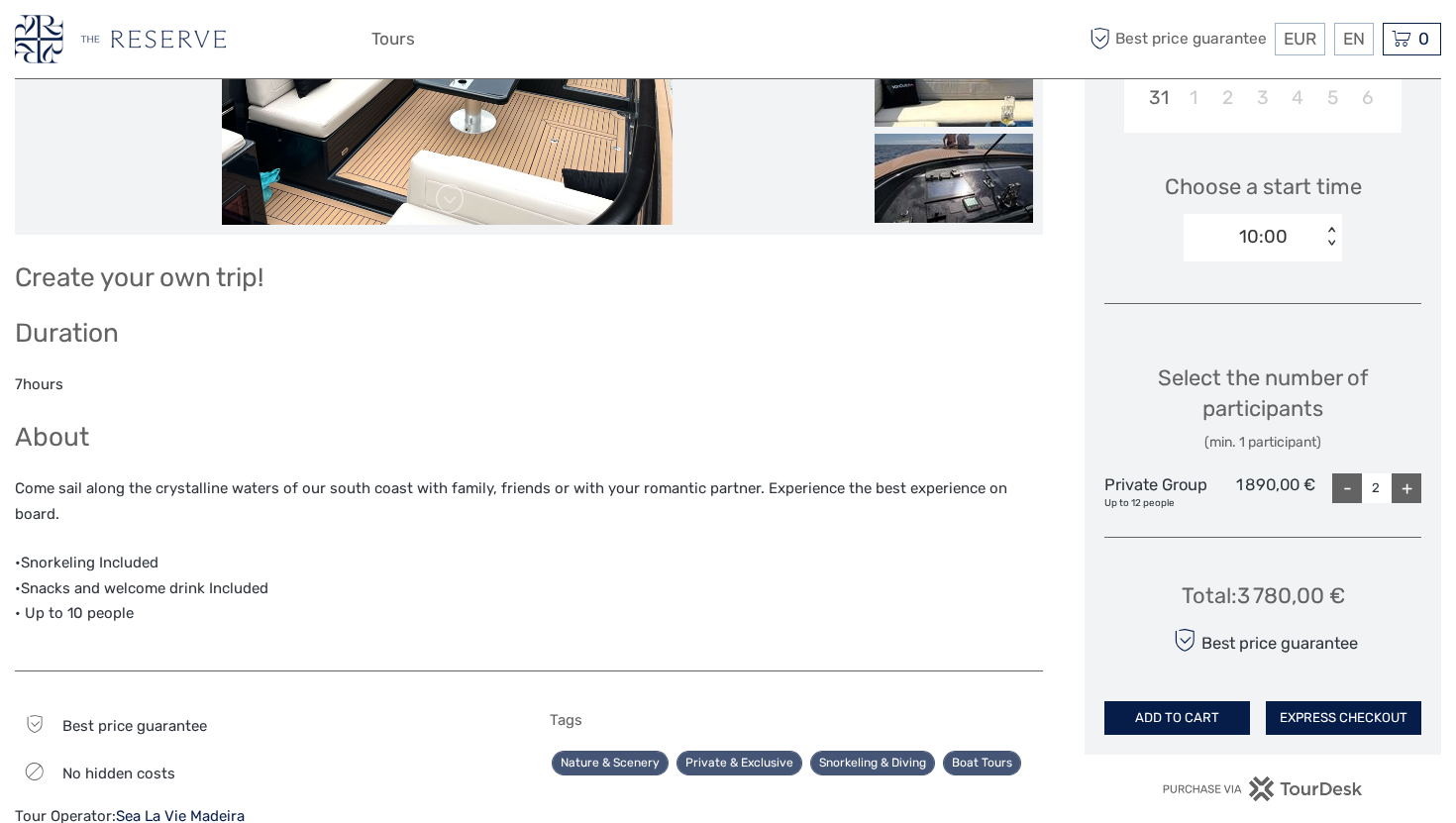 click on "-" at bounding box center [1347, 488] 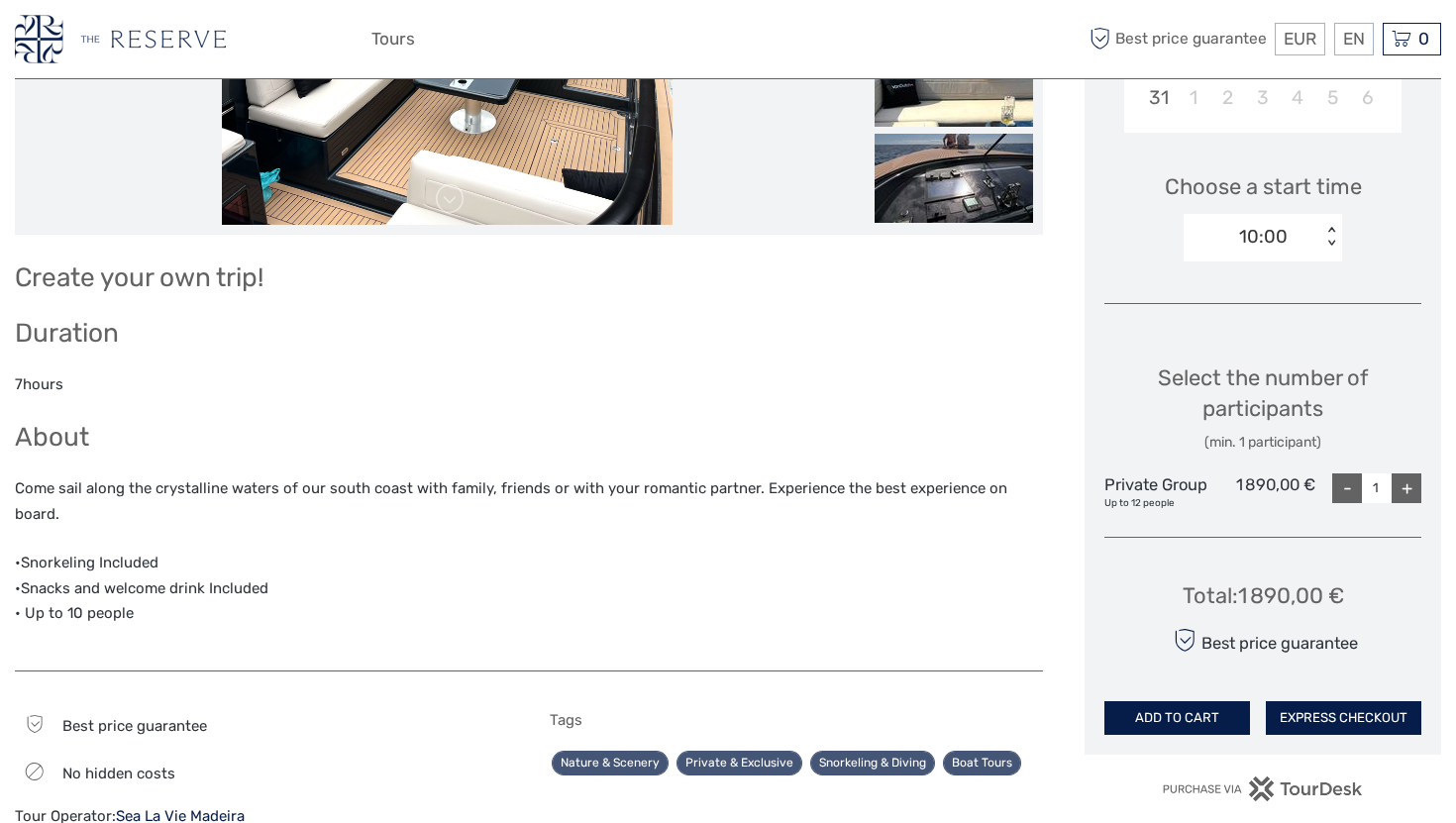click on "-" at bounding box center (1347, 488) 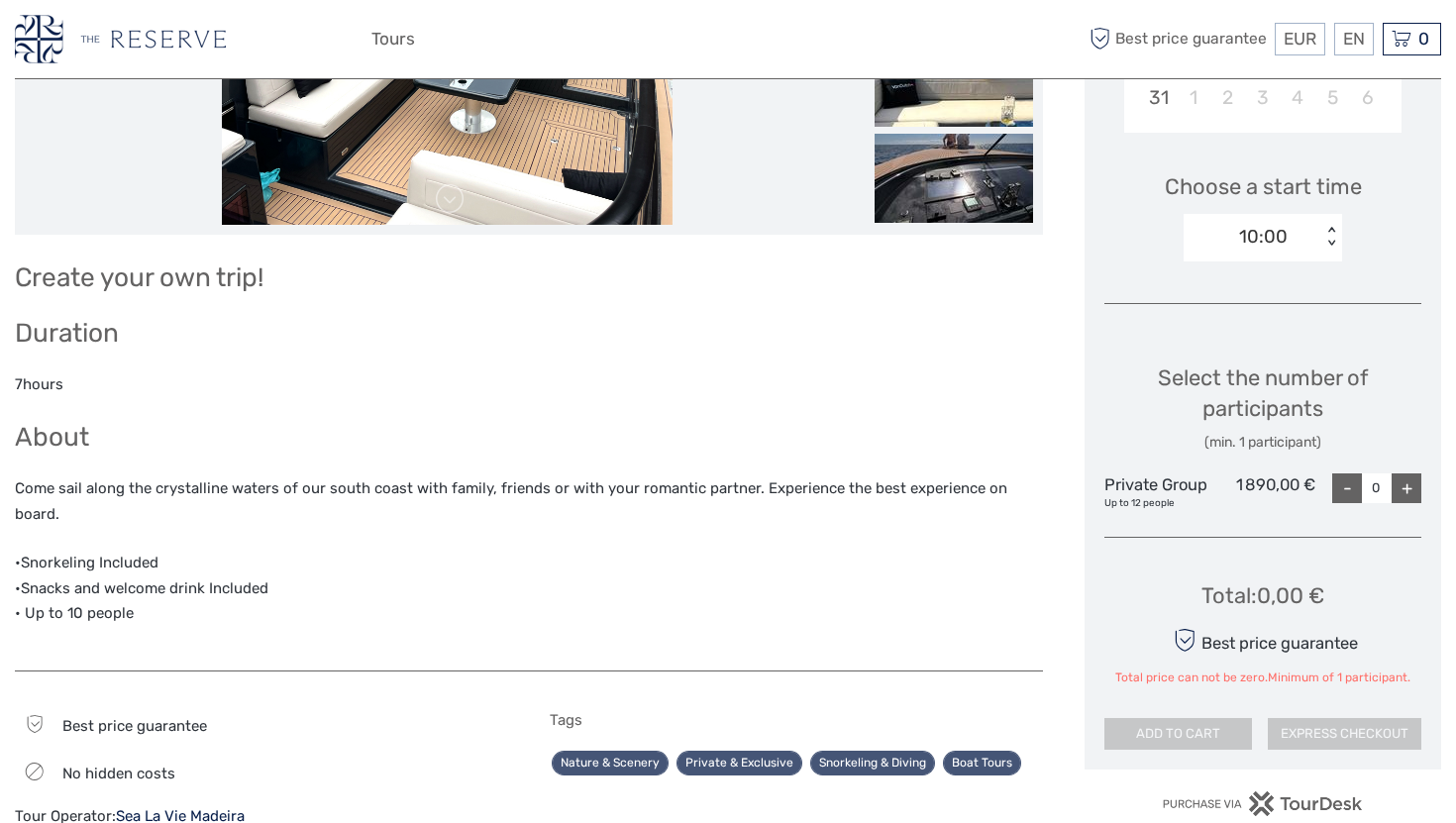 click on "+" at bounding box center (1406, 488) 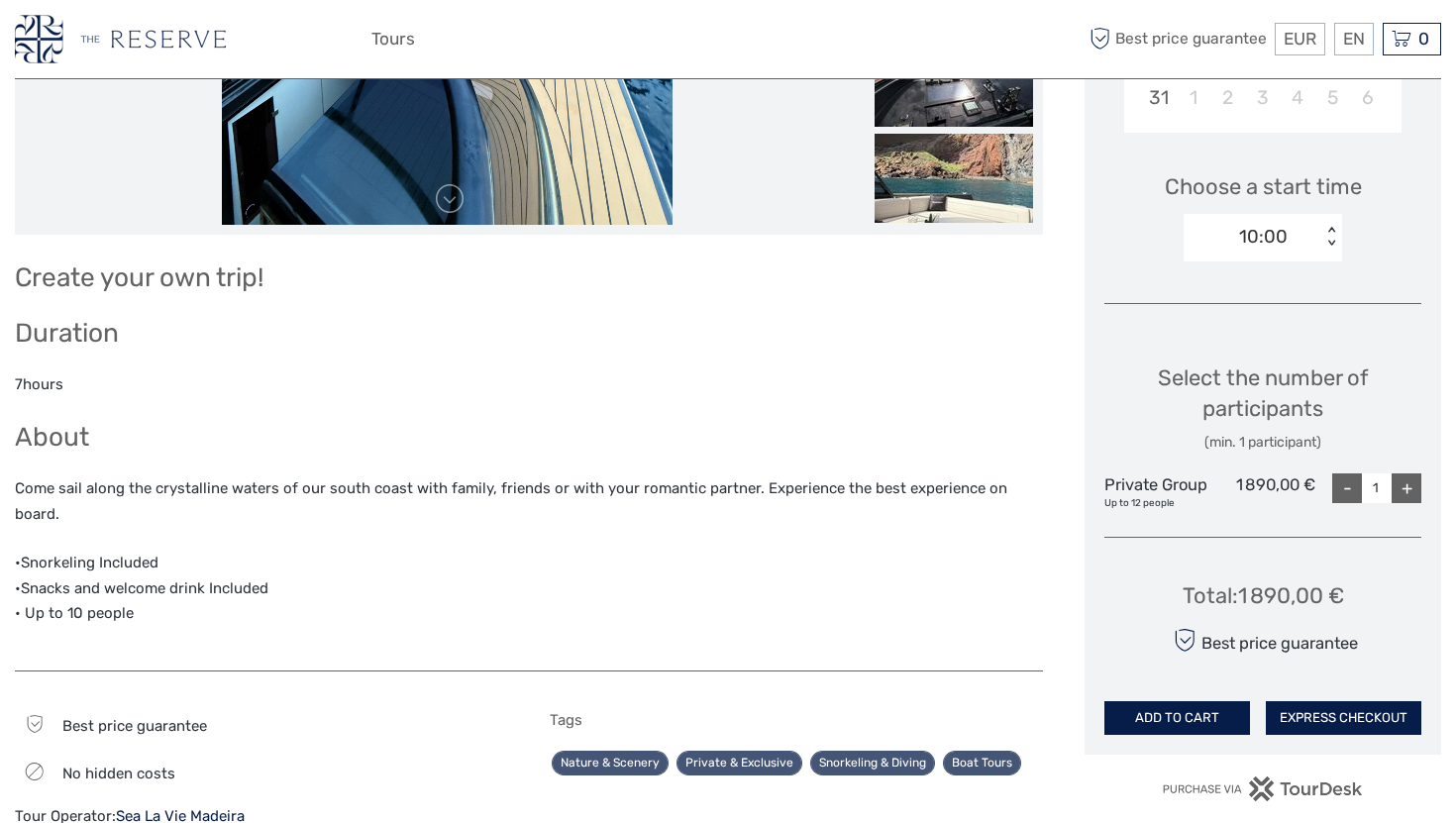 click on "+" at bounding box center (1406, 488) 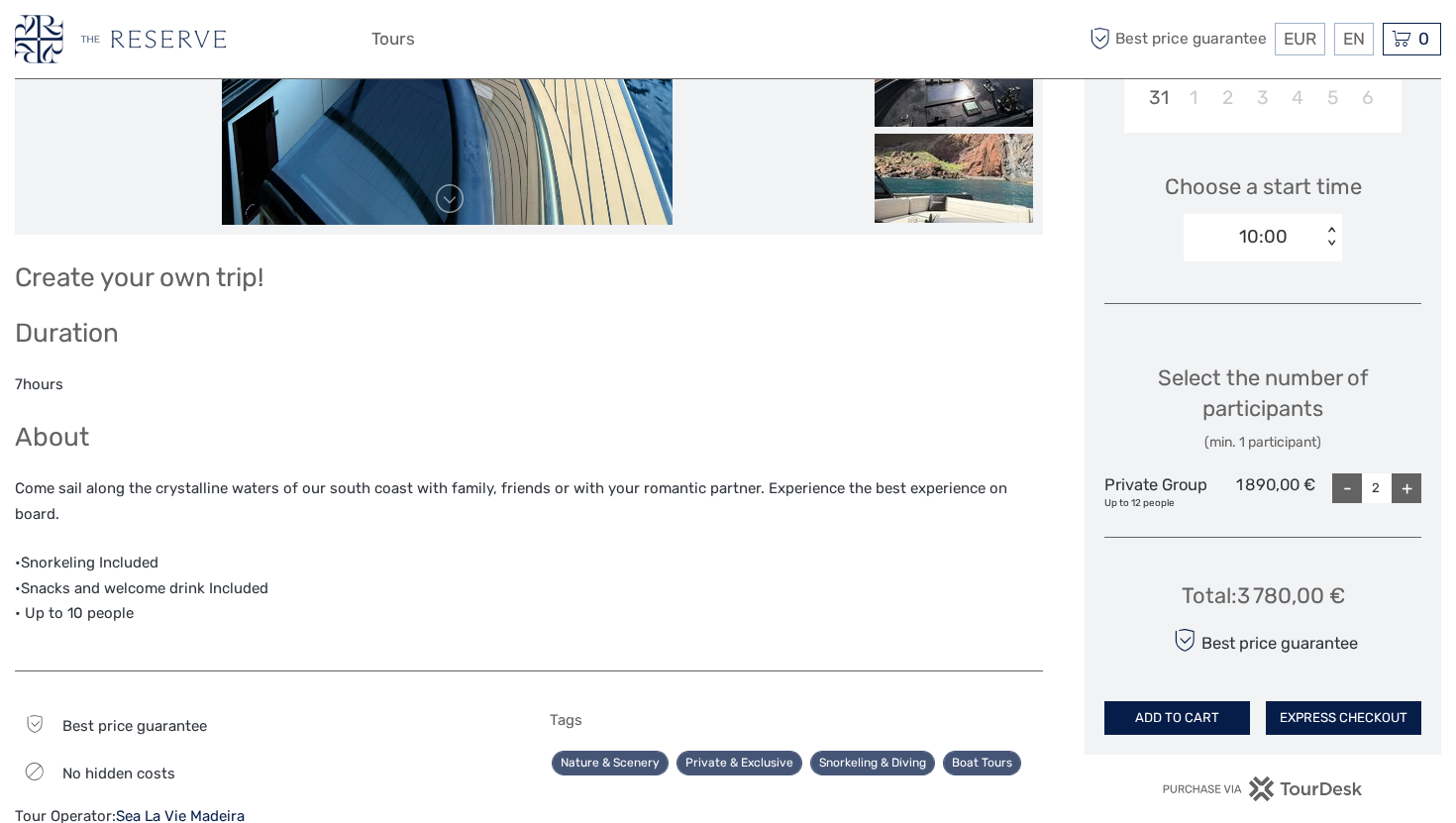 click on "+" at bounding box center [1406, 488] 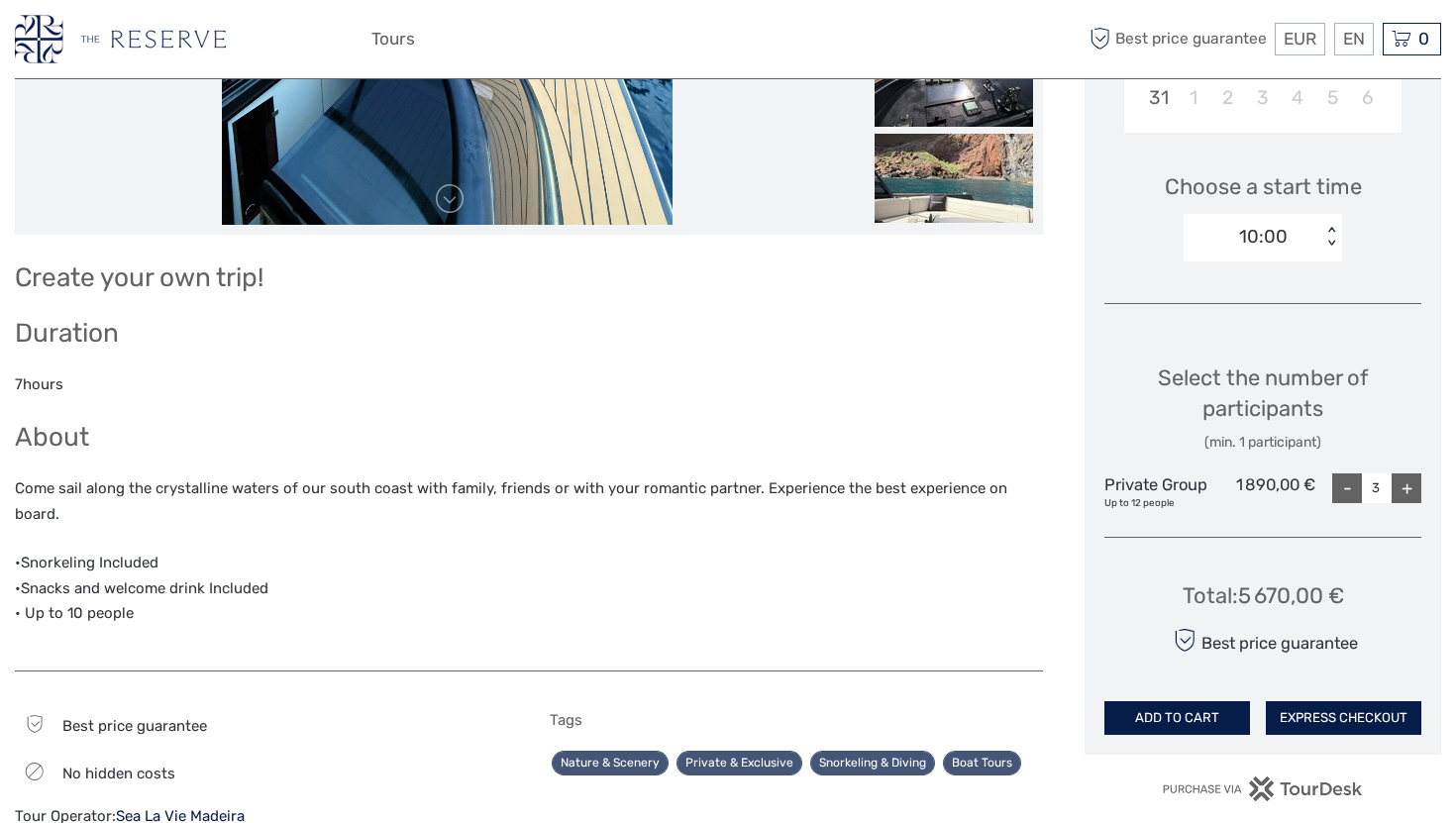 click on "+" at bounding box center [1406, 488] 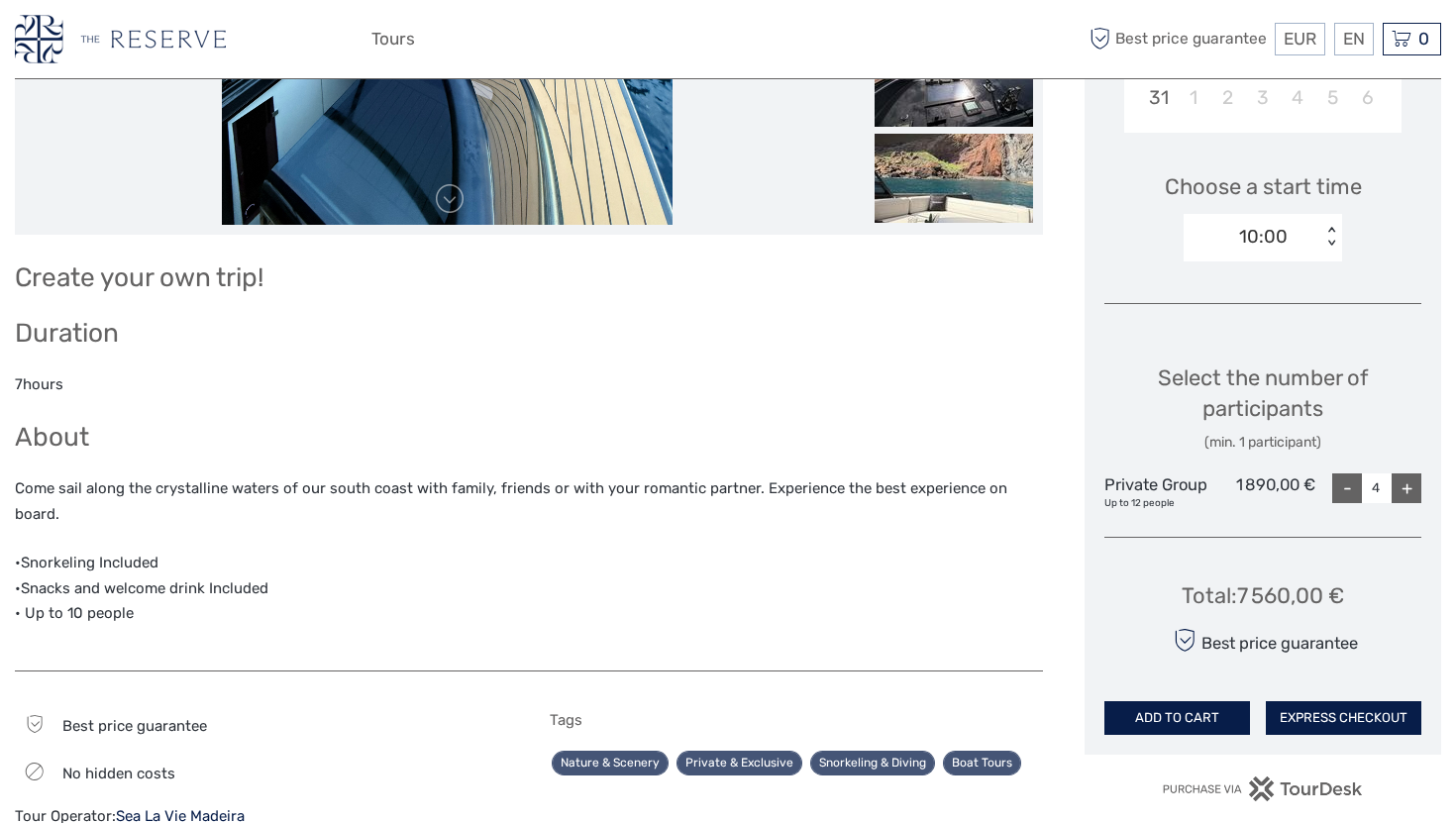 click on "+" at bounding box center (1406, 488) 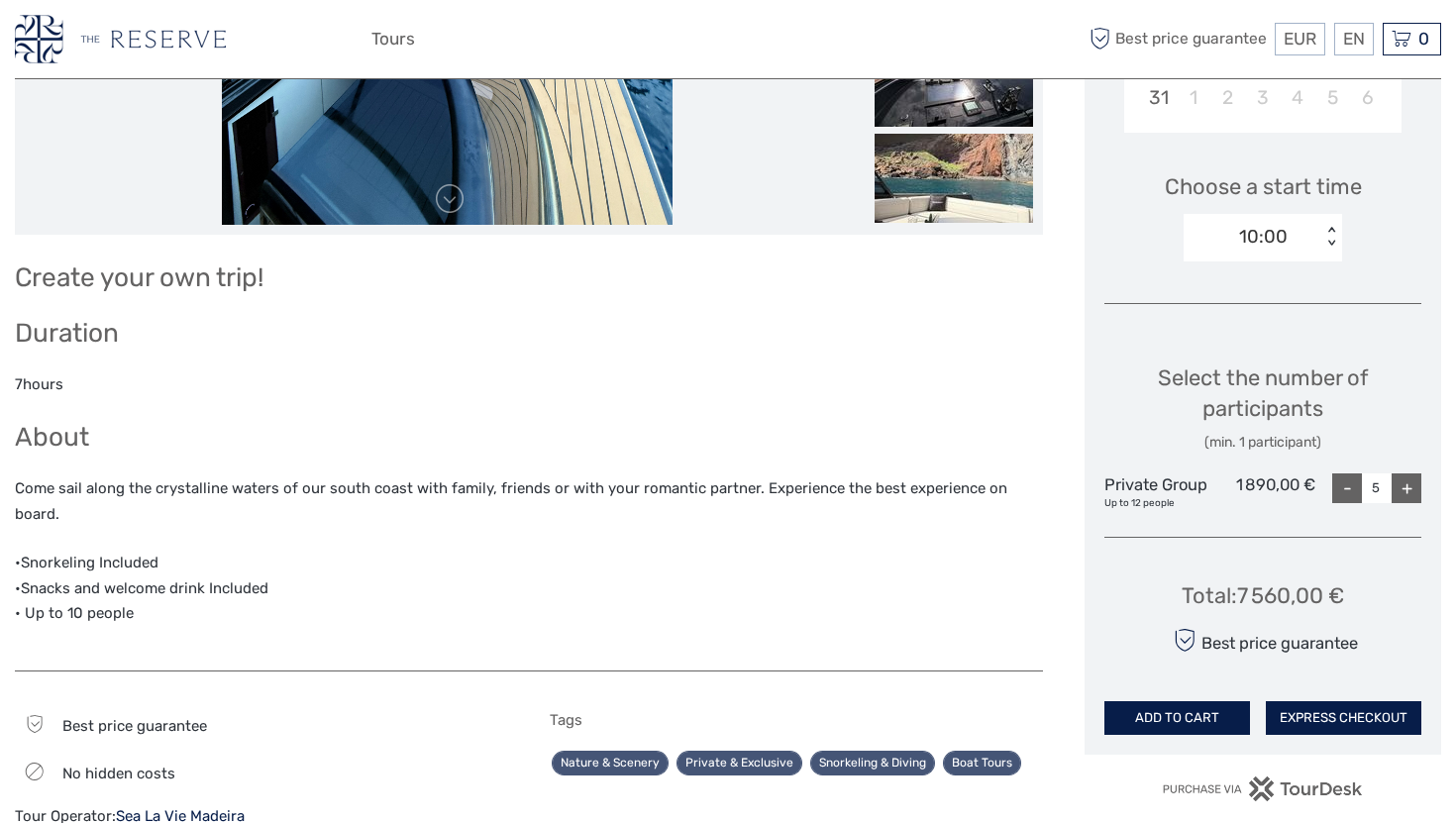 click on "+" at bounding box center [1406, 488] 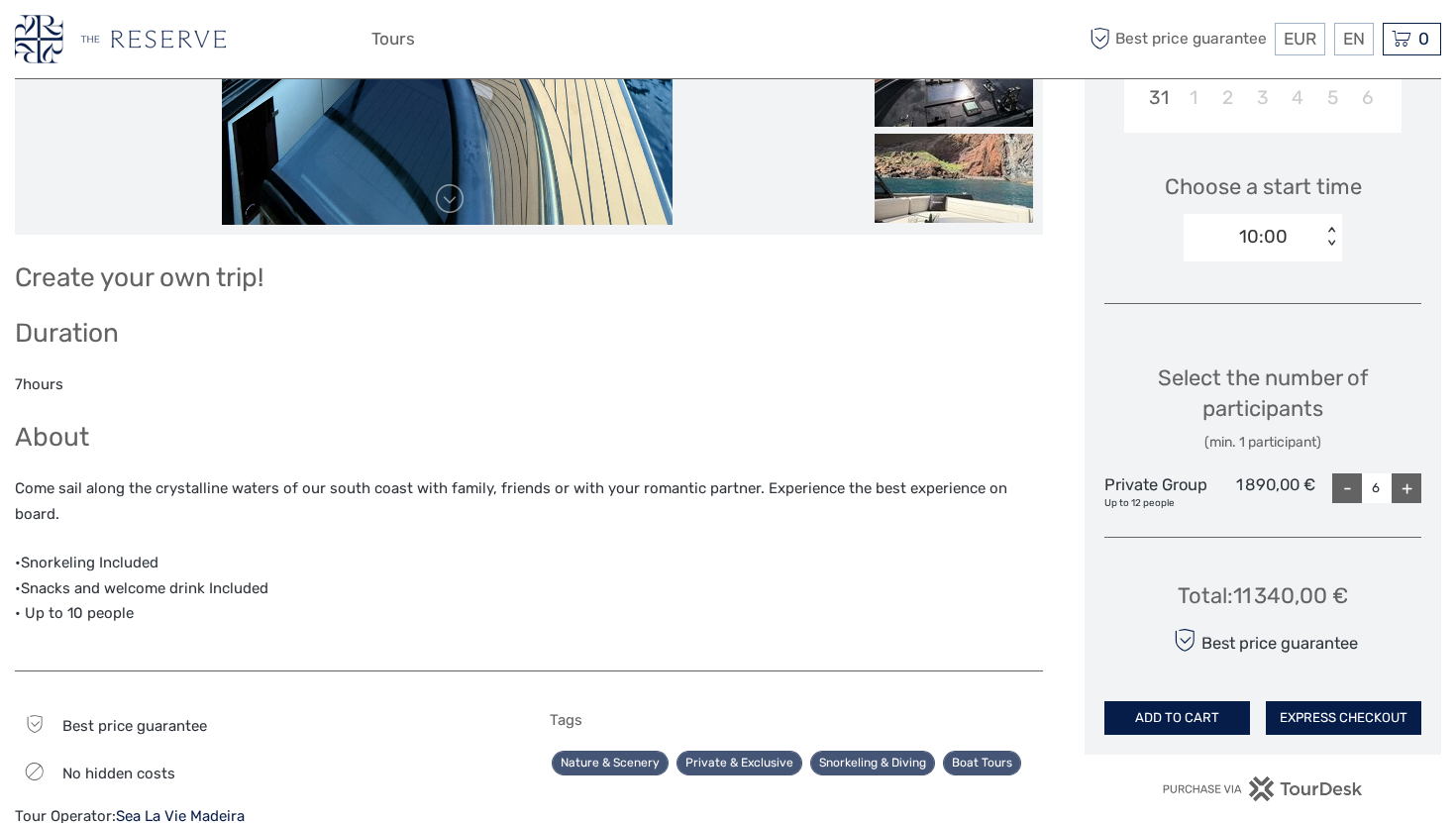 click on "+" at bounding box center (1406, 488) 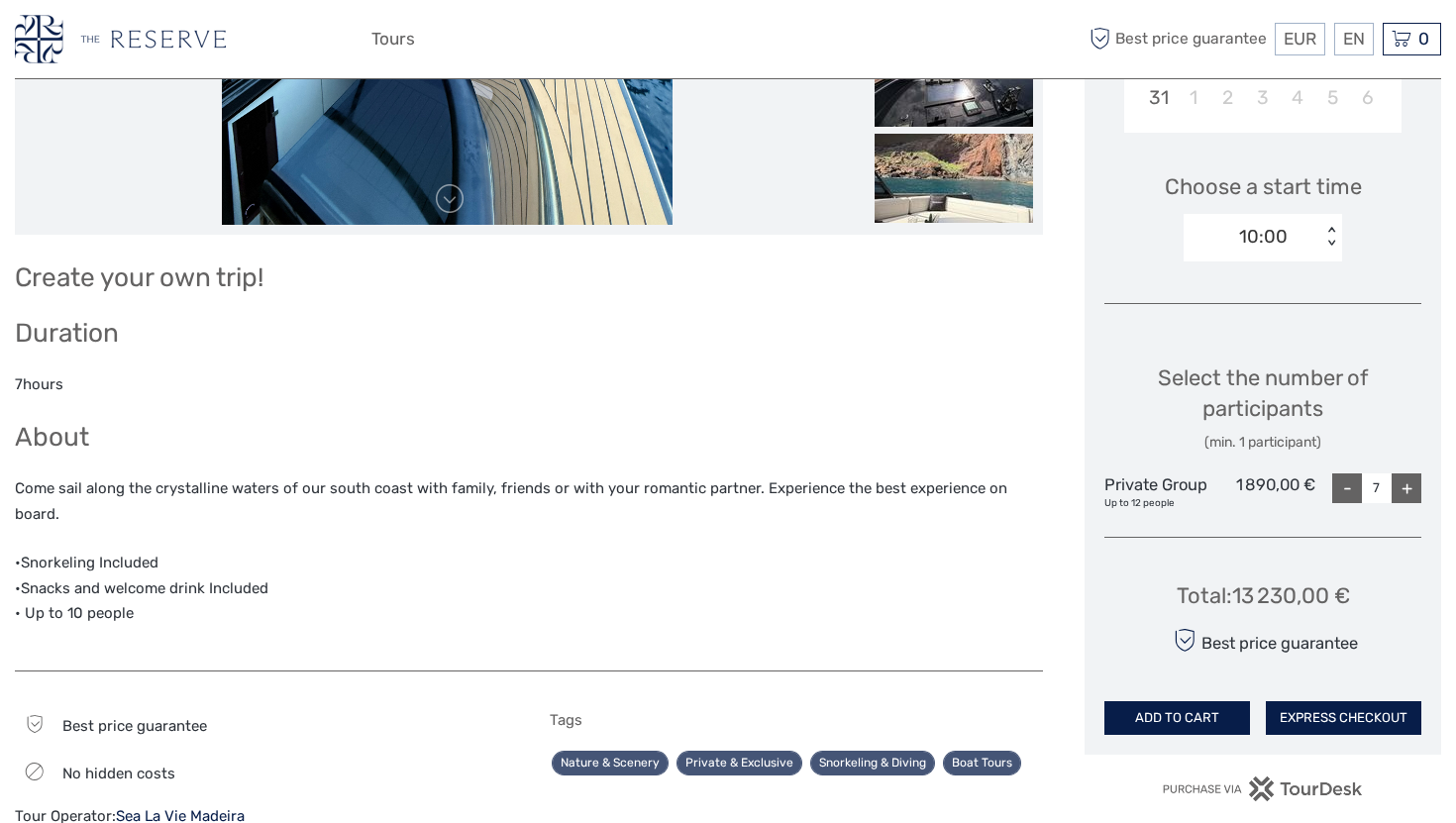 click on "+" at bounding box center (1406, 488) 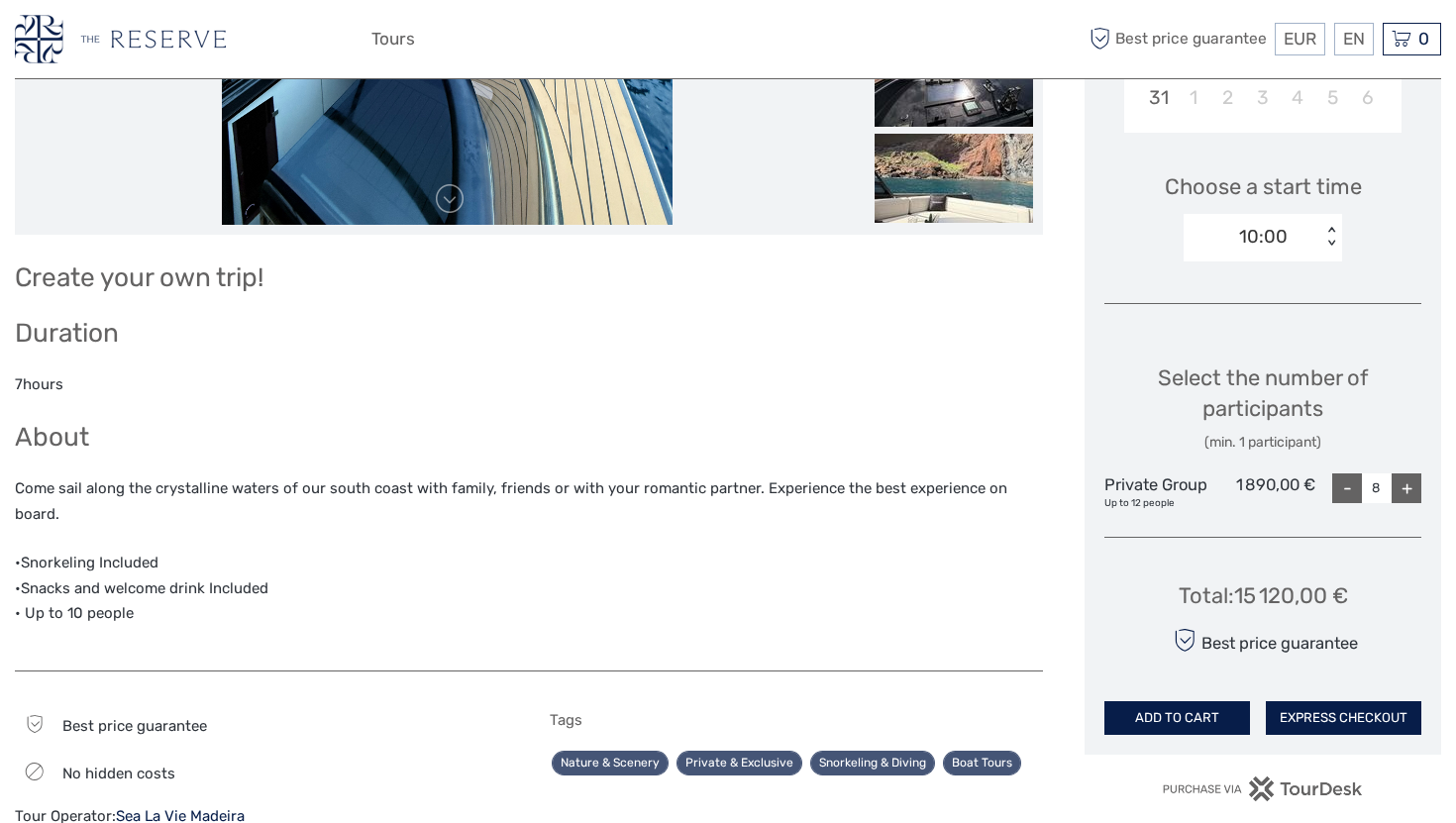 click on "+" at bounding box center (1406, 488) 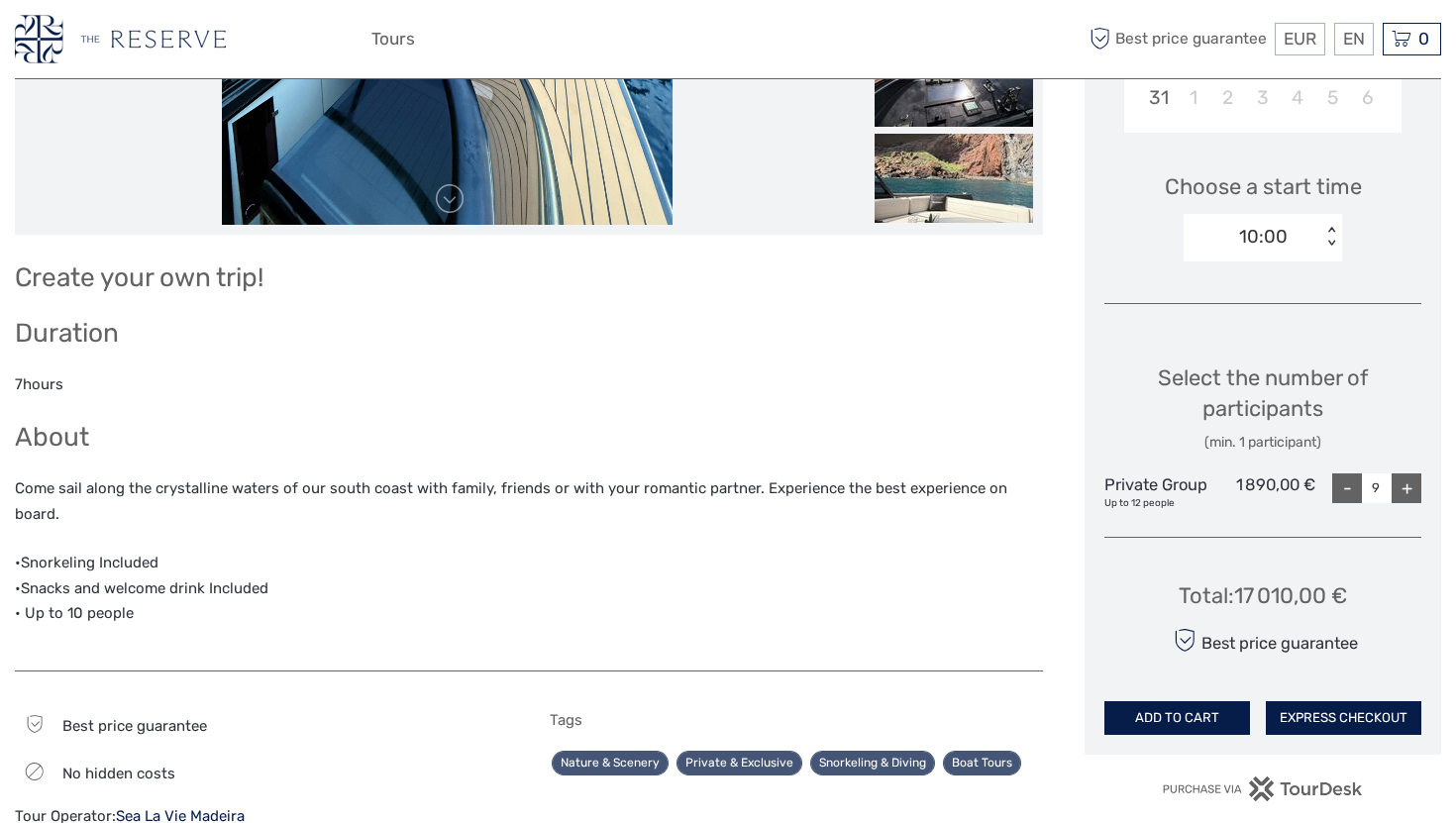 click on "+" at bounding box center [1406, 488] 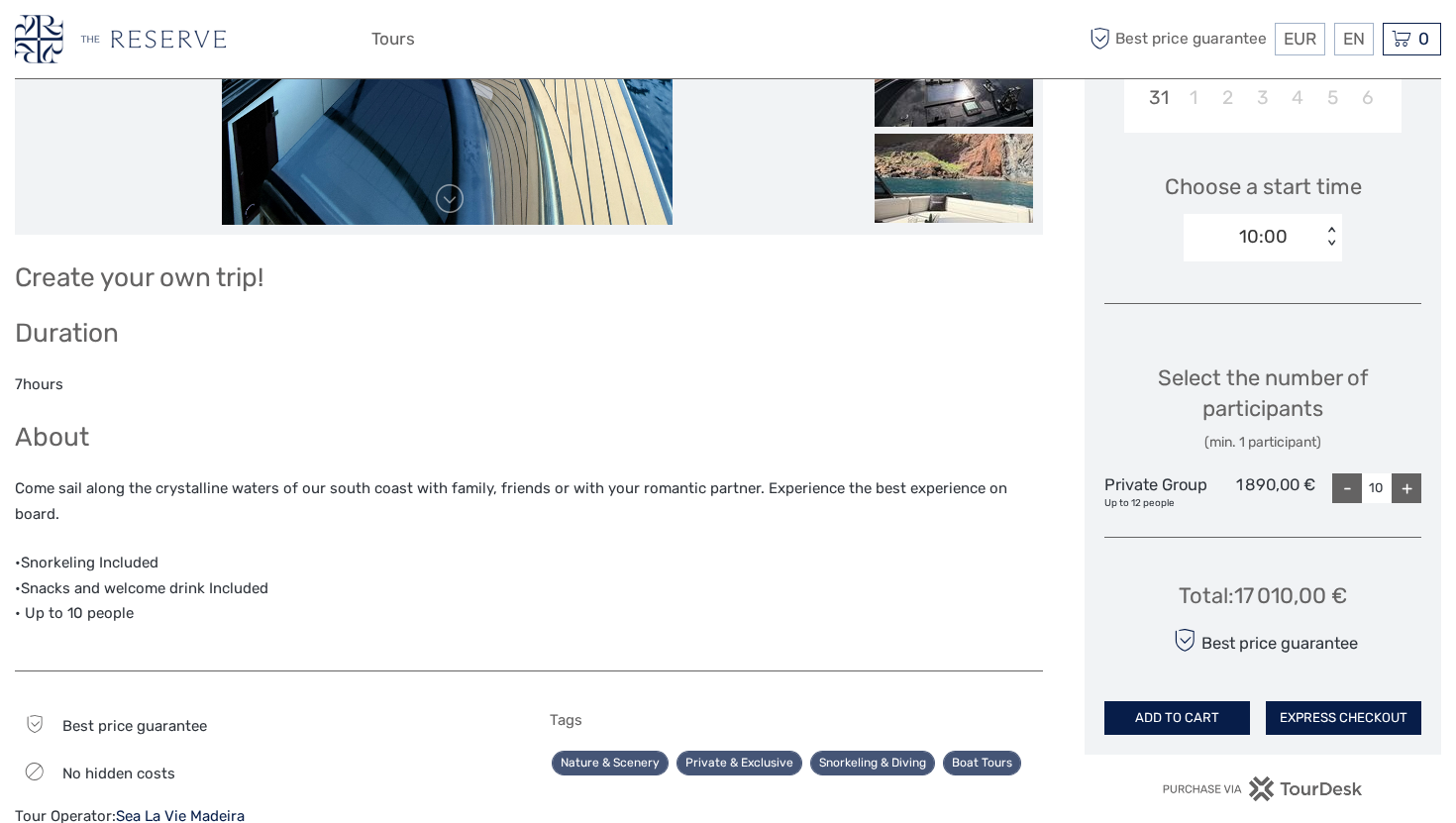 click on "+" at bounding box center (1406, 488) 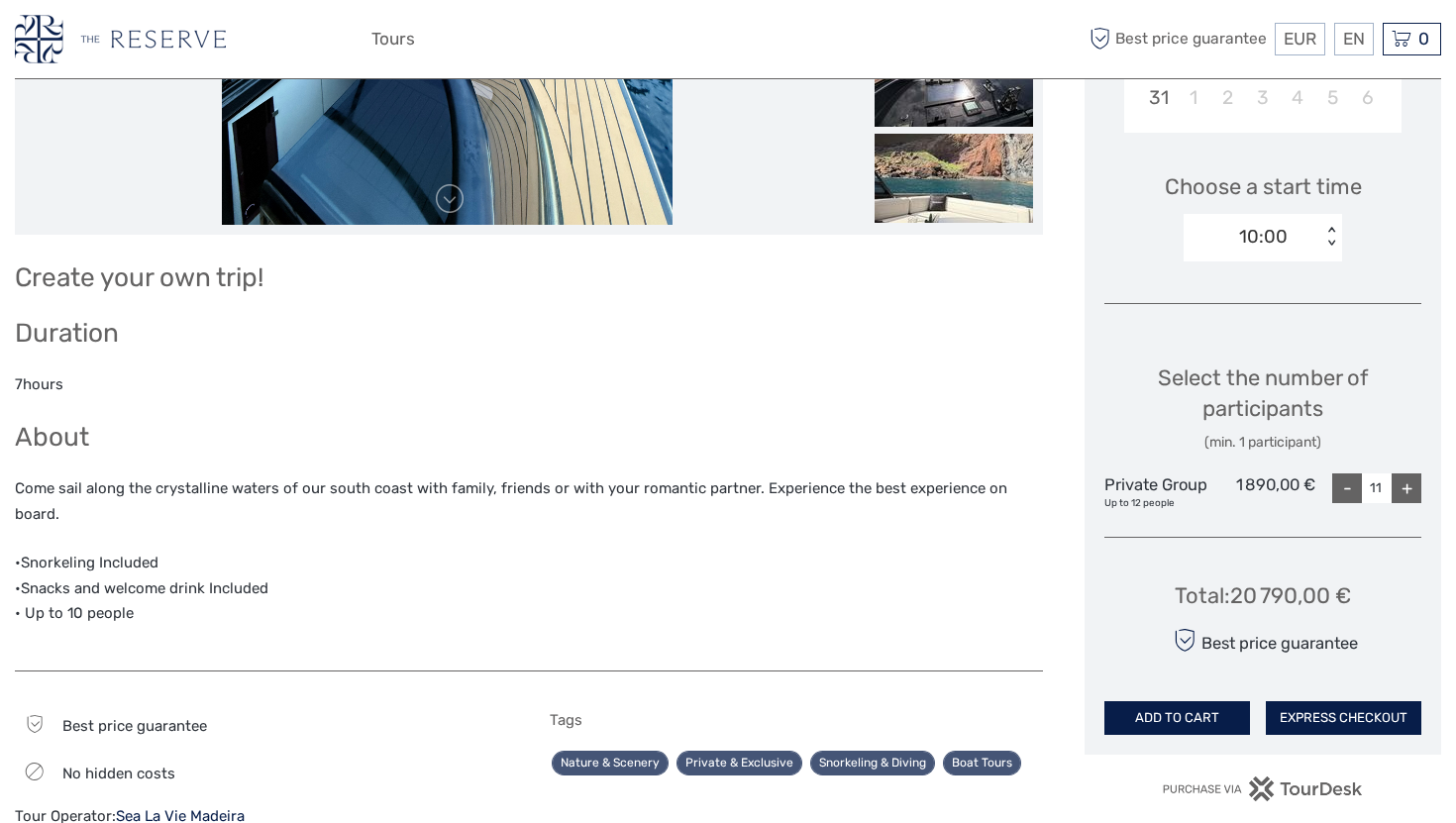 click on "+" at bounding box center [1406, 488] 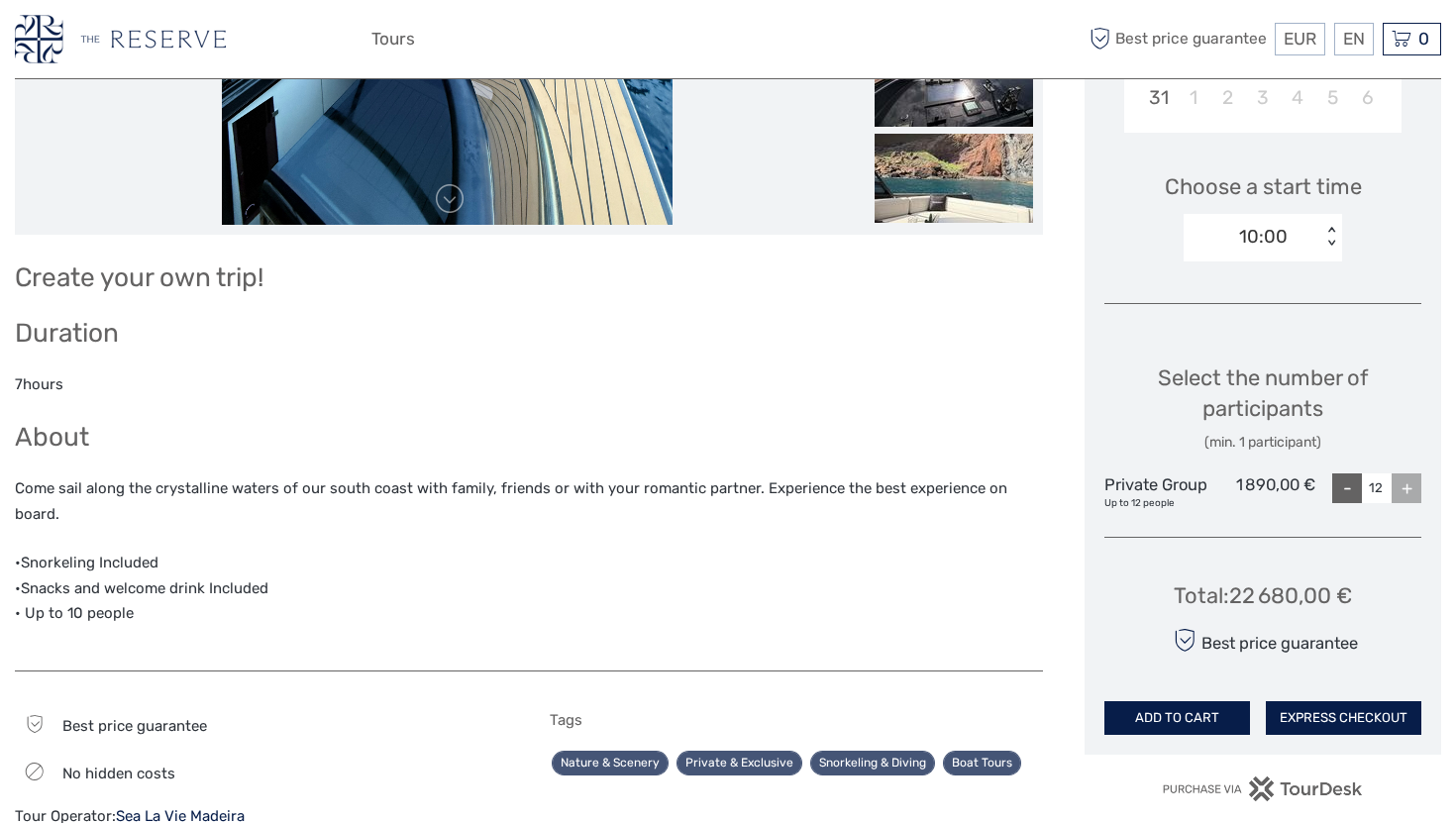 click on "+" at bounding box center (1406, 488) 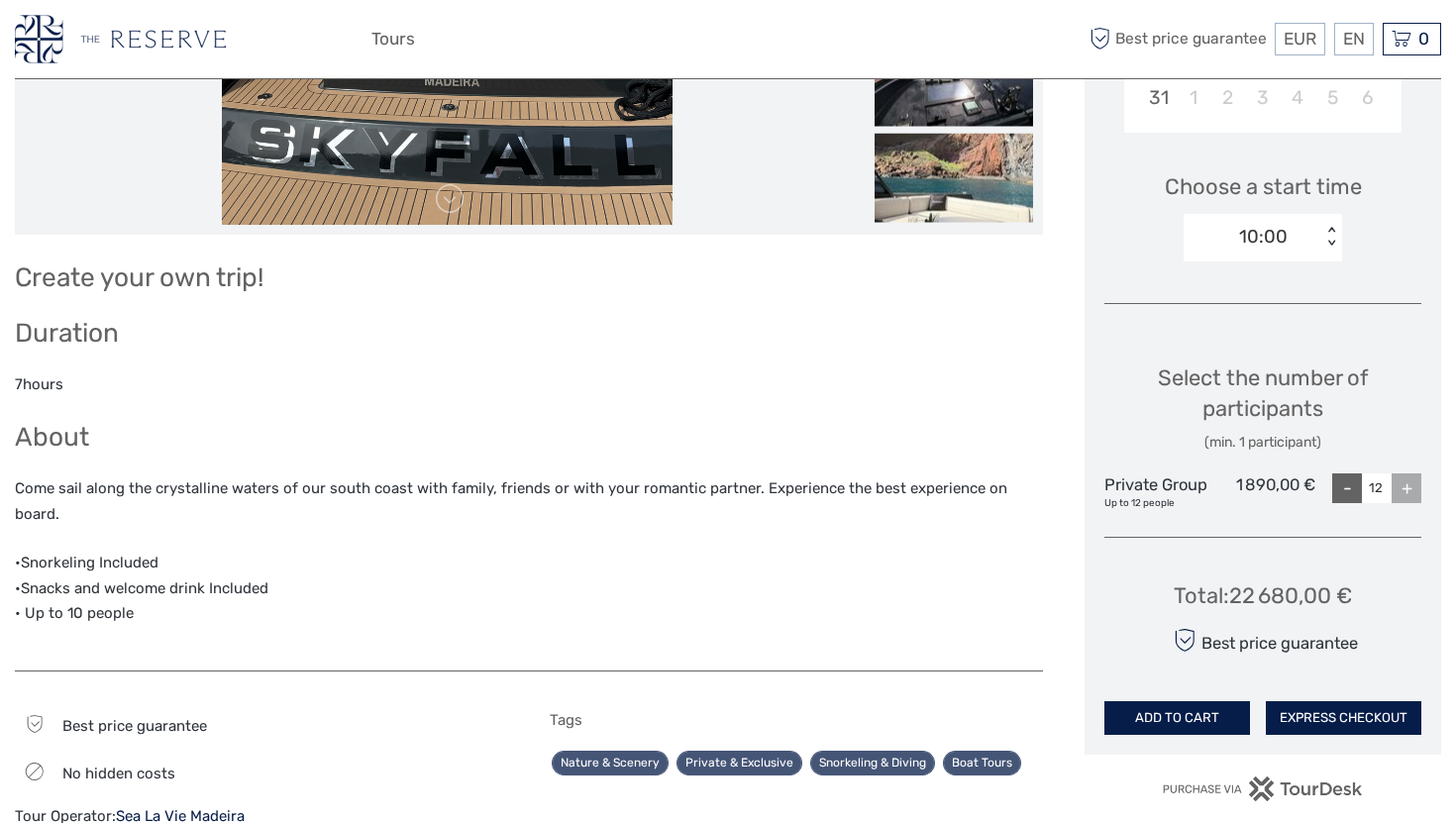 click on "-" at bounding box center [1347, 488] 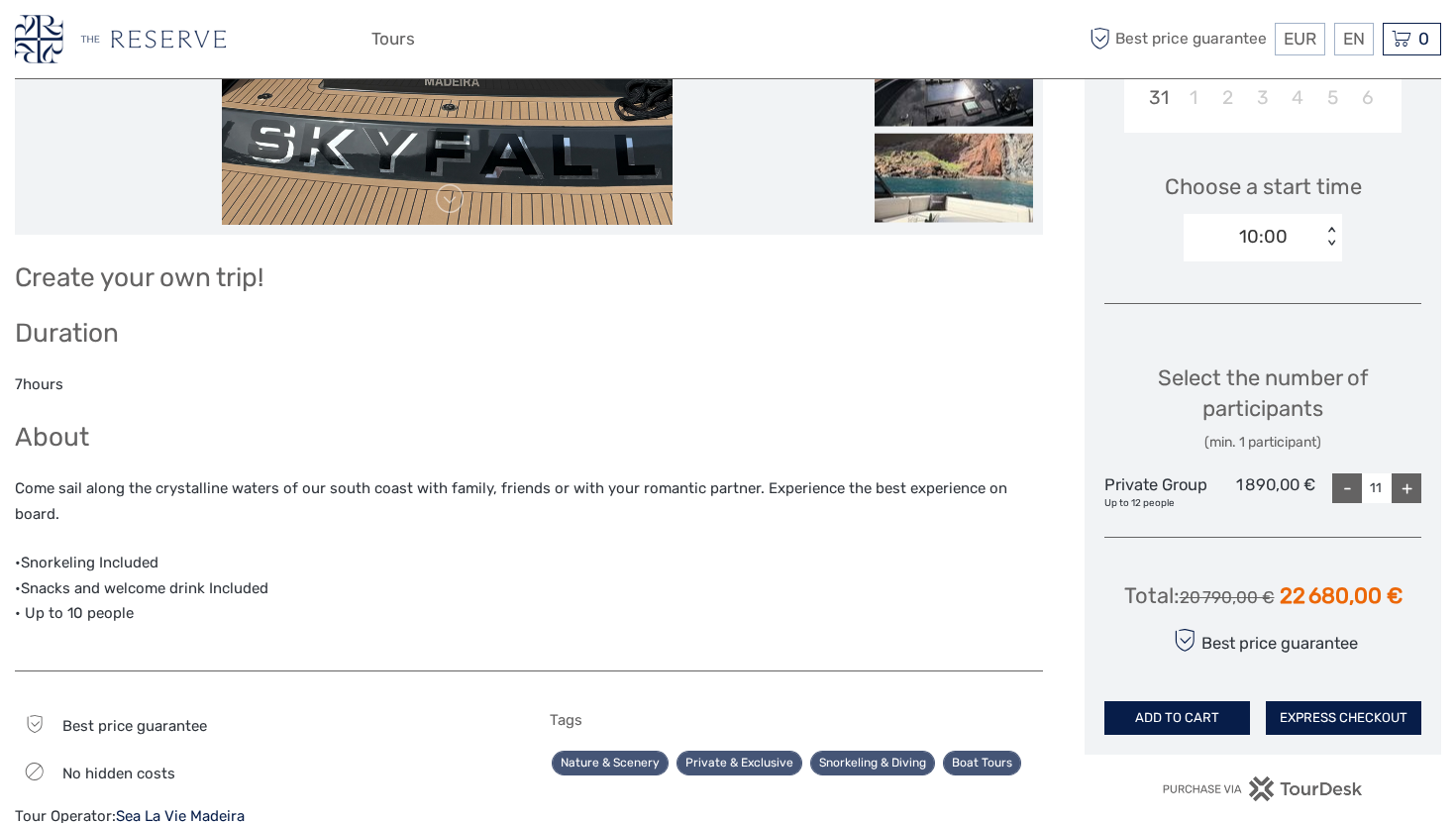 click on "-" at bounding box center [1347, 488] 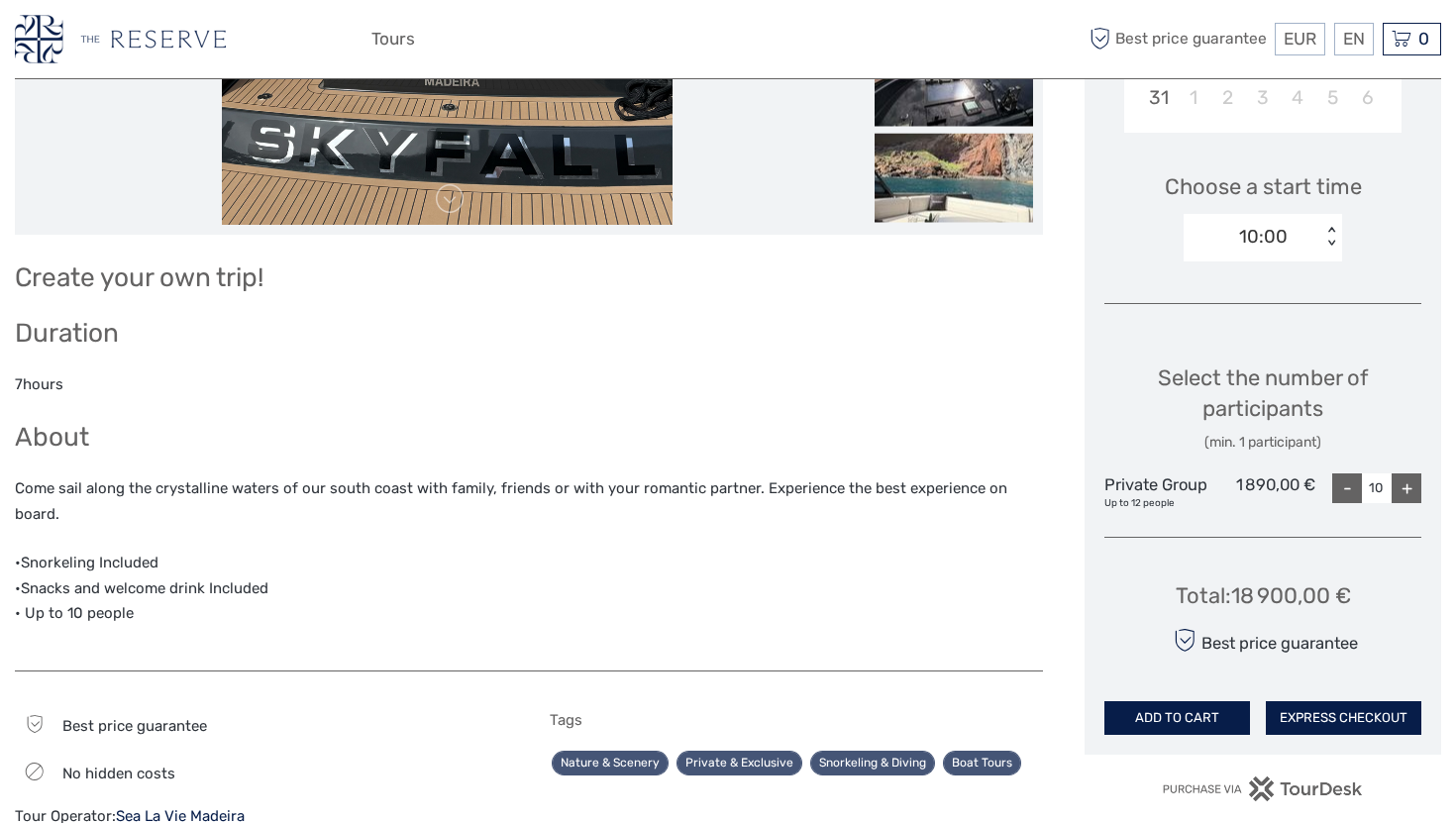 click on "-" at bounding box center (1347, 488) 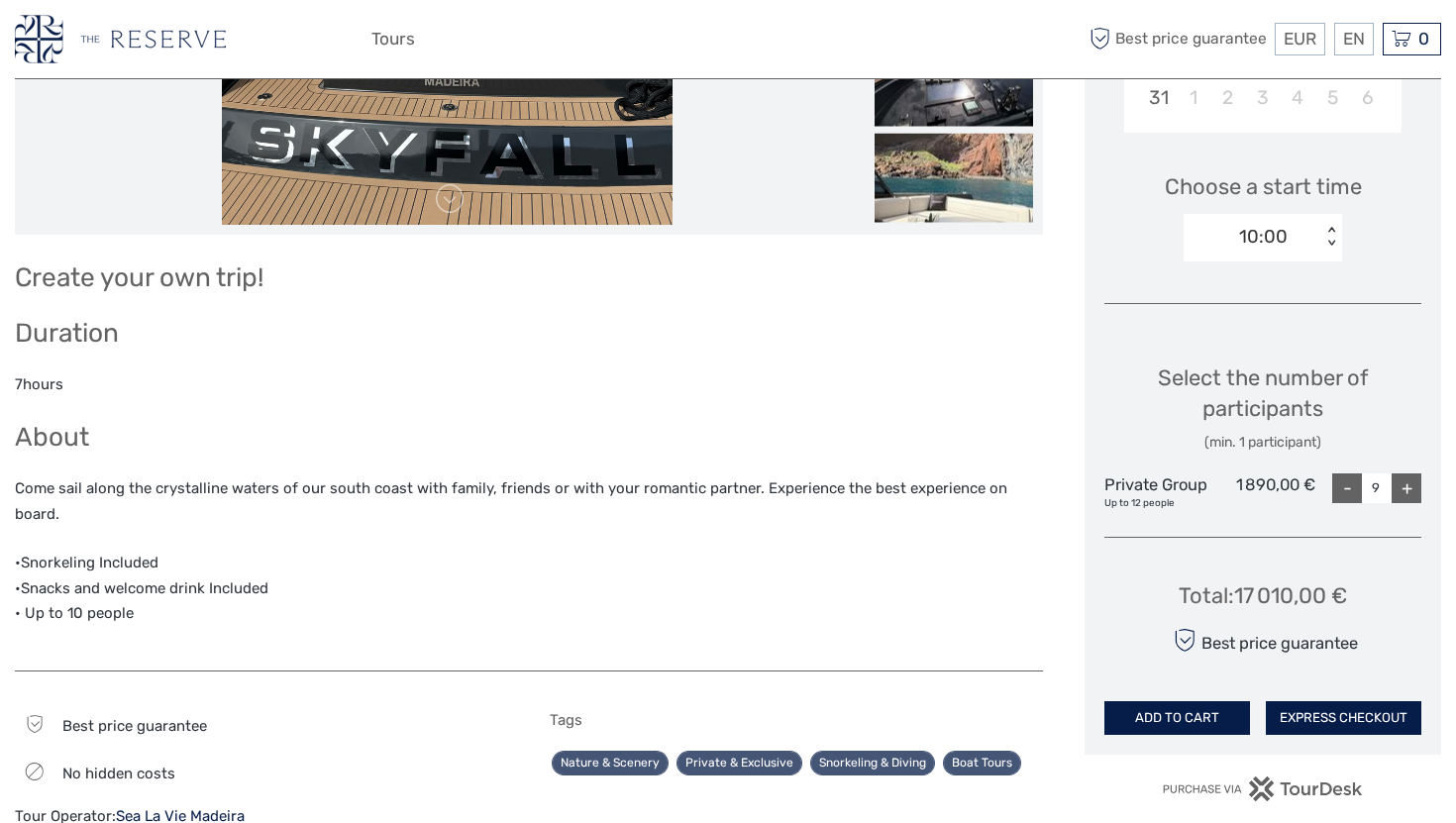 click on "-" at bounding box center [1347, 488] 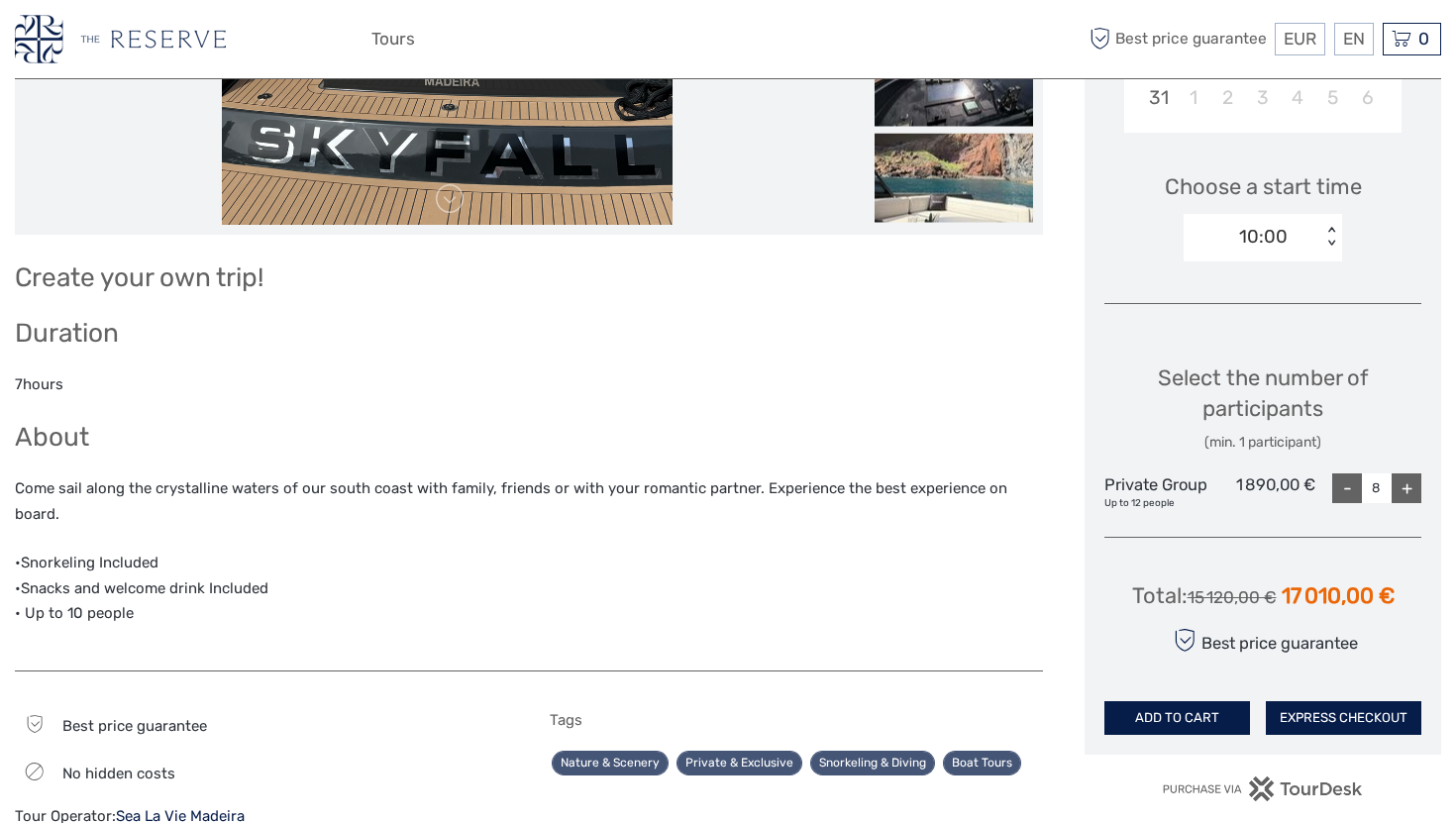 click on "-" at bounding box center [1347, 488] 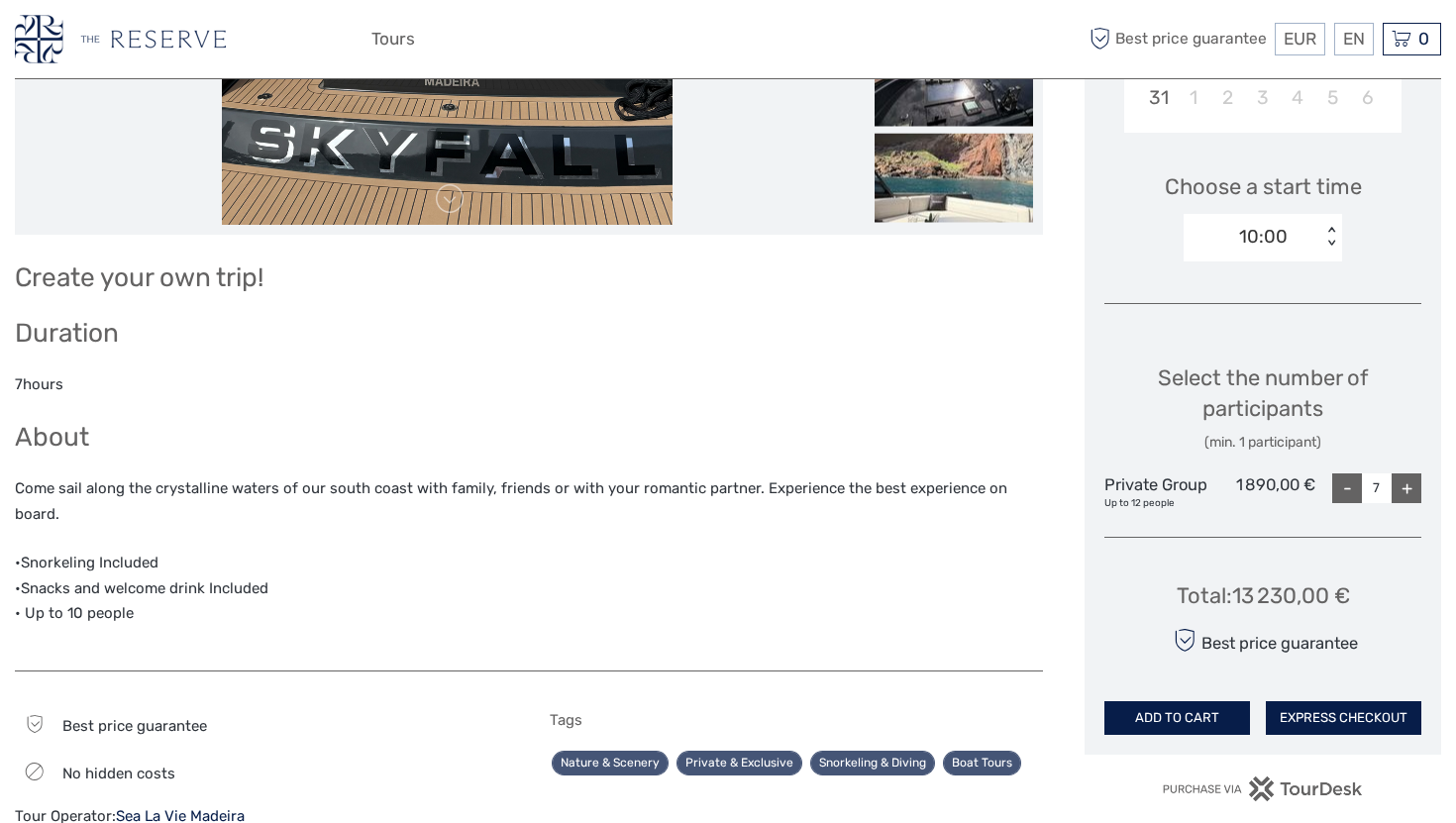 click on "-" at bounding box center (1347, 488) 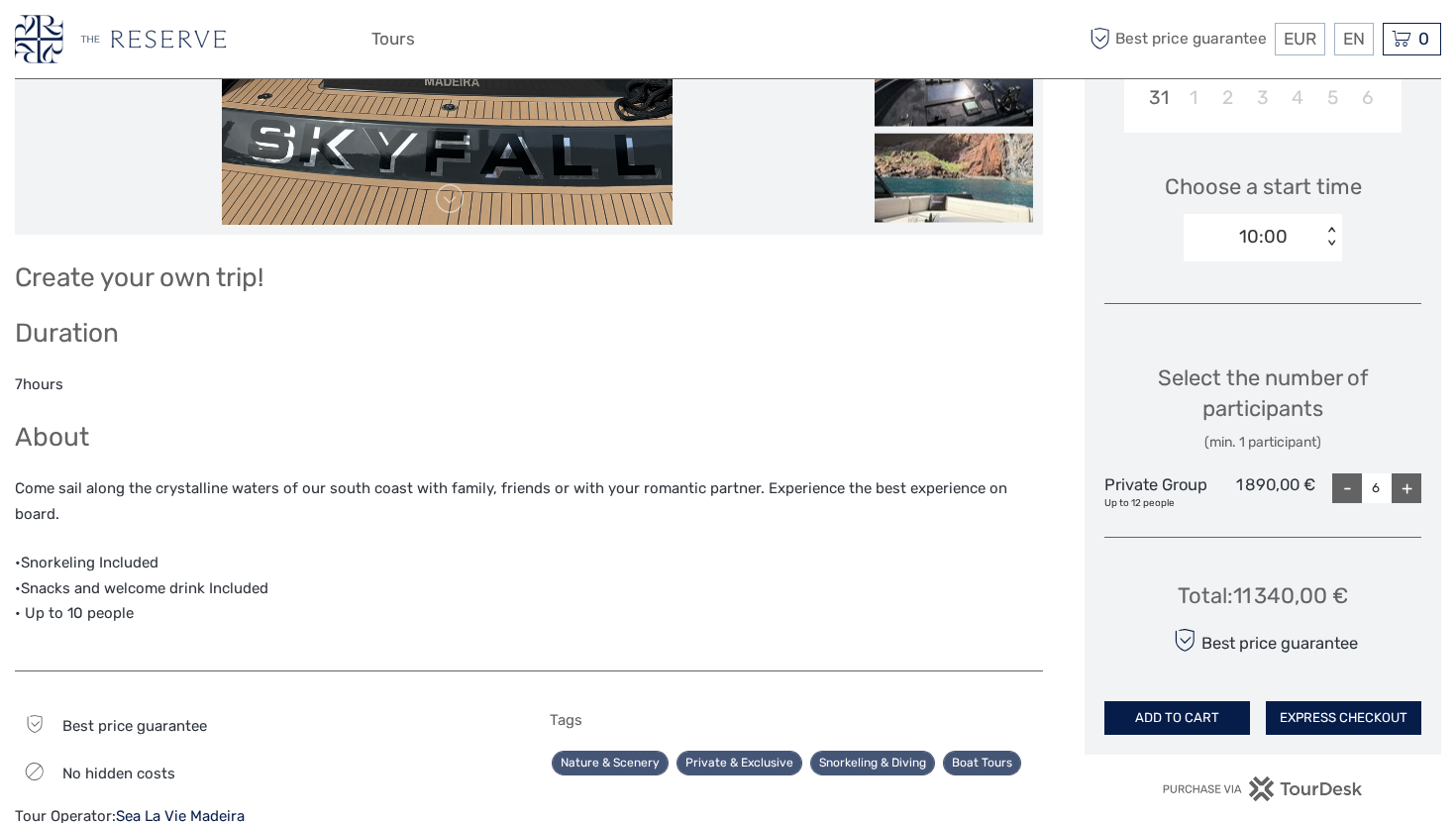 click on "-" at bounding box center [1347, 488] 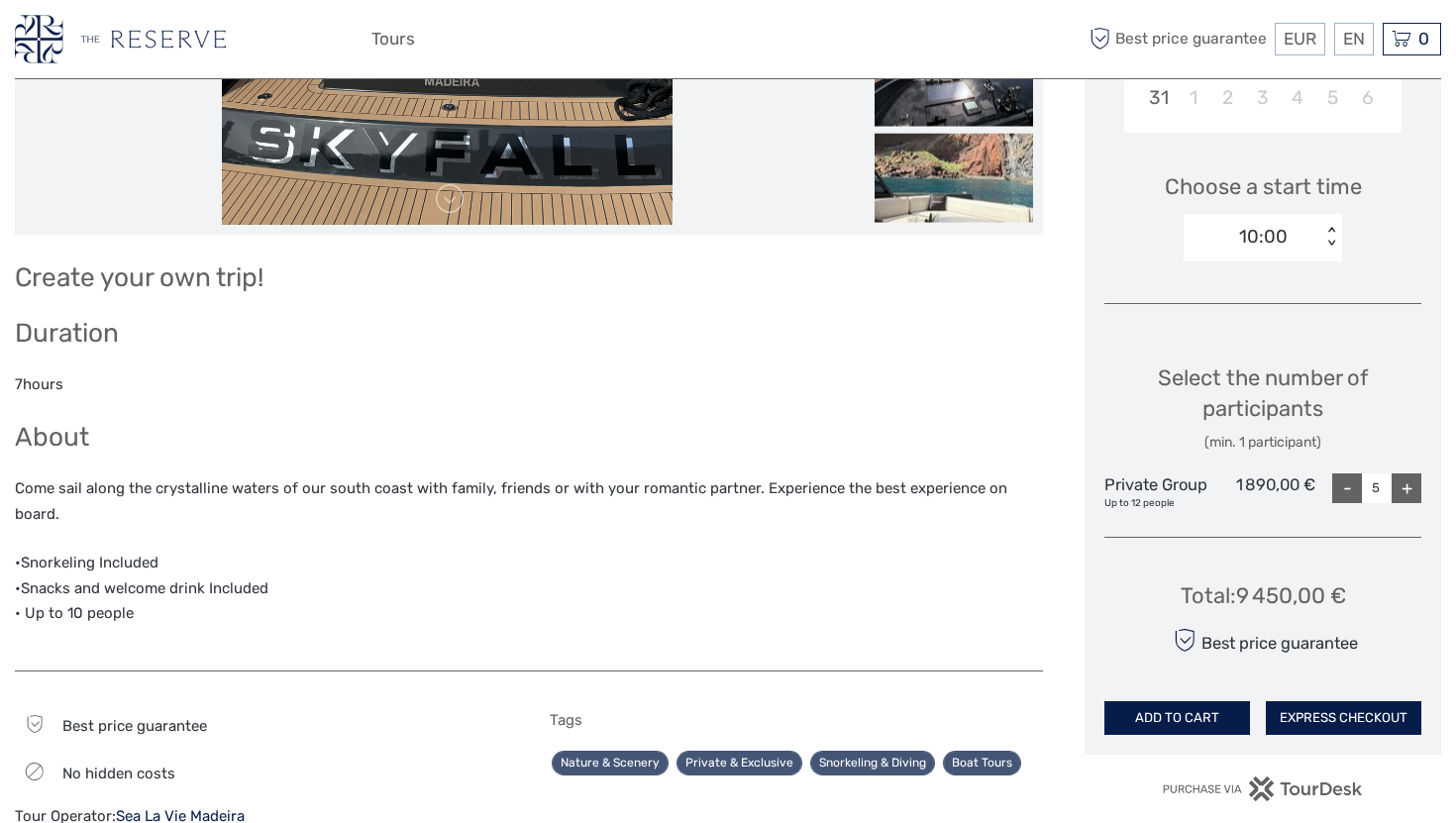 click on "-" at bounding box center [1347, 488] 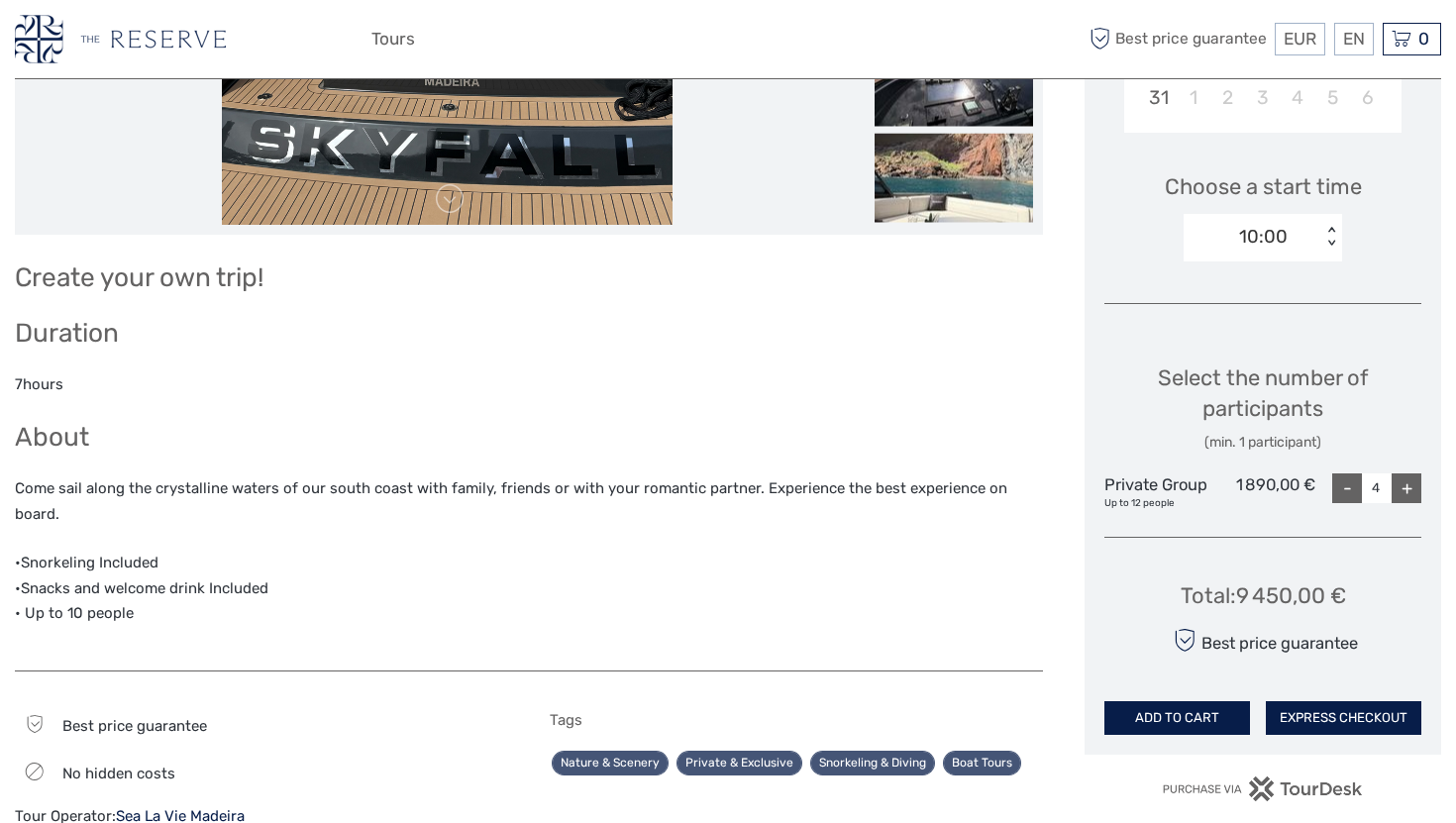 click on "-" at bounding box center (1347, 488) 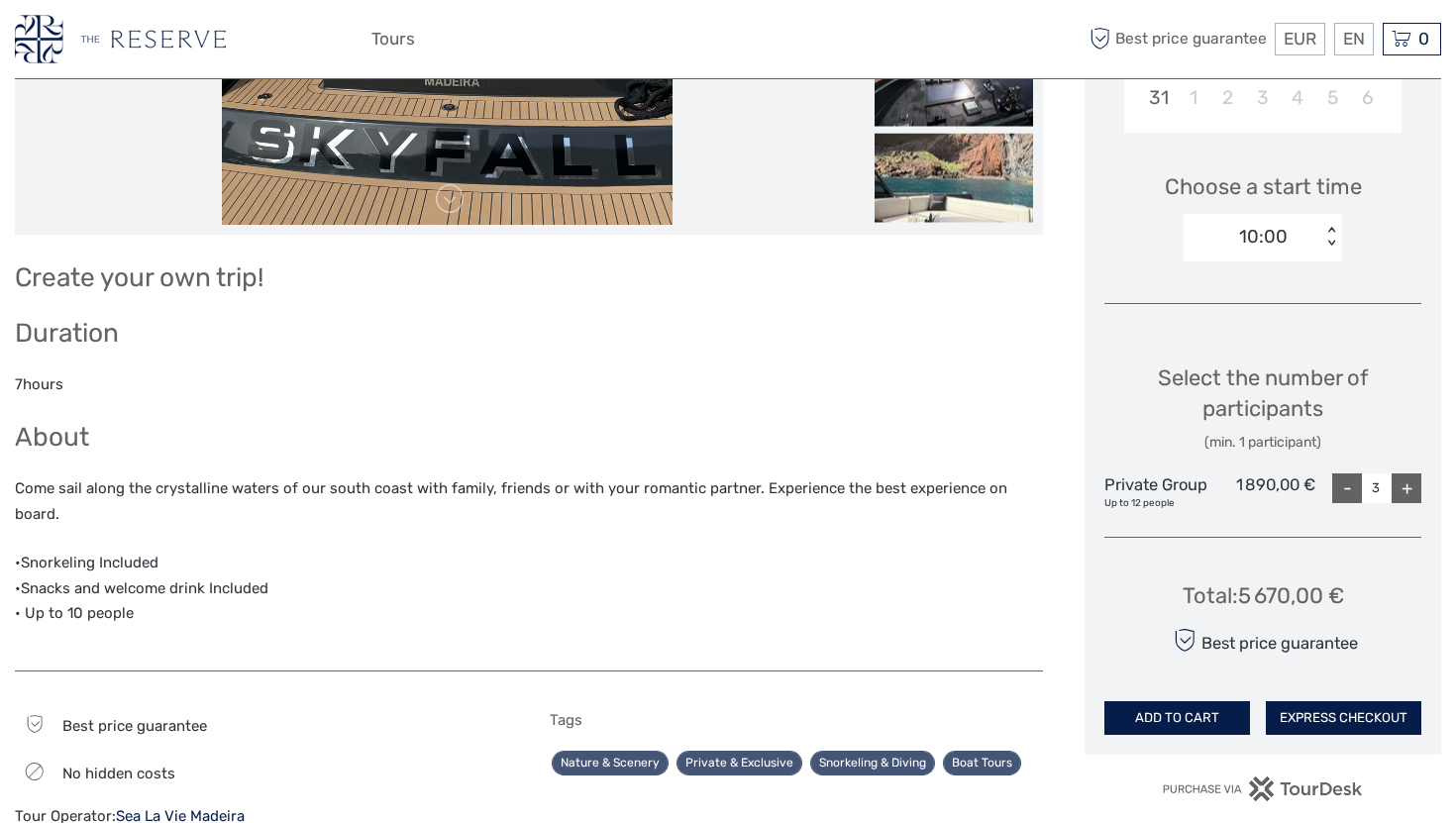 click on "-" at bounding box center (1347, 488) 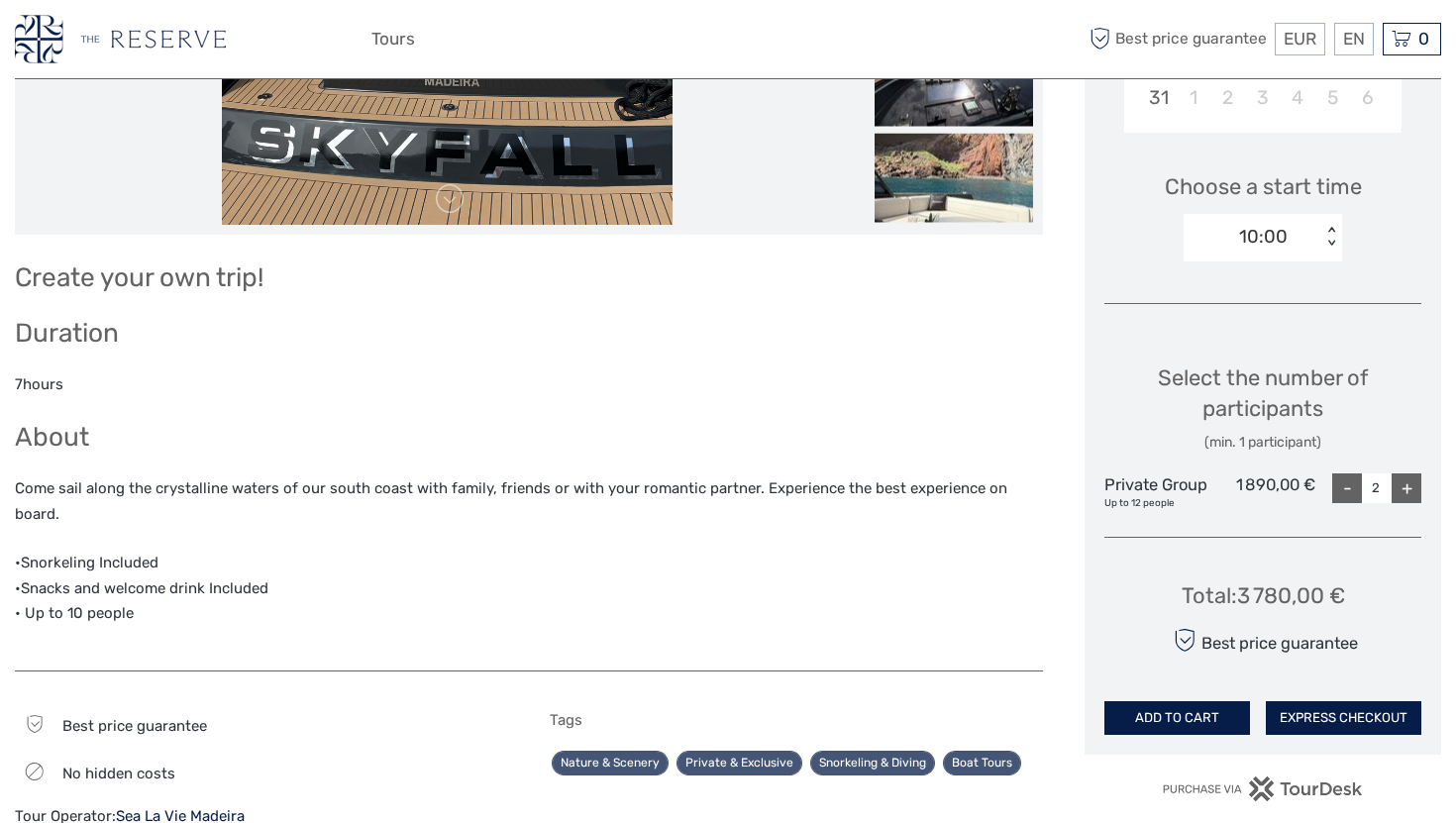 click on "-" at bounding box center (1347, 488) 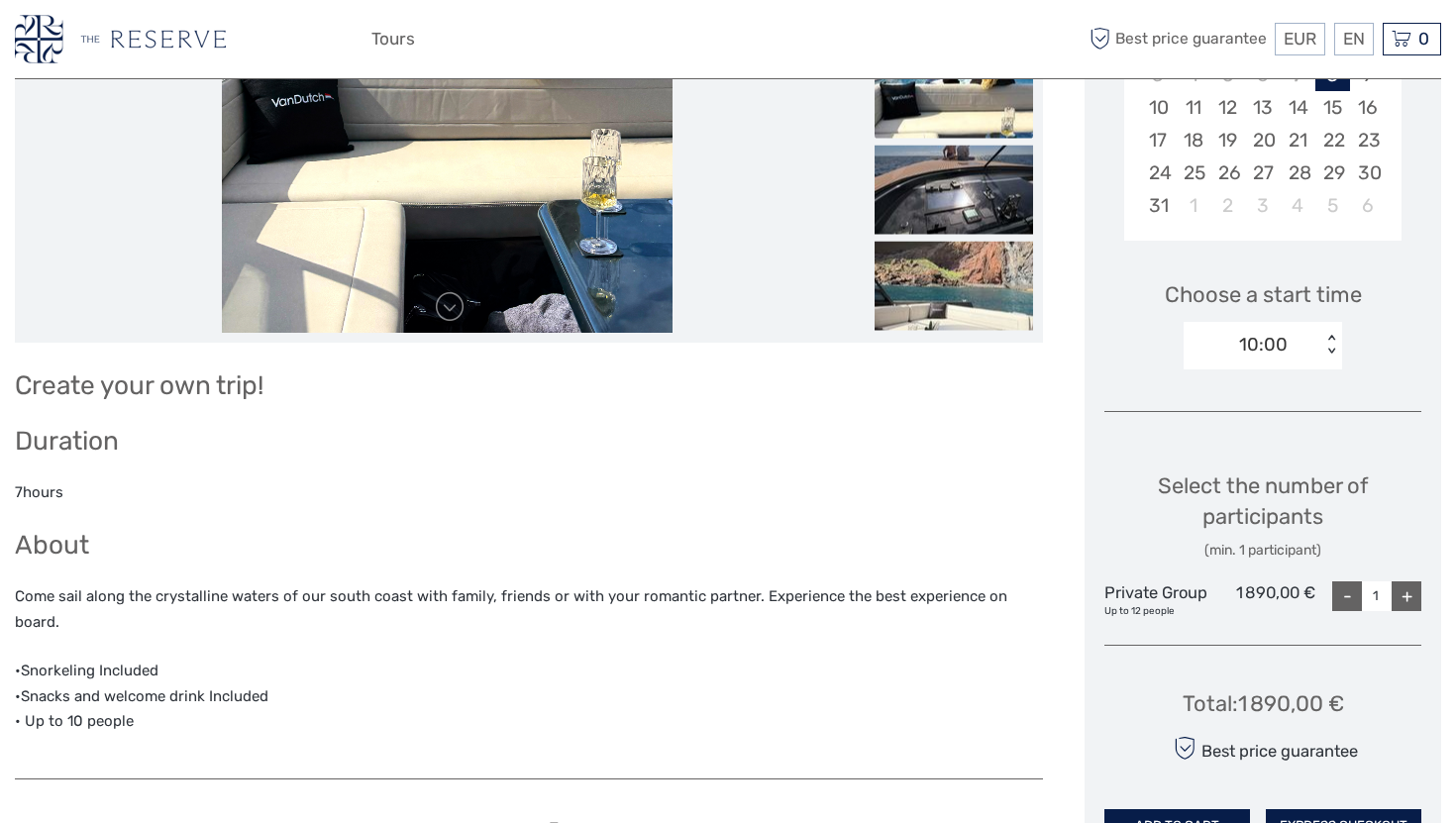 scroll, scrollTop: 281, scrollLeft: 0, axis: vertical 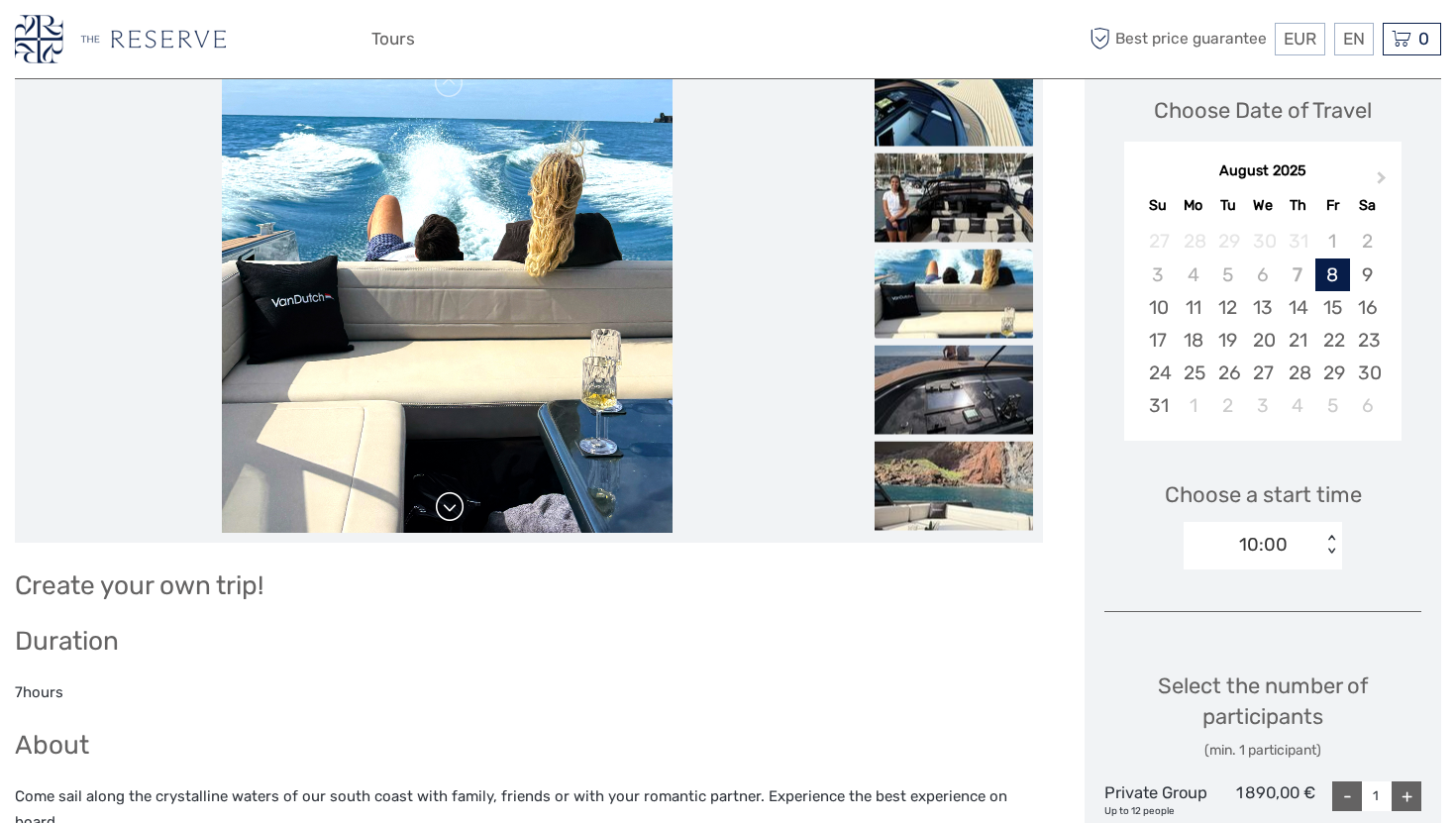click at bounding box center [450, 507] 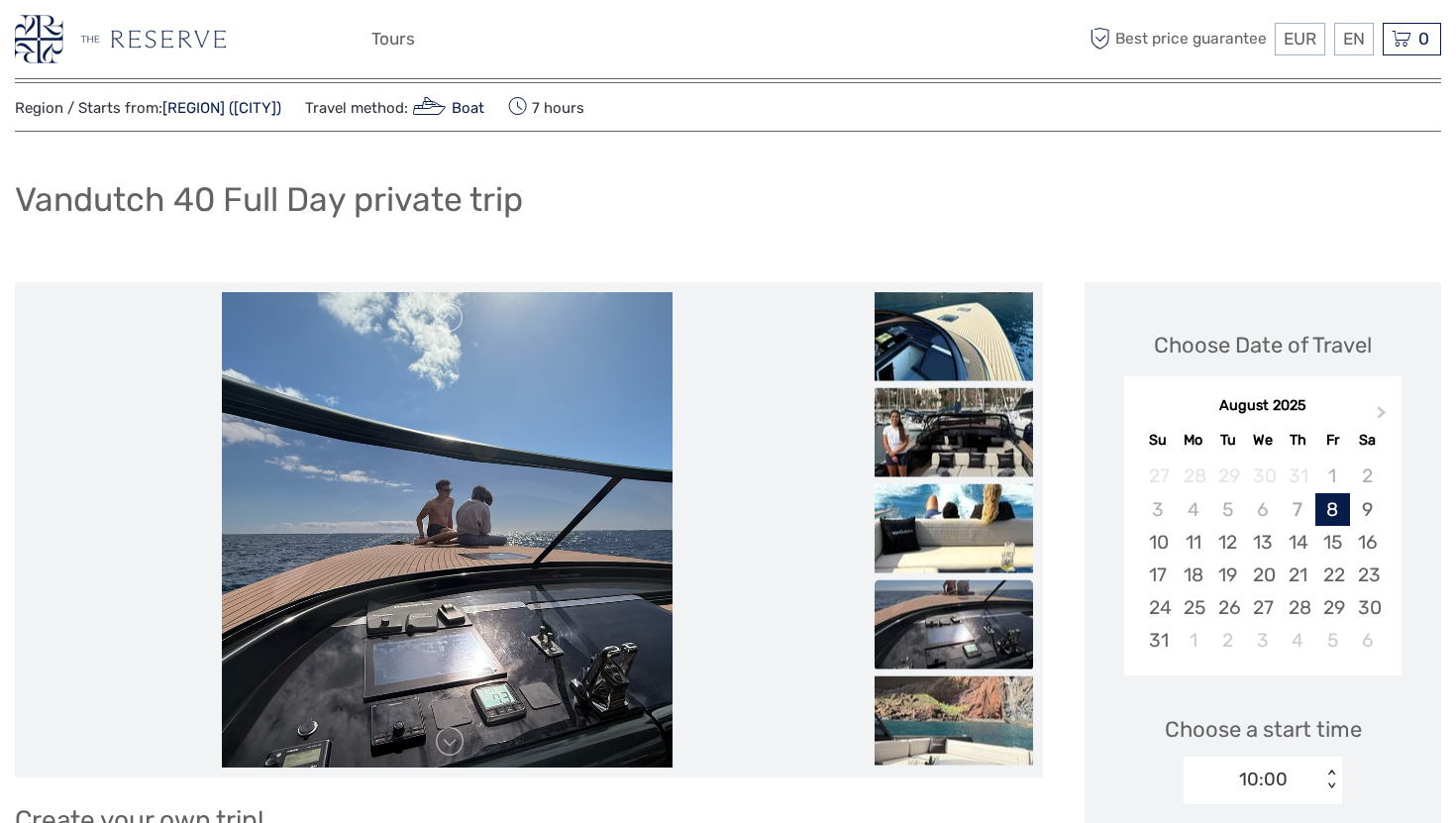 scroll, scrollTop: 0, scrollLeft: 0, axis: both 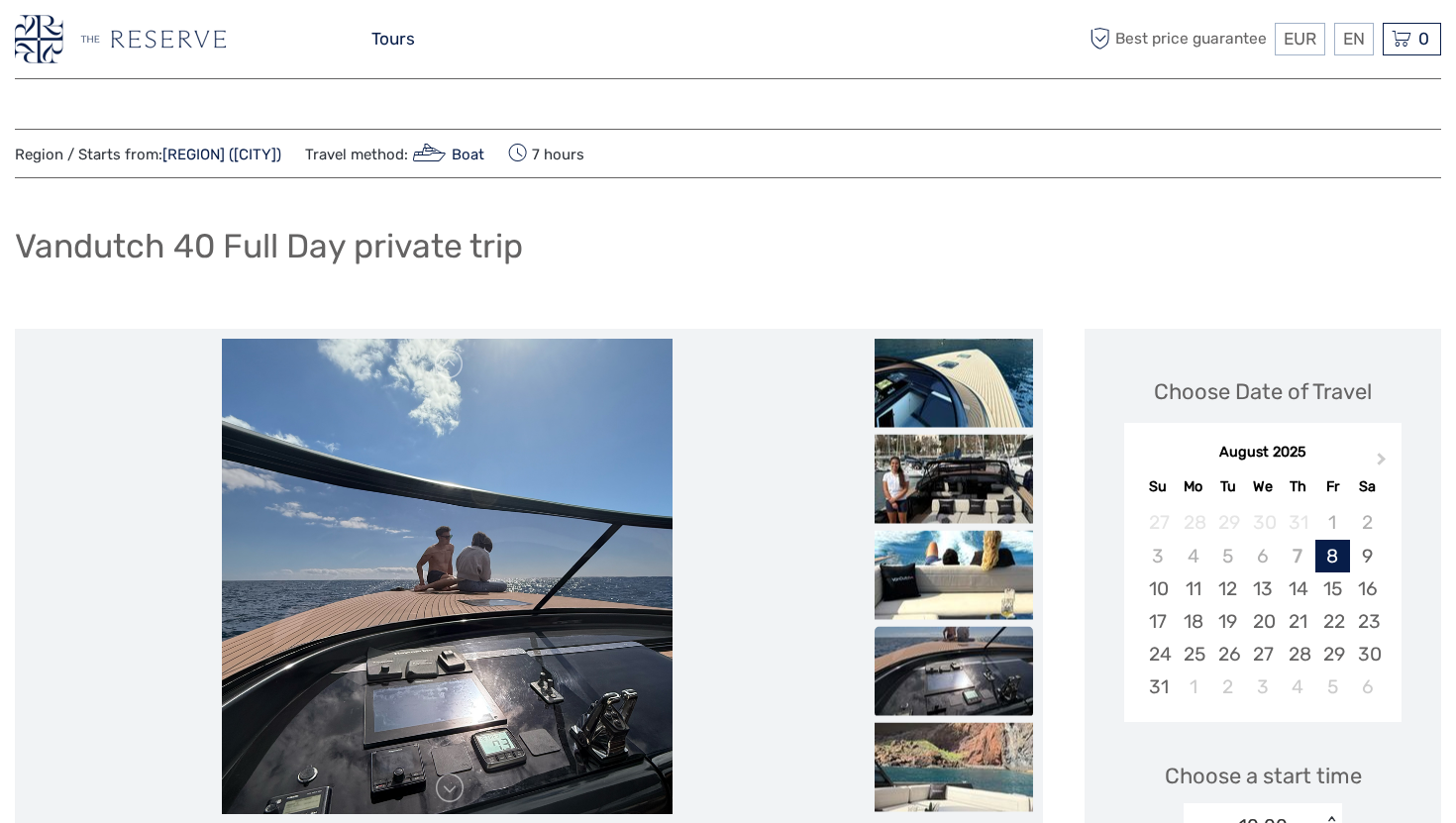 click on "Tours" at bounding box center (393, 39) 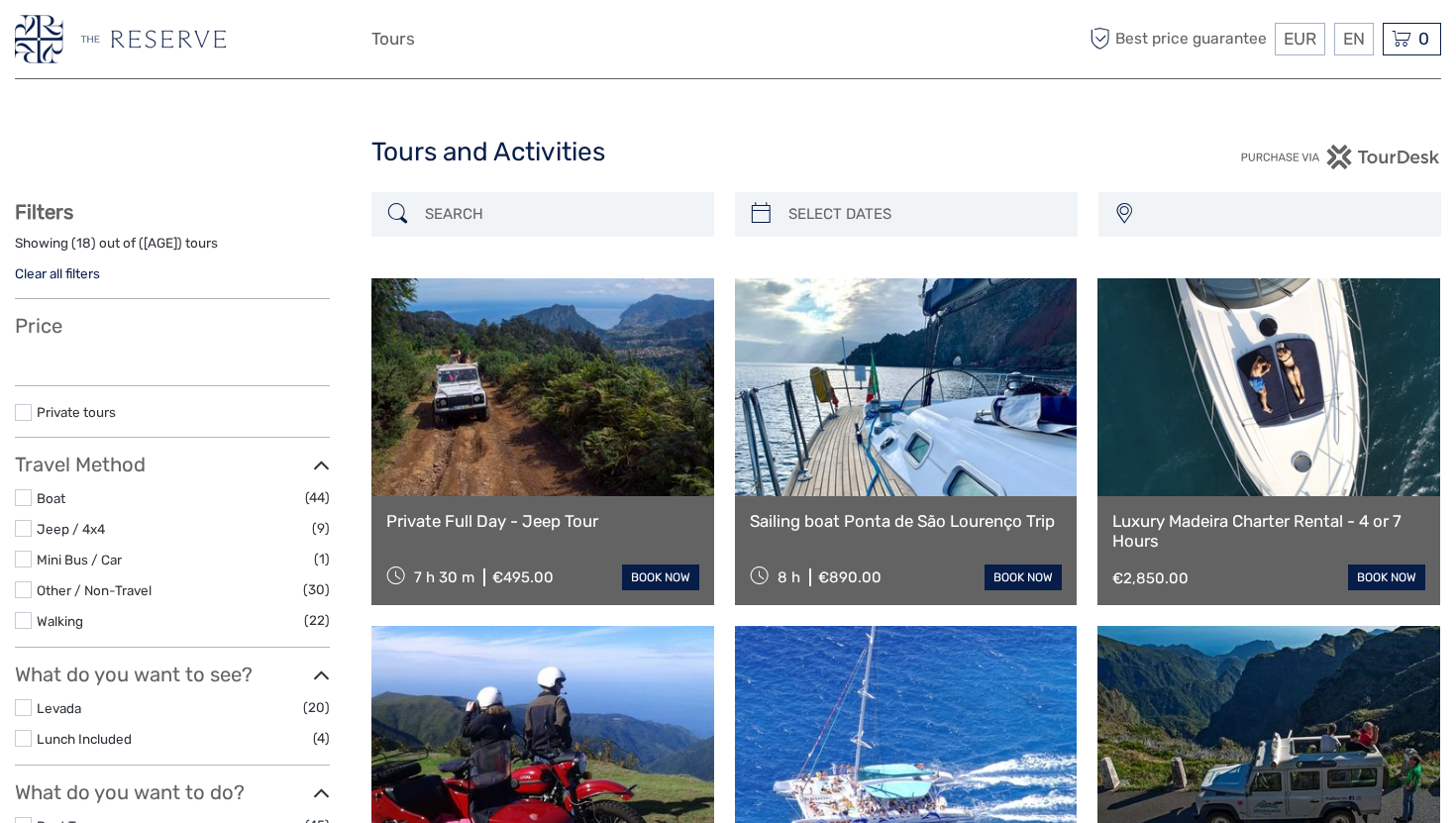 select 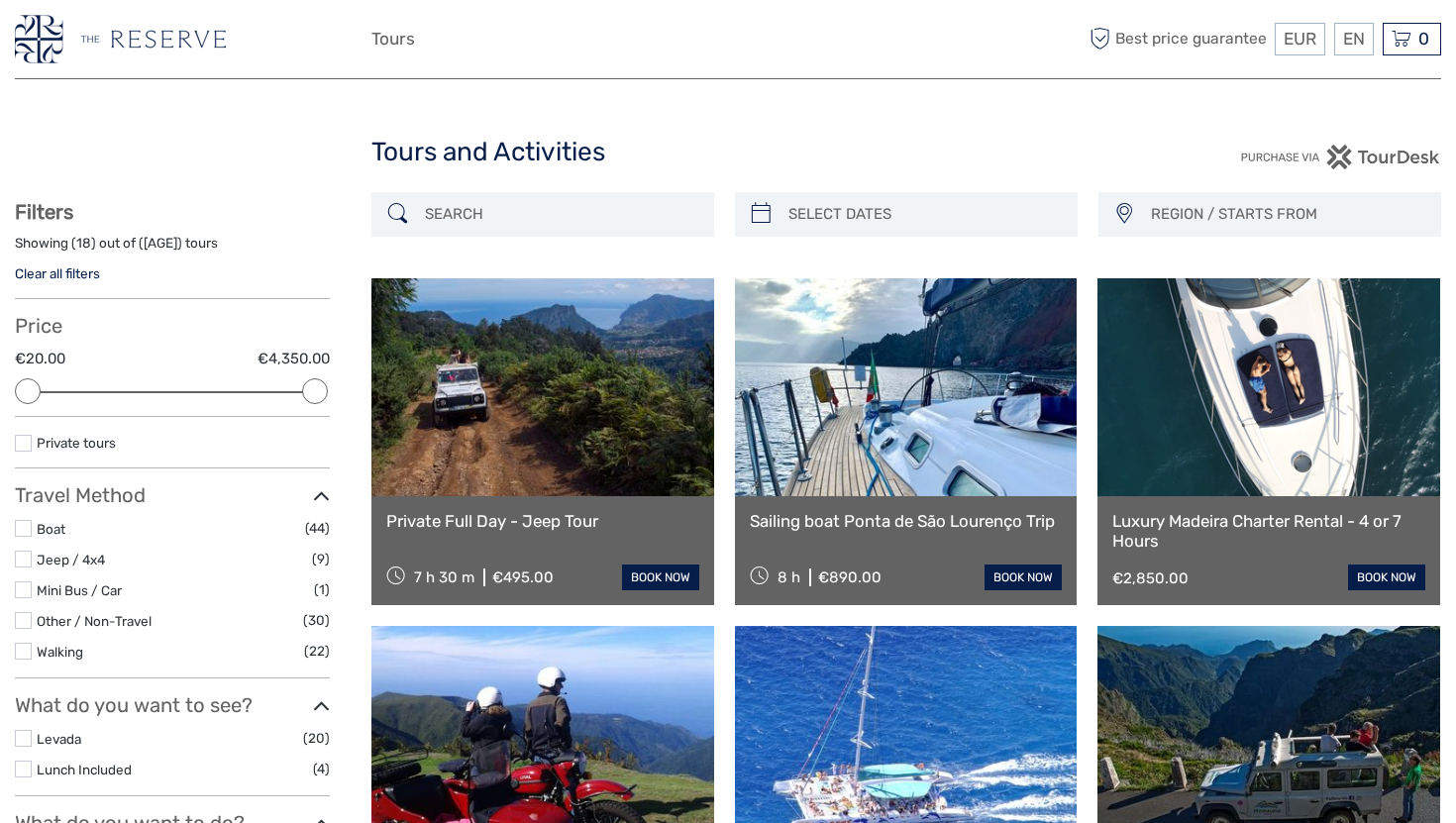 scroll, scrollTop: 0, scrollLeft: 0, axis: both 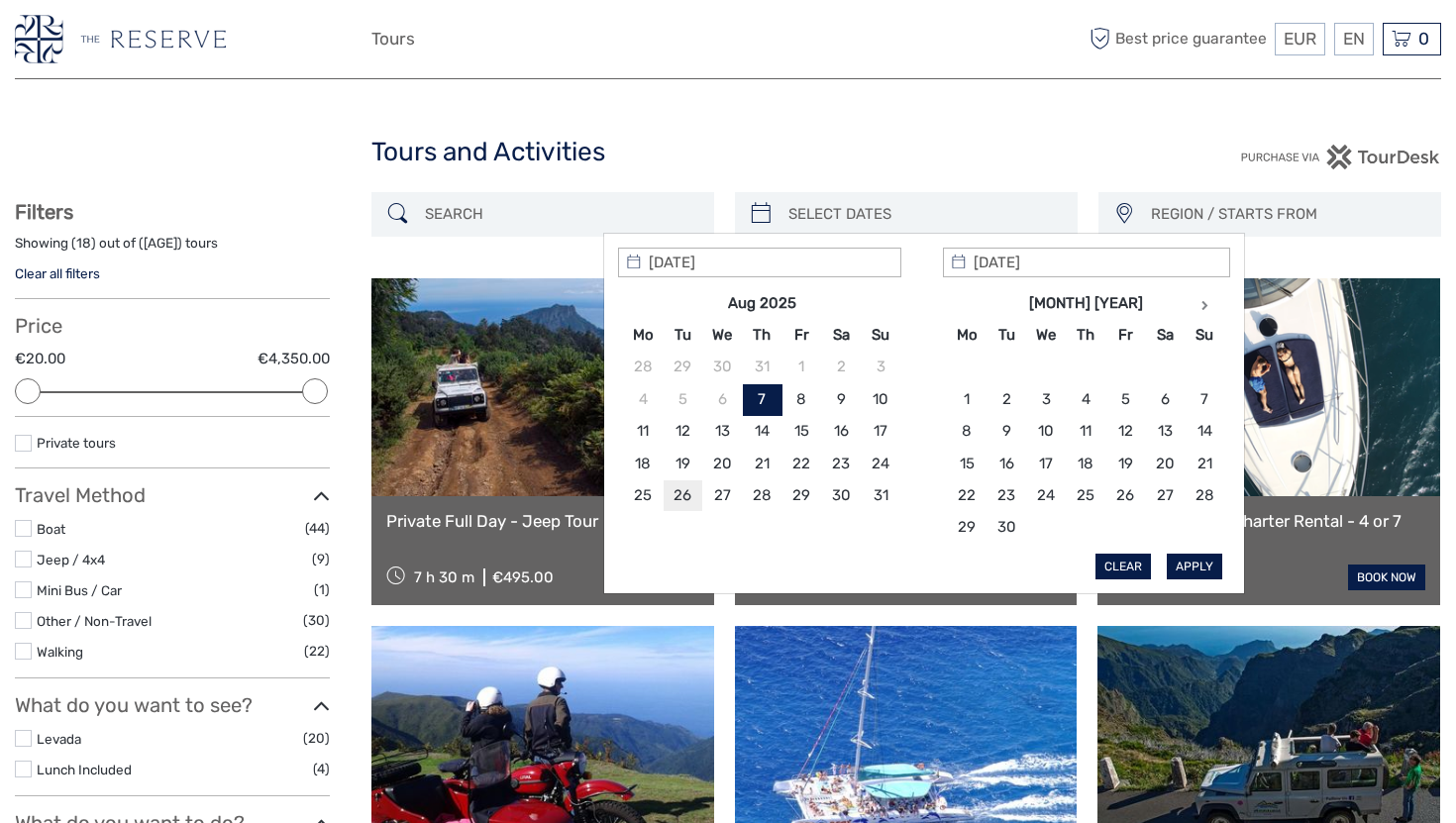 type on "[DATE]" 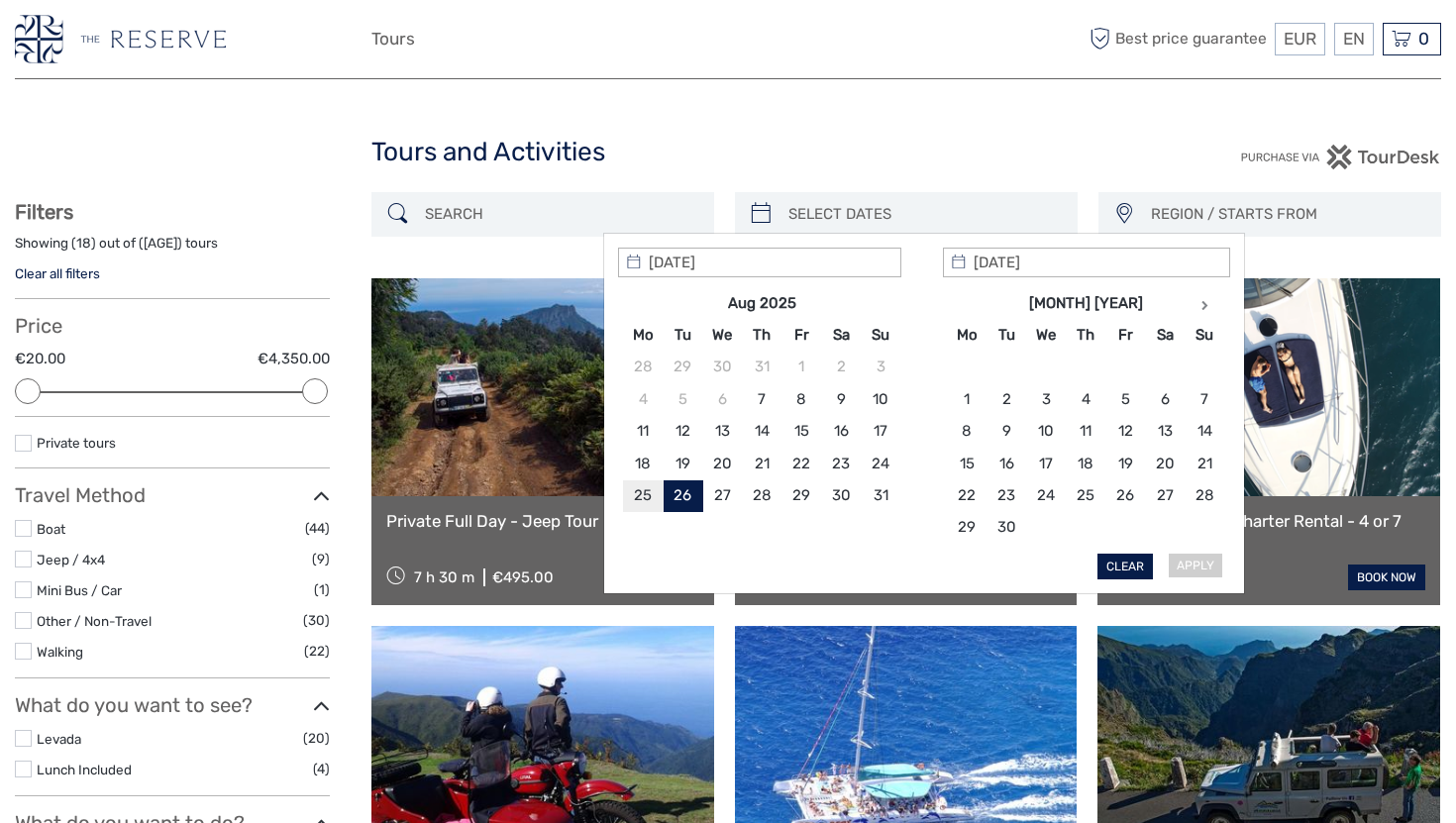 type on "26/08/2025" 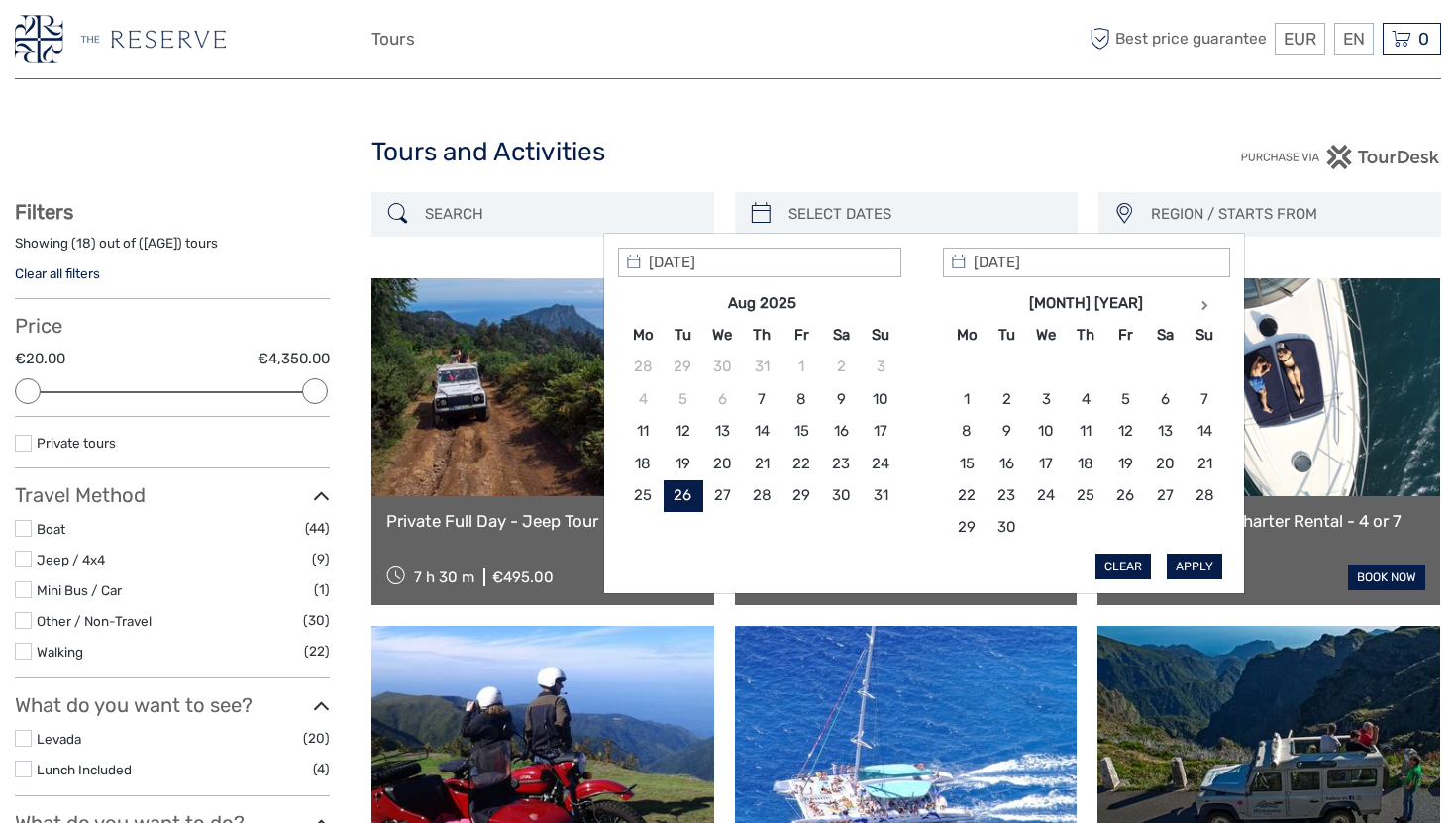 type on "26/08/2025" 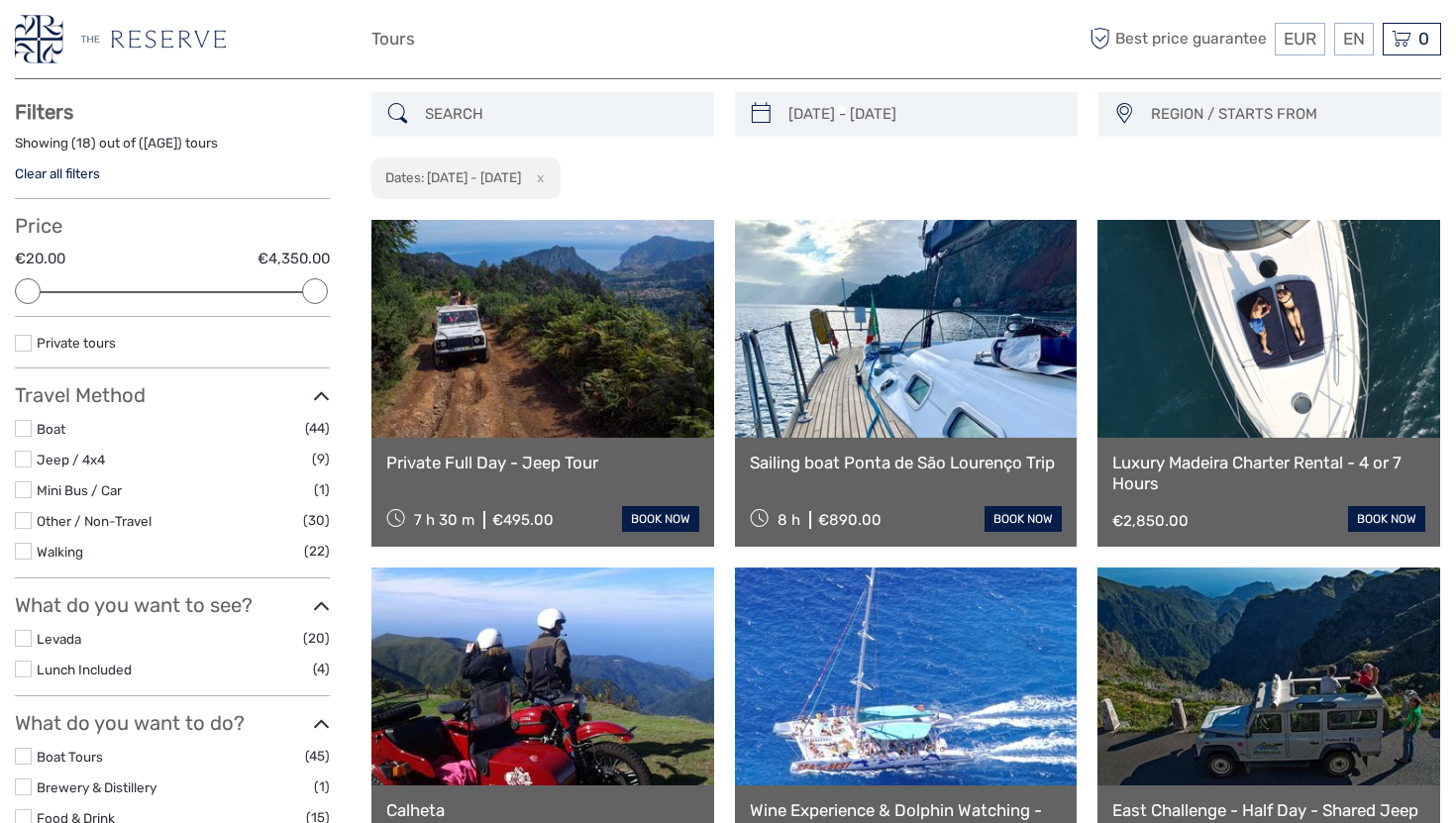 click on "26/08/2025 - 26/08/2025
REGION / STARTS FROM
Madeira (Calheta)
Madeira (Funchal)
Madeira (Calheta)
Madeira (Funchal)
Dates: 26/08/2025 - 26/08/2025
x
Private Full Day - Jeep Tour
7 h 30 m
€495.00
book now
Sailing boat Ponta de São Lourenço Trip
8 h
€890.00
book now
Luxury Madeira Charter Rental - 4 or 7 Hours
€2,850.00
book now
Calheta
4 h" at bounding box center [906, 1203] 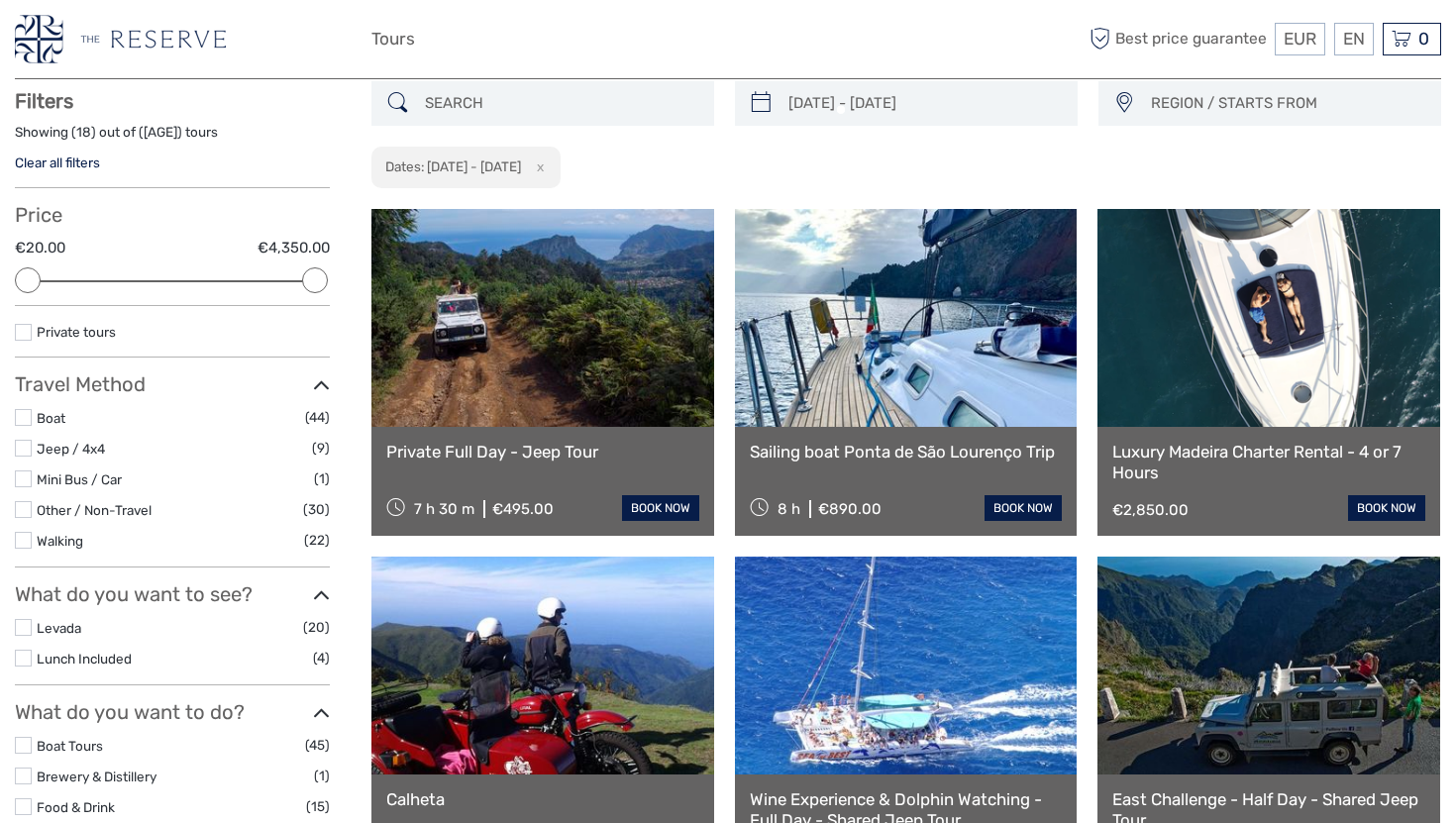 scroll, scrollTop: 112, scrollLeft: 0, axis: vertical 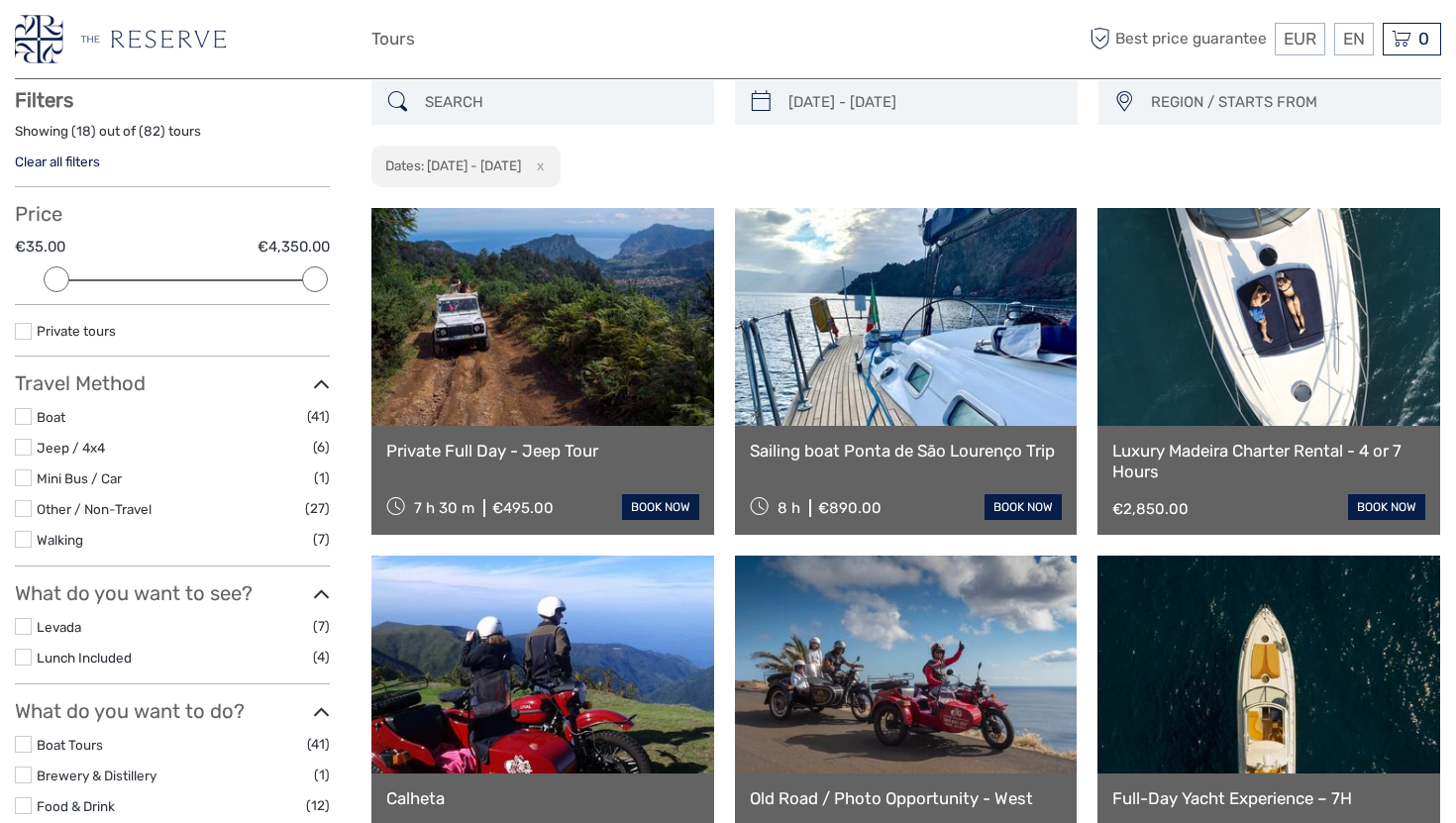 click on "Boat" at bounding box center [171, 417] 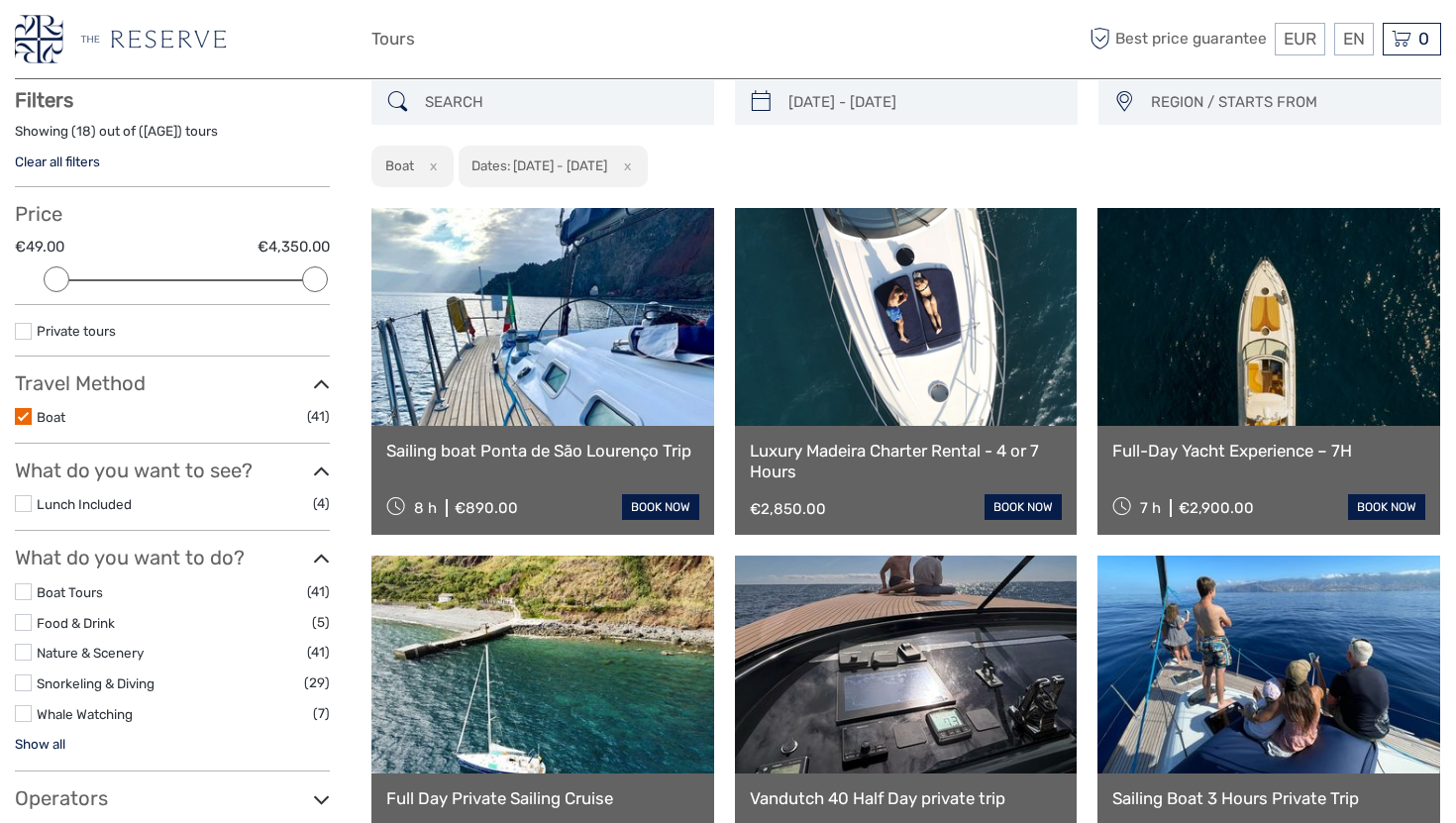 click on "Show all" at bounding box center (40, 744) 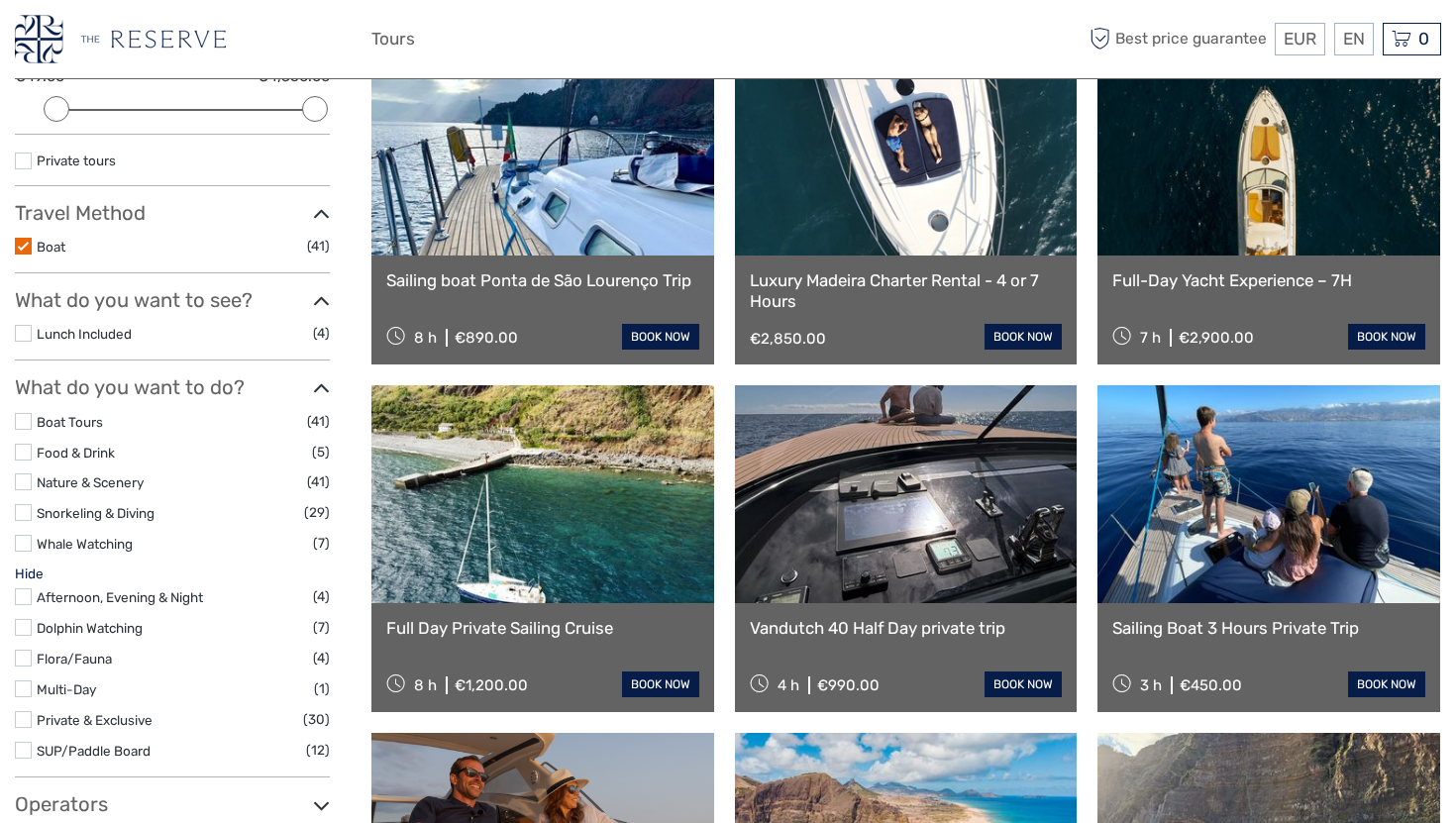 scroll, scrollTop: 312, scrollLeft: 0, axis: vertical 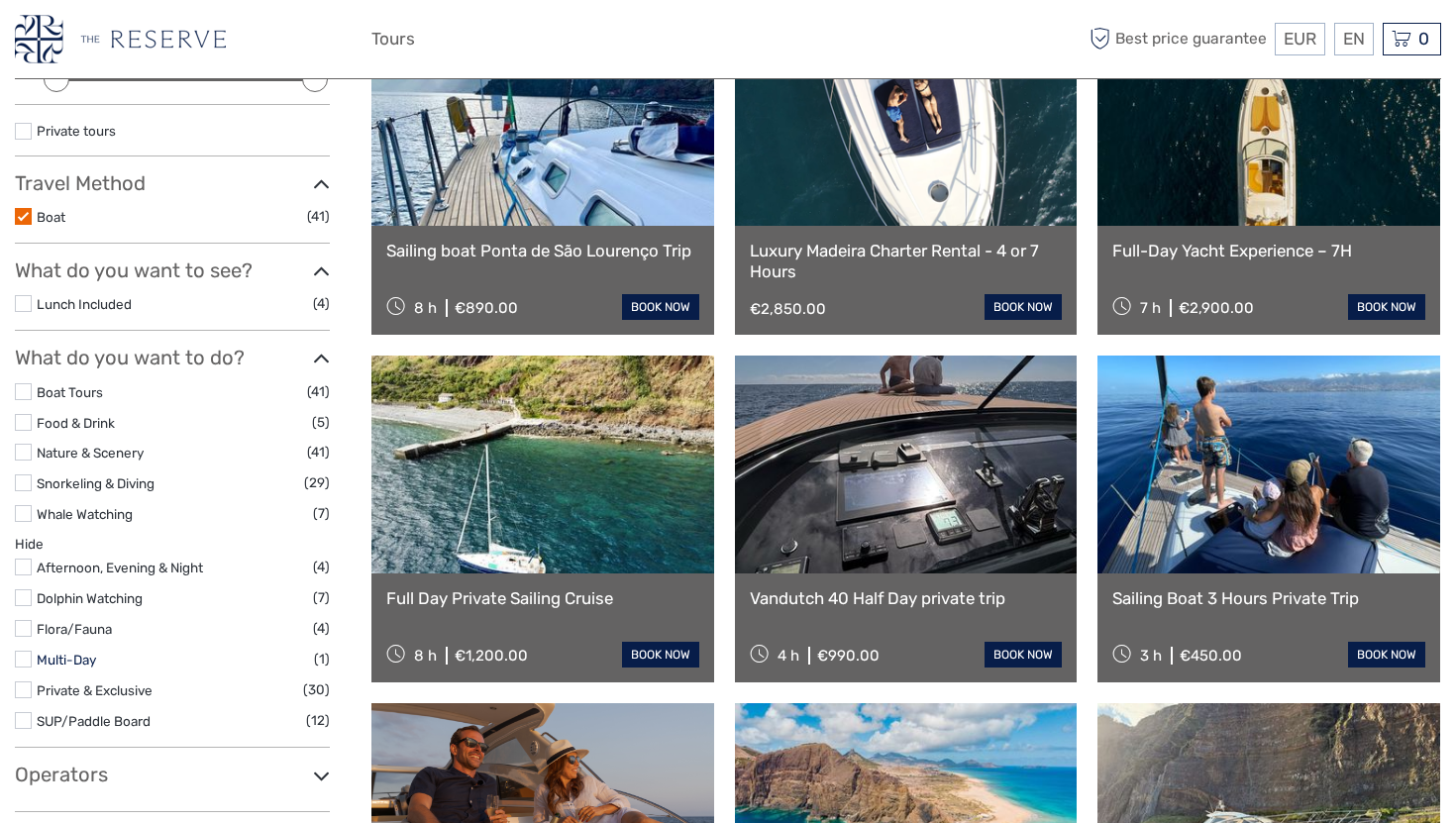 click on "Multi-Day" at bounding box center [66, 660] 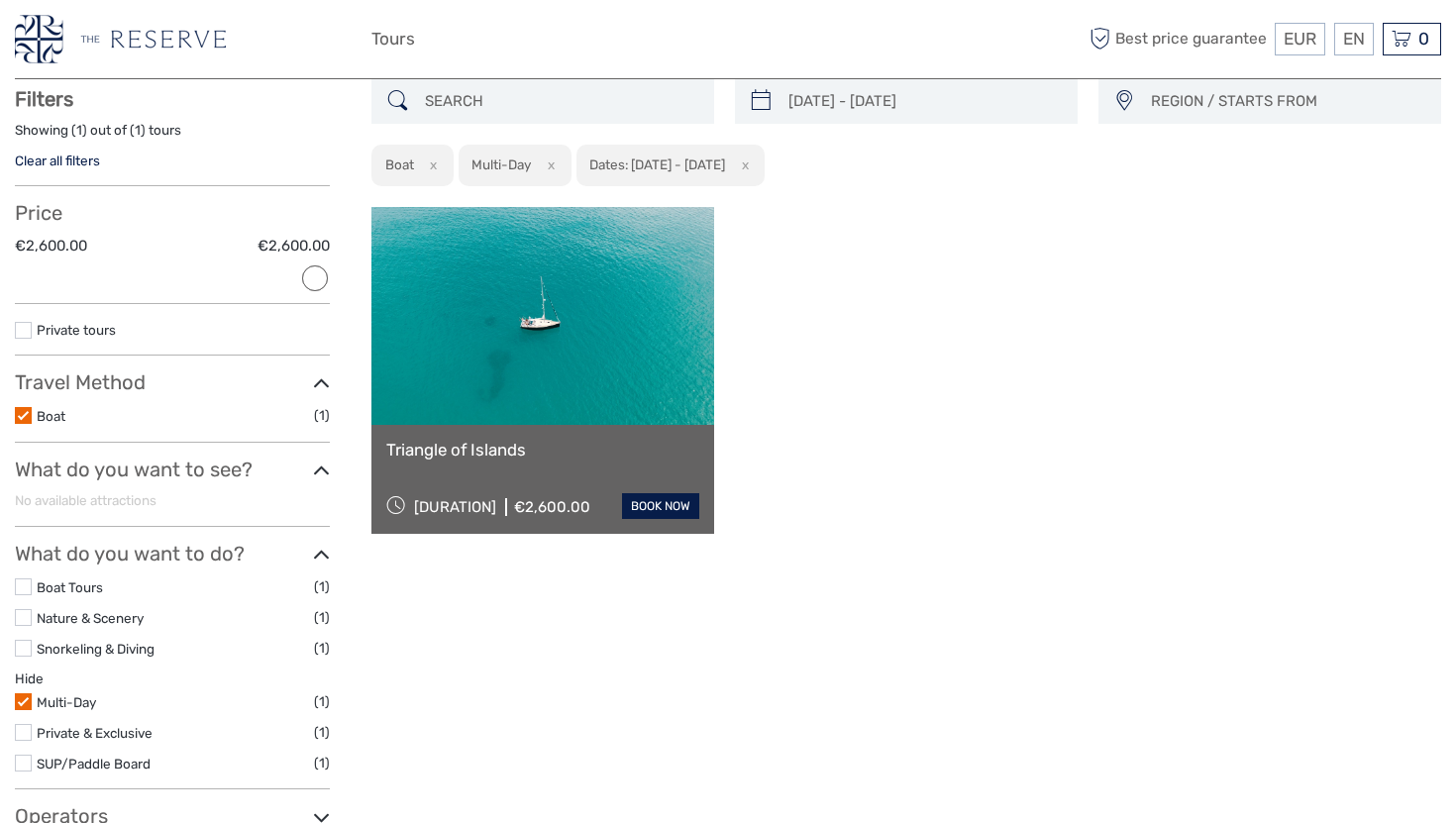 scroll, scrollTop: 112, scrollLeft: 0, axis: vertical 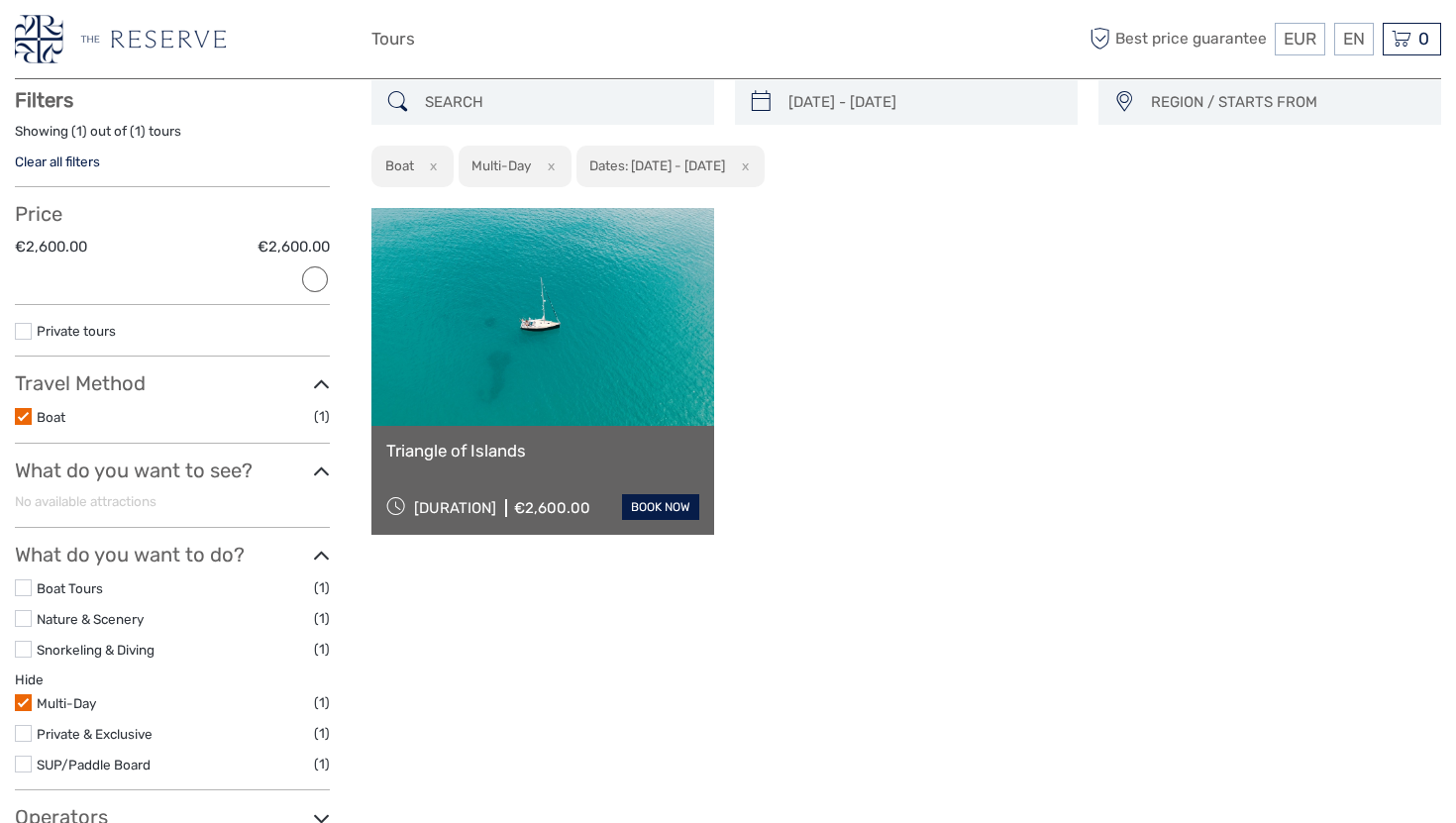 click at bounding box center (23, 702) 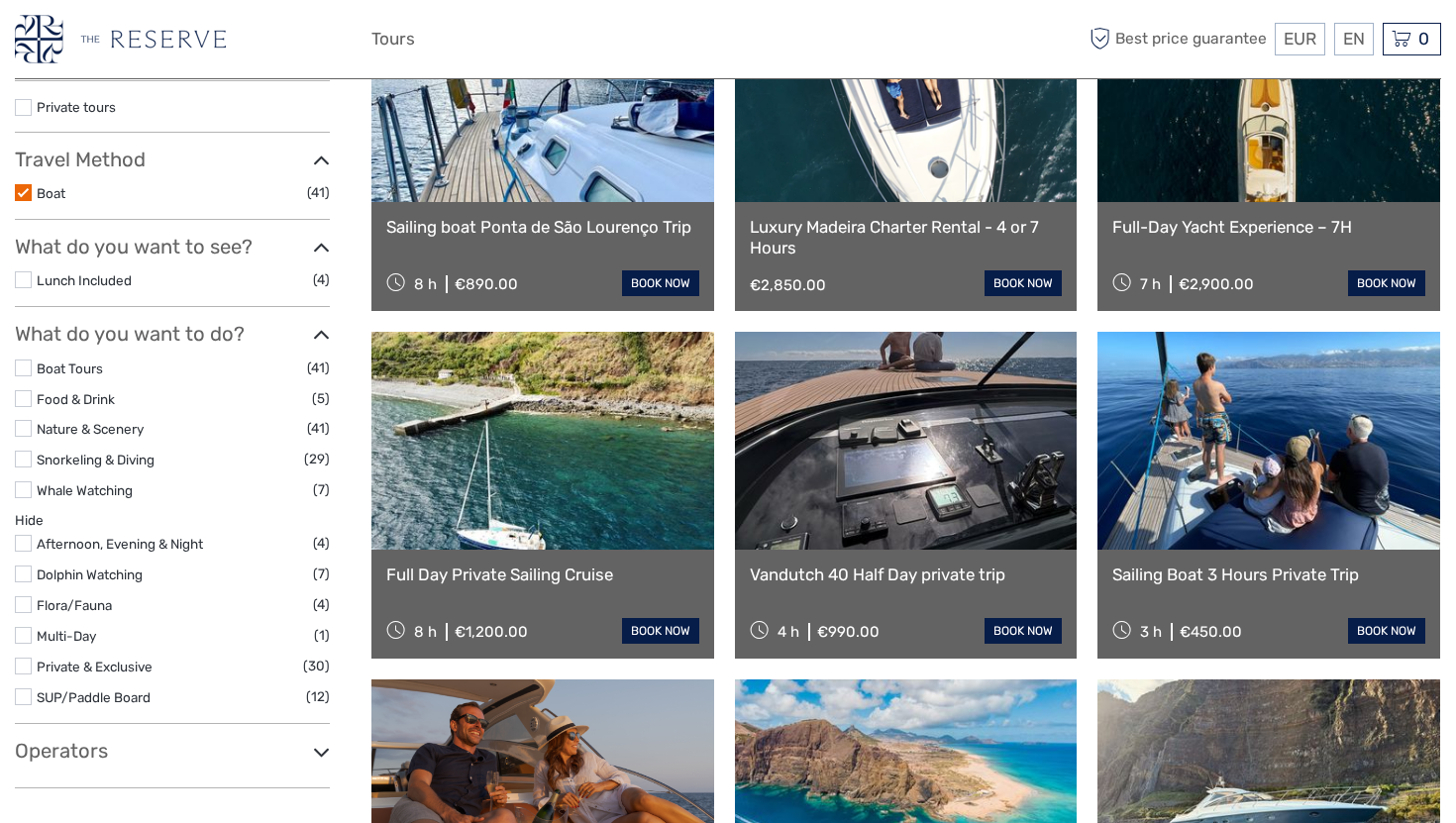 scroll, scrollTop: 345, scrollLeft: 0, axis: vertical 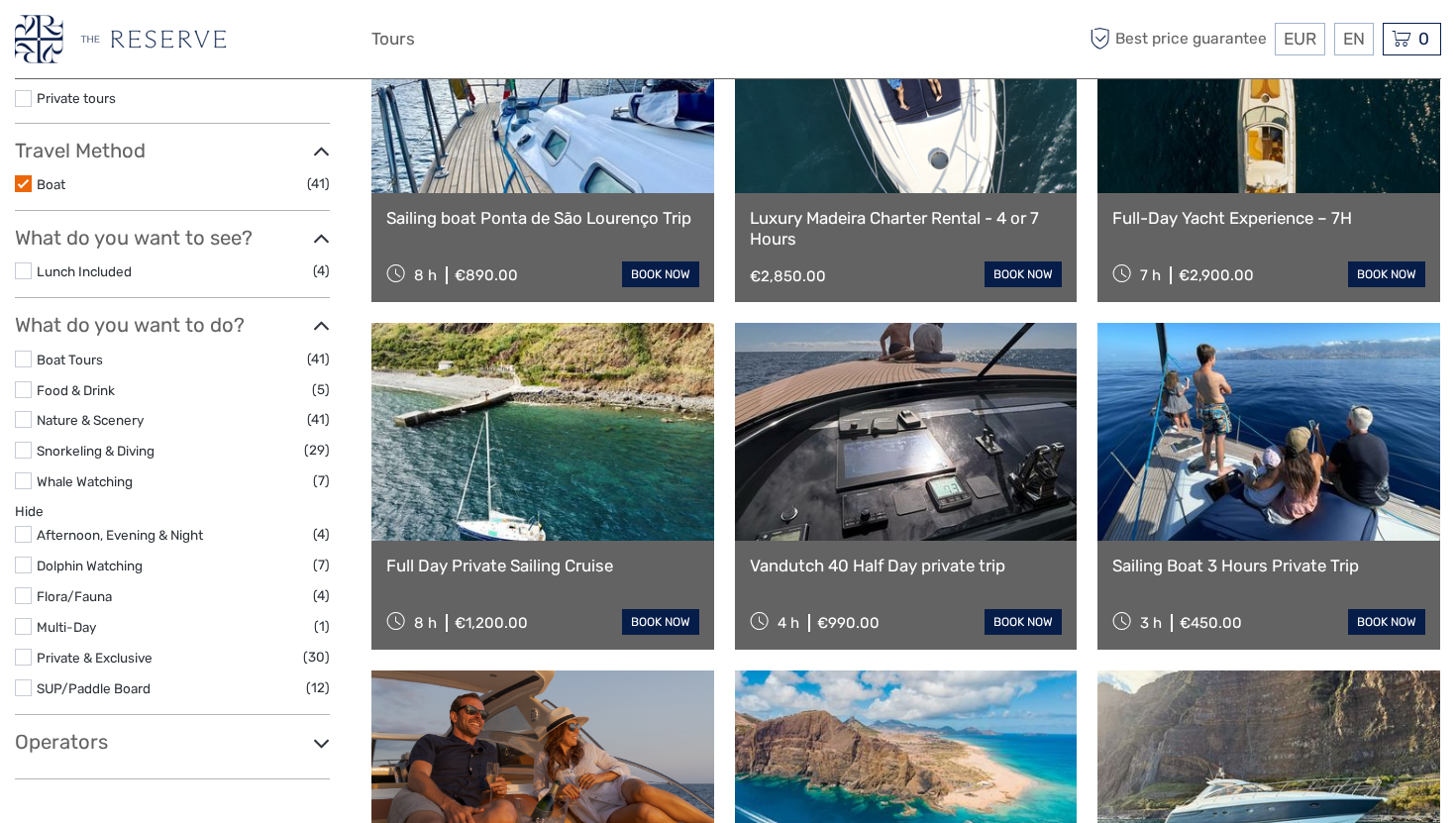 click at bounding box center [23, 687] 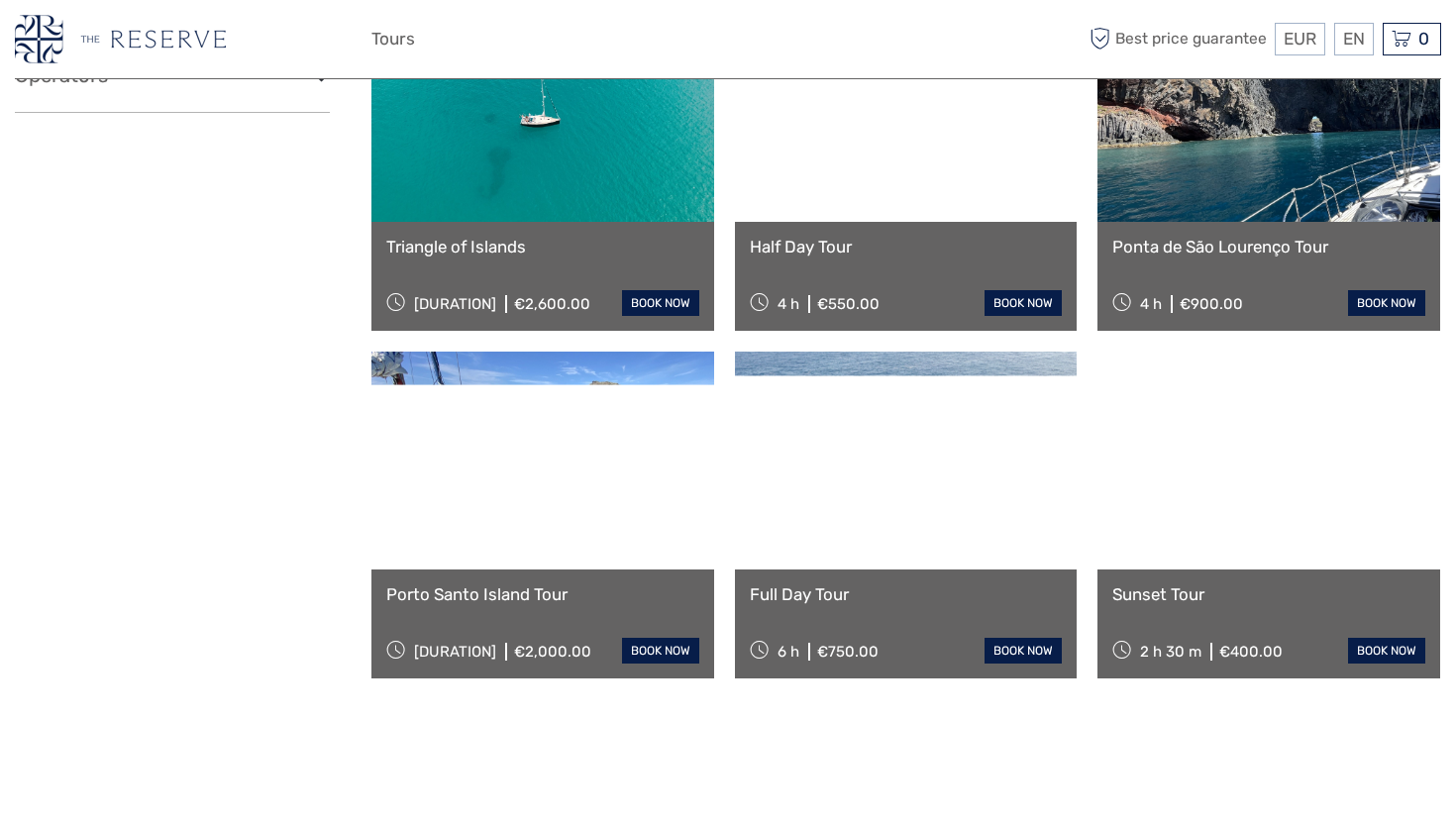 scroll, scrollTop: 1012, scrollLeft: 0, axis: vertical 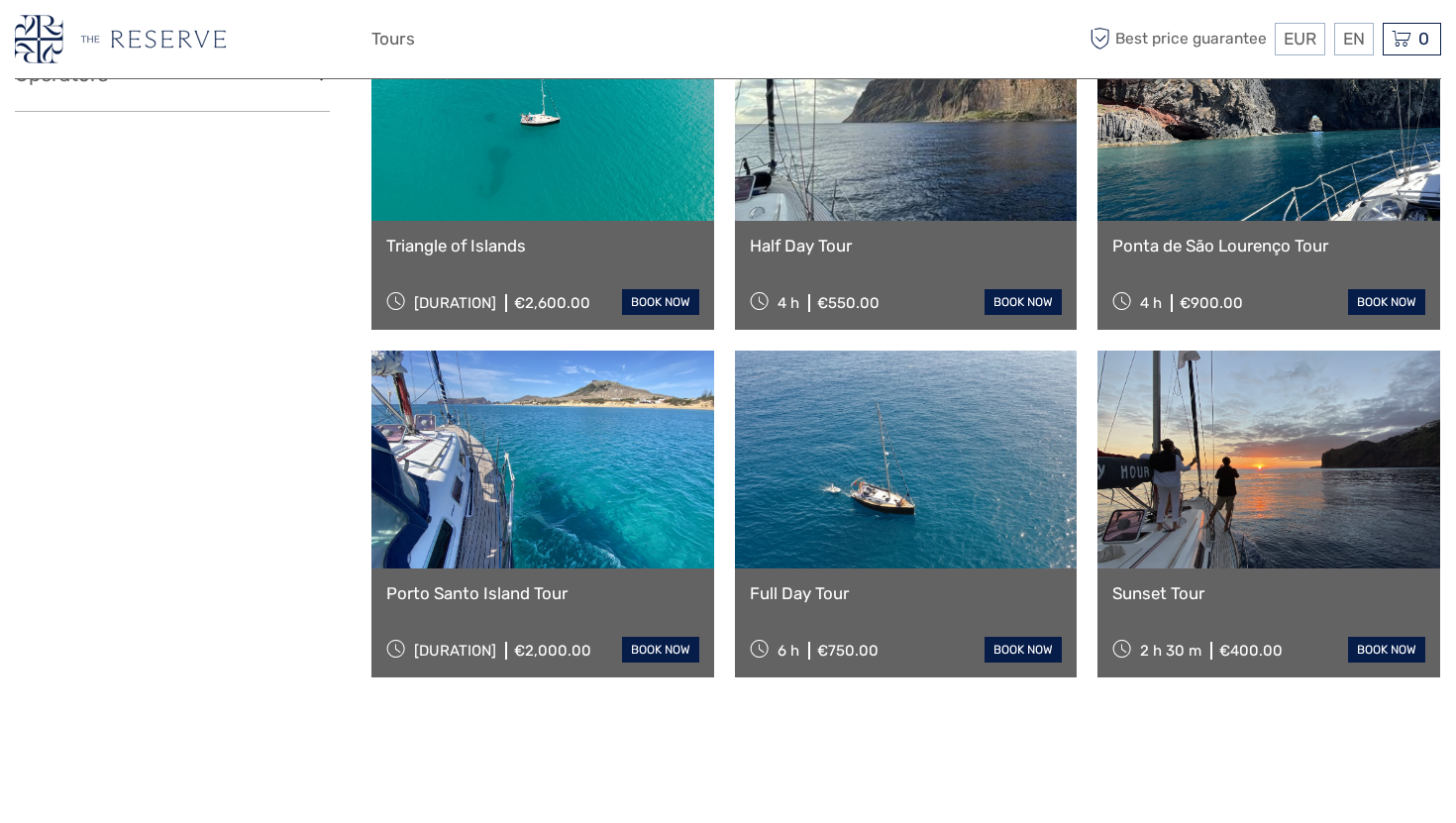 click at bounding box center [906, 460] 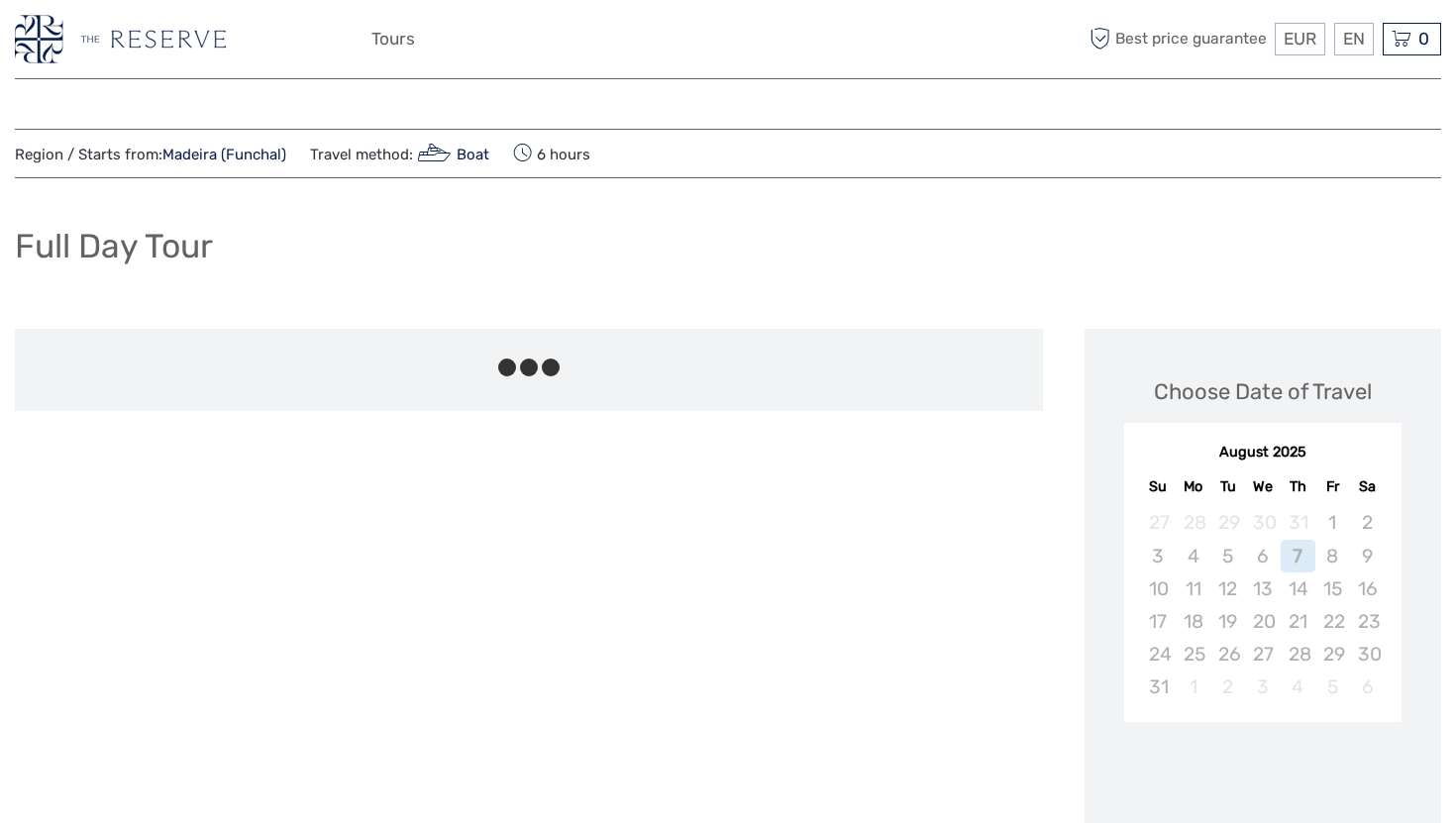 scroll, scrollTop: 0, scrollLeft: 0, axis: both 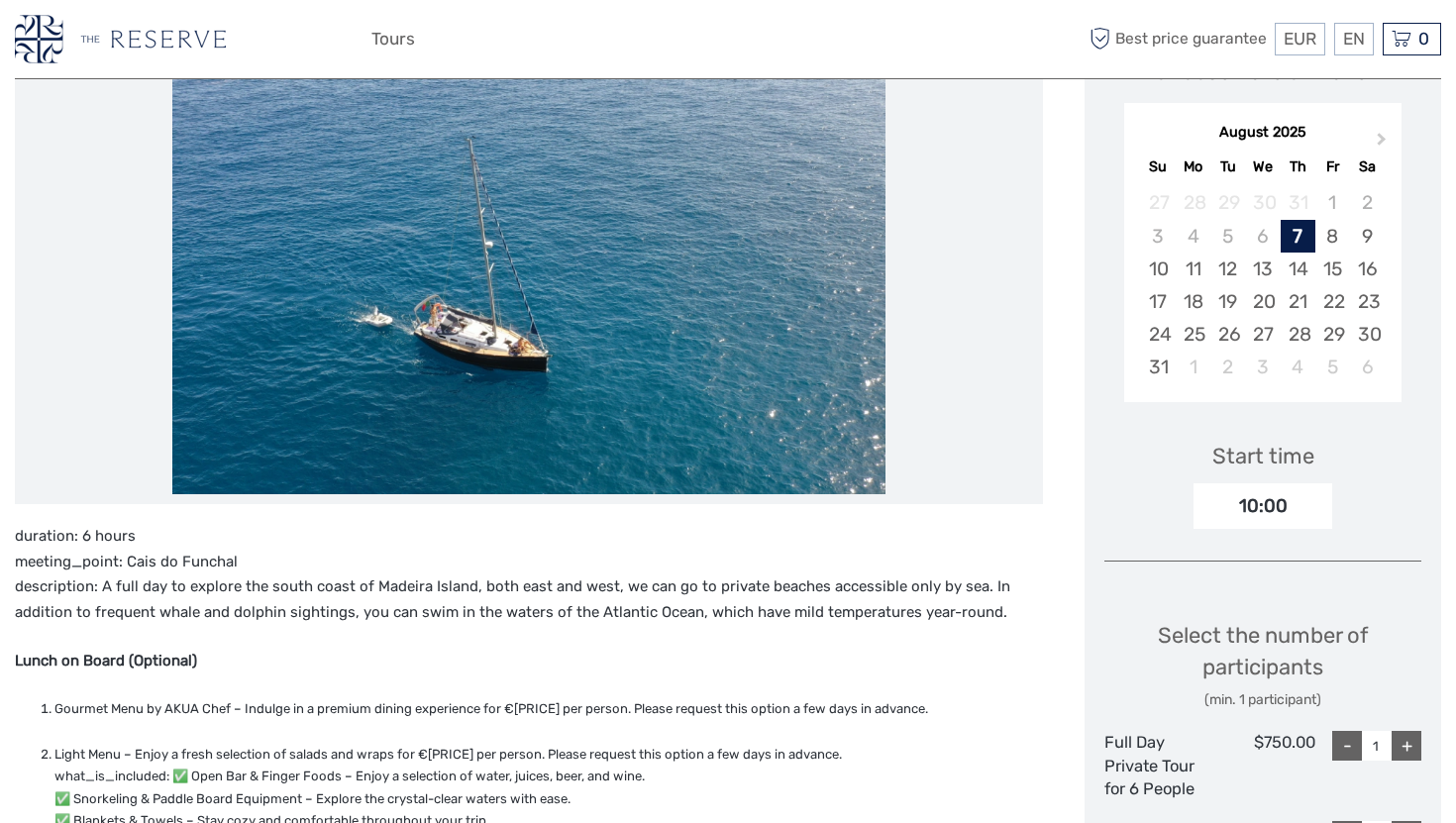 click at bounding box center [529, 257] 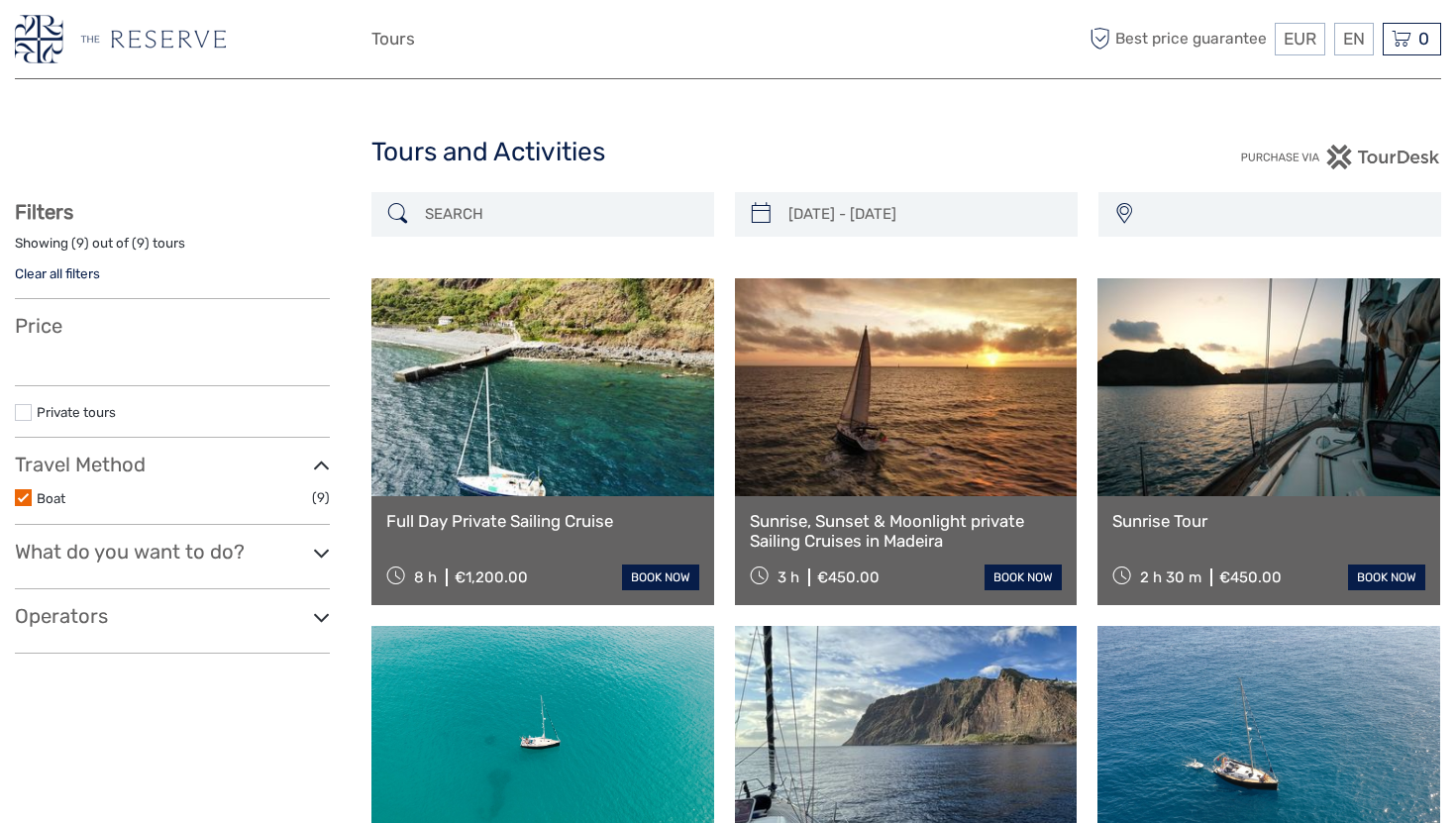 select 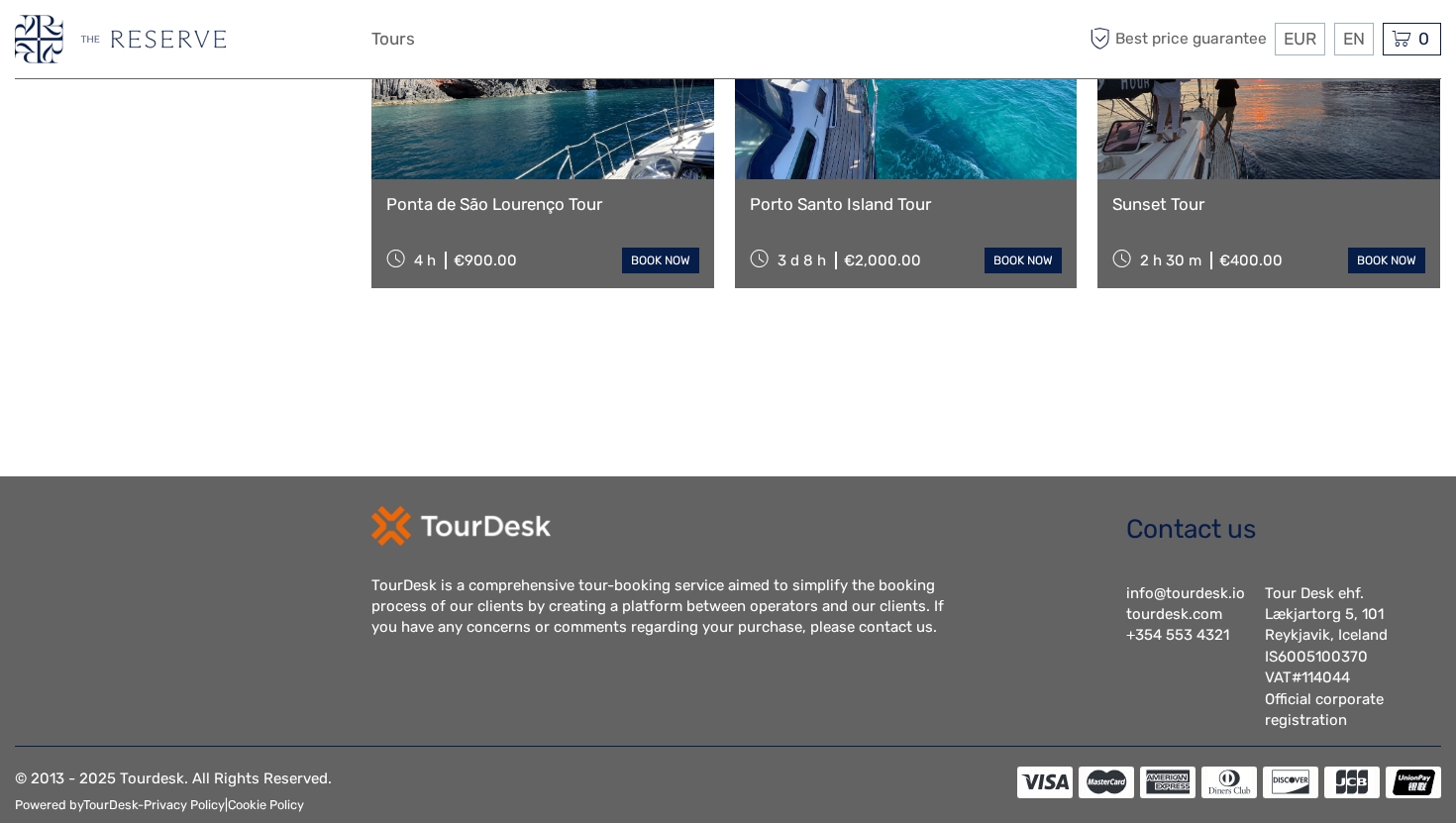type on "[DATE]  -  [DATE]" 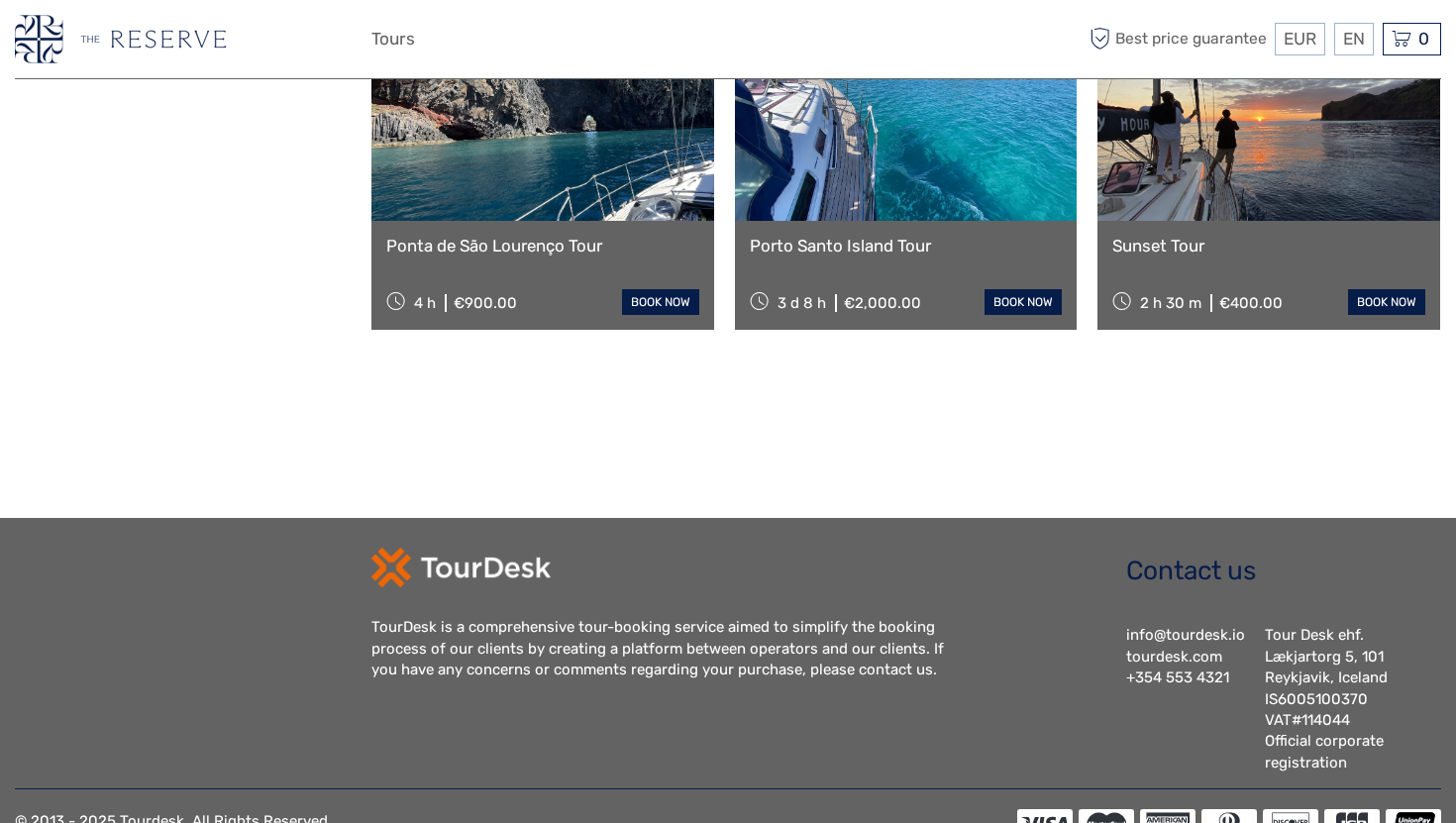 scroll, scrollTop: 0, scrollLeft: 0, axis: both 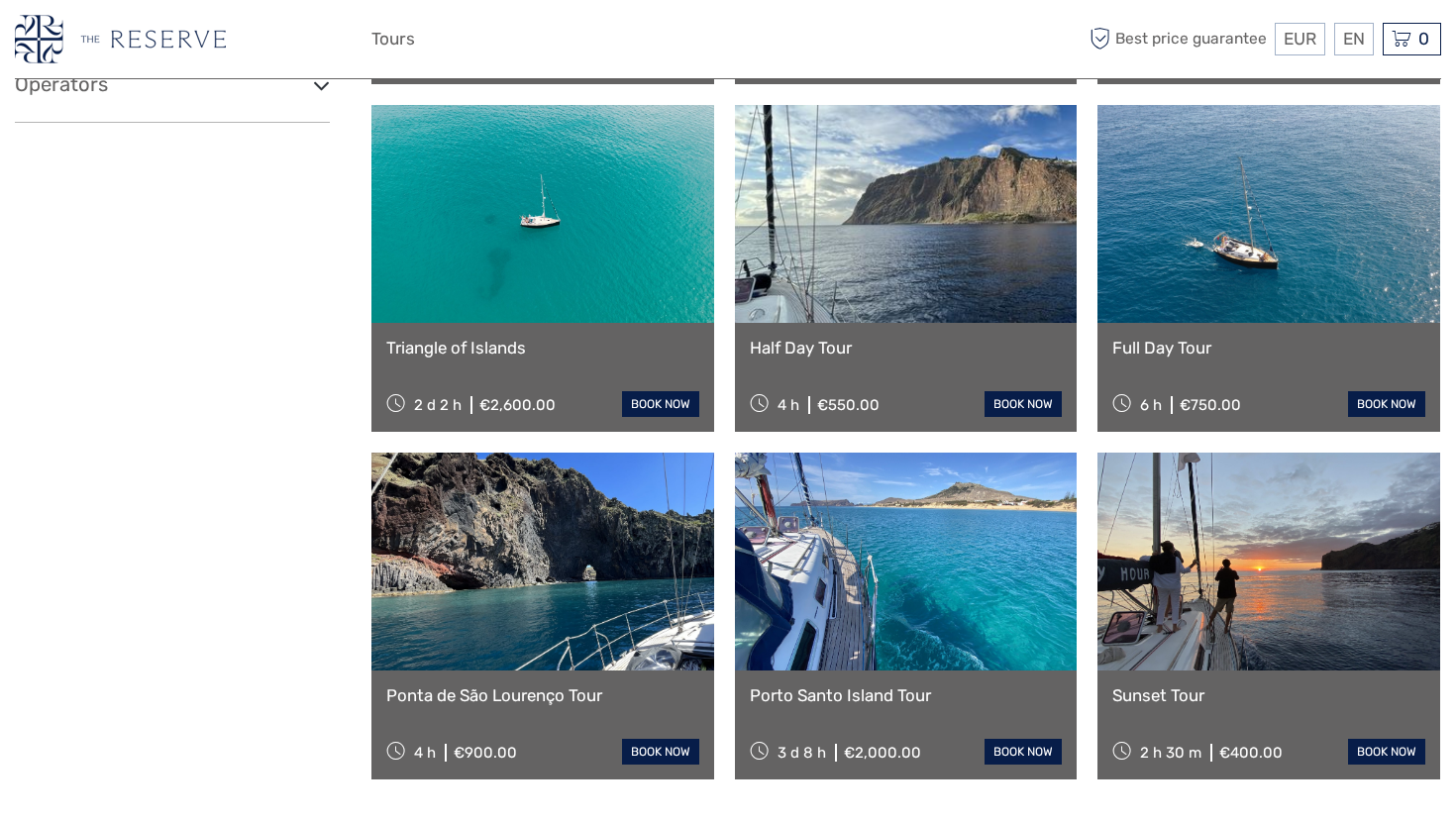 click at bounding box center [543, 562] 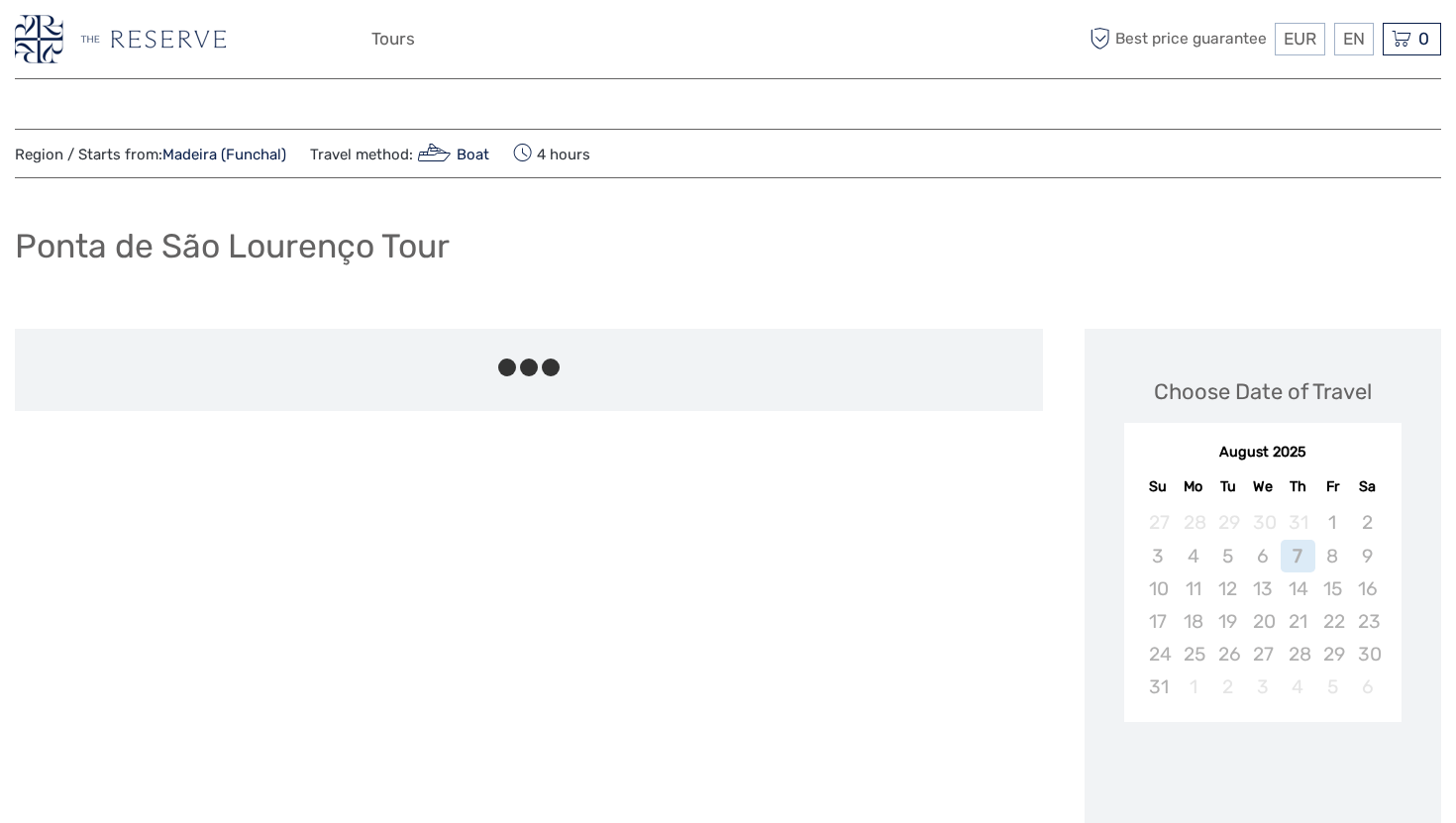 scroll, scrollTop: 0, scrollLeft: 0, axis: both 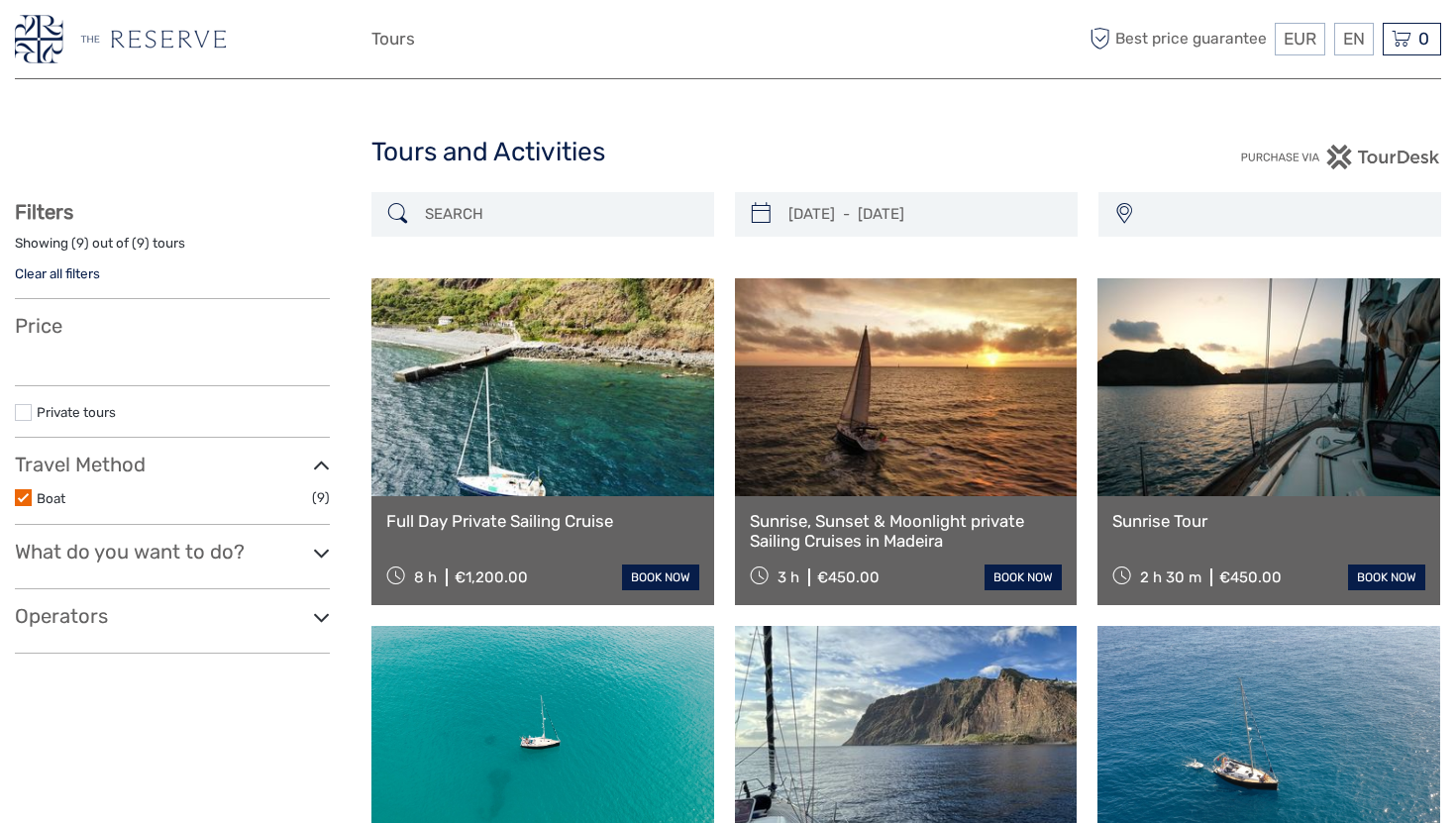select 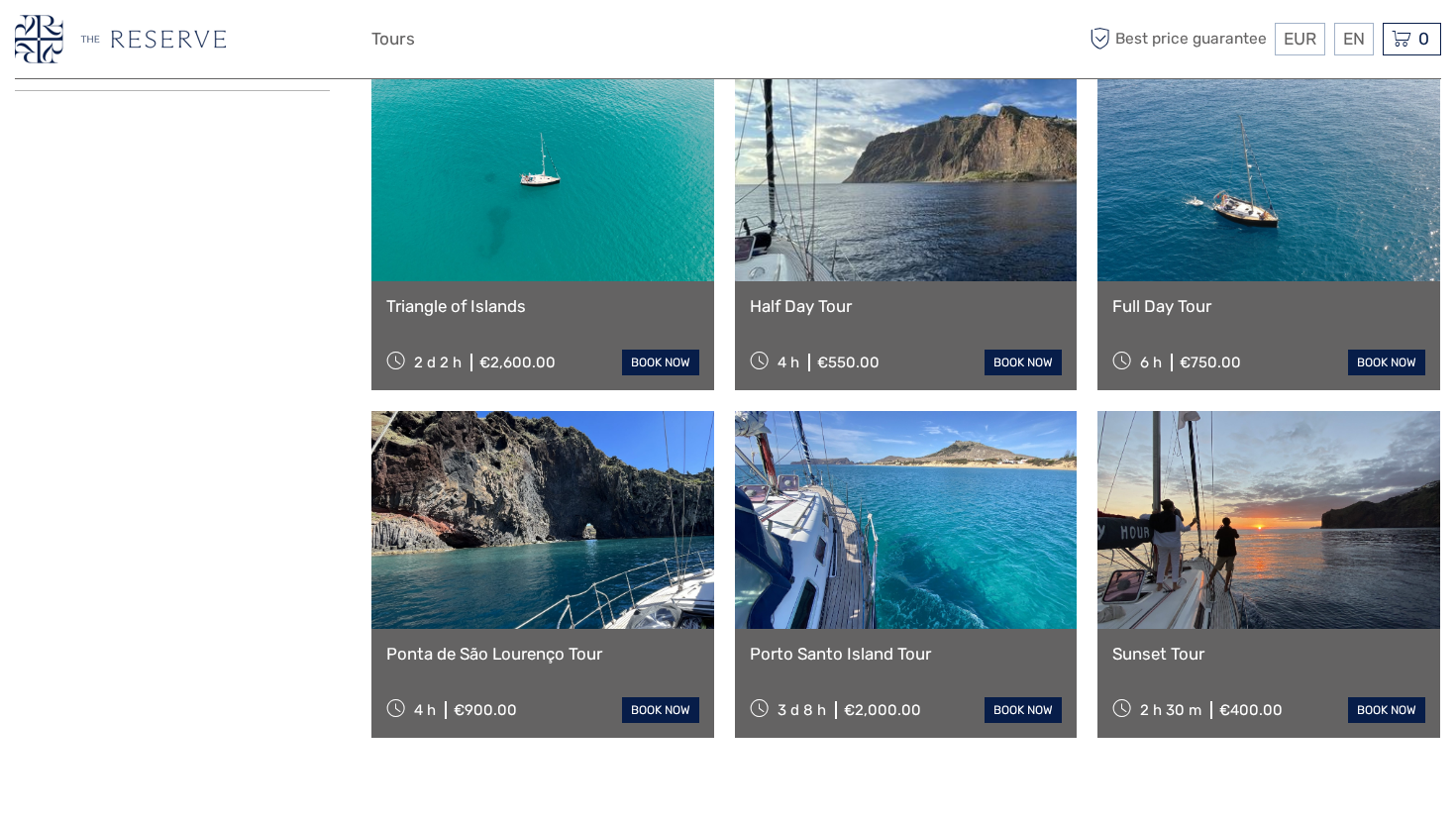 select 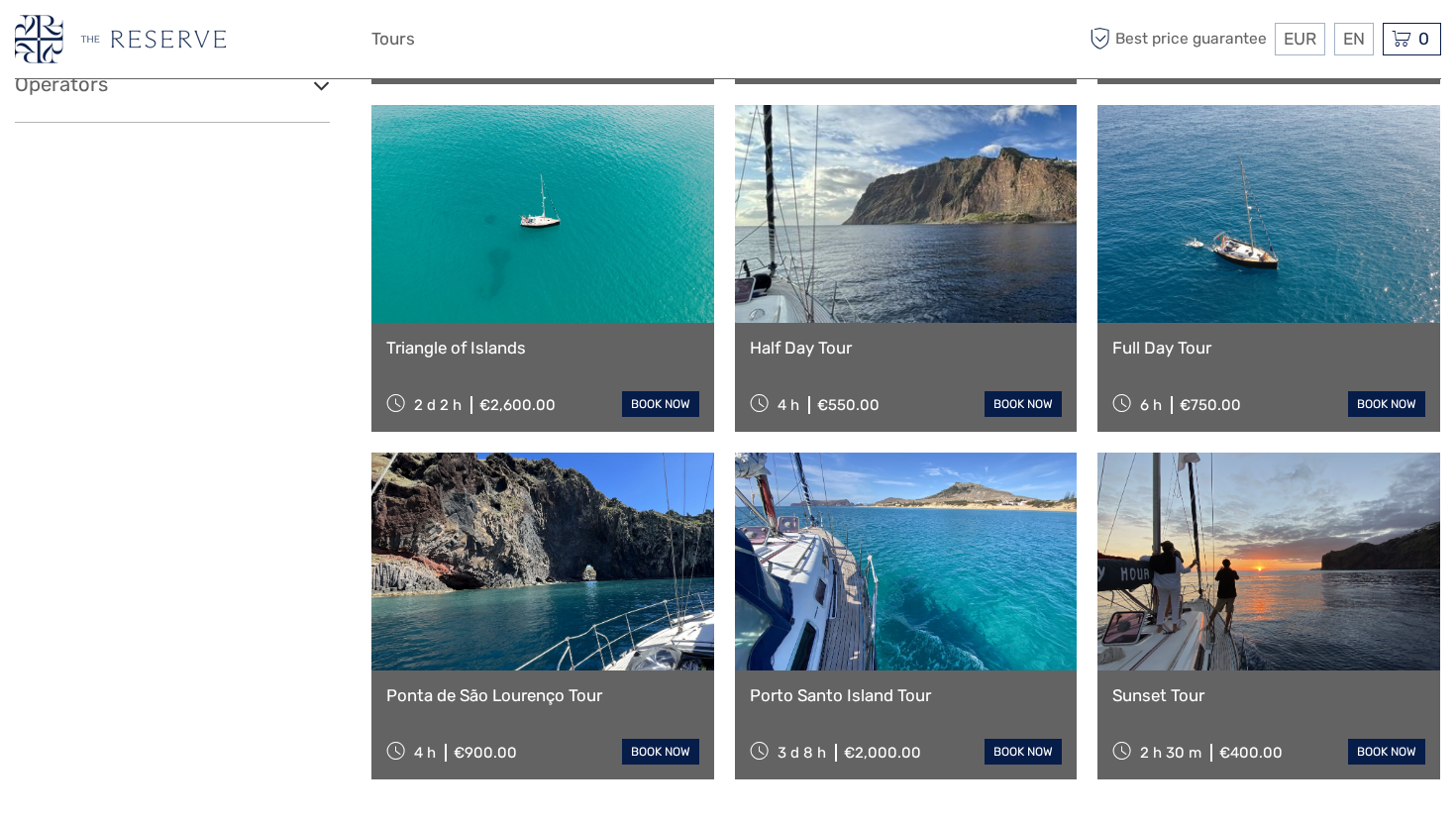 scroll, scrollTop: 0, scrollLeft: 0, axis: both 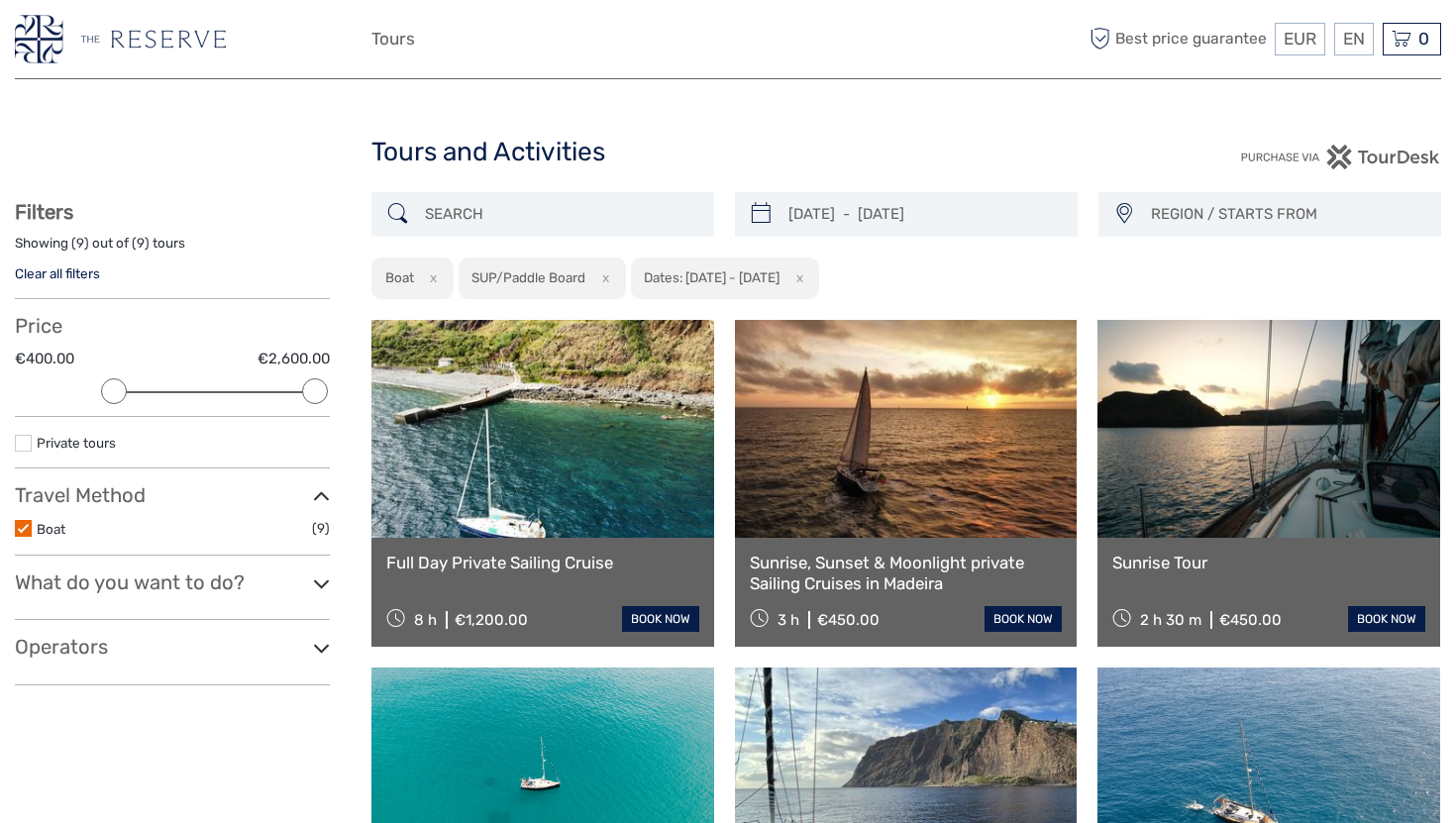 click on "x" at bounding box center (601, 277) 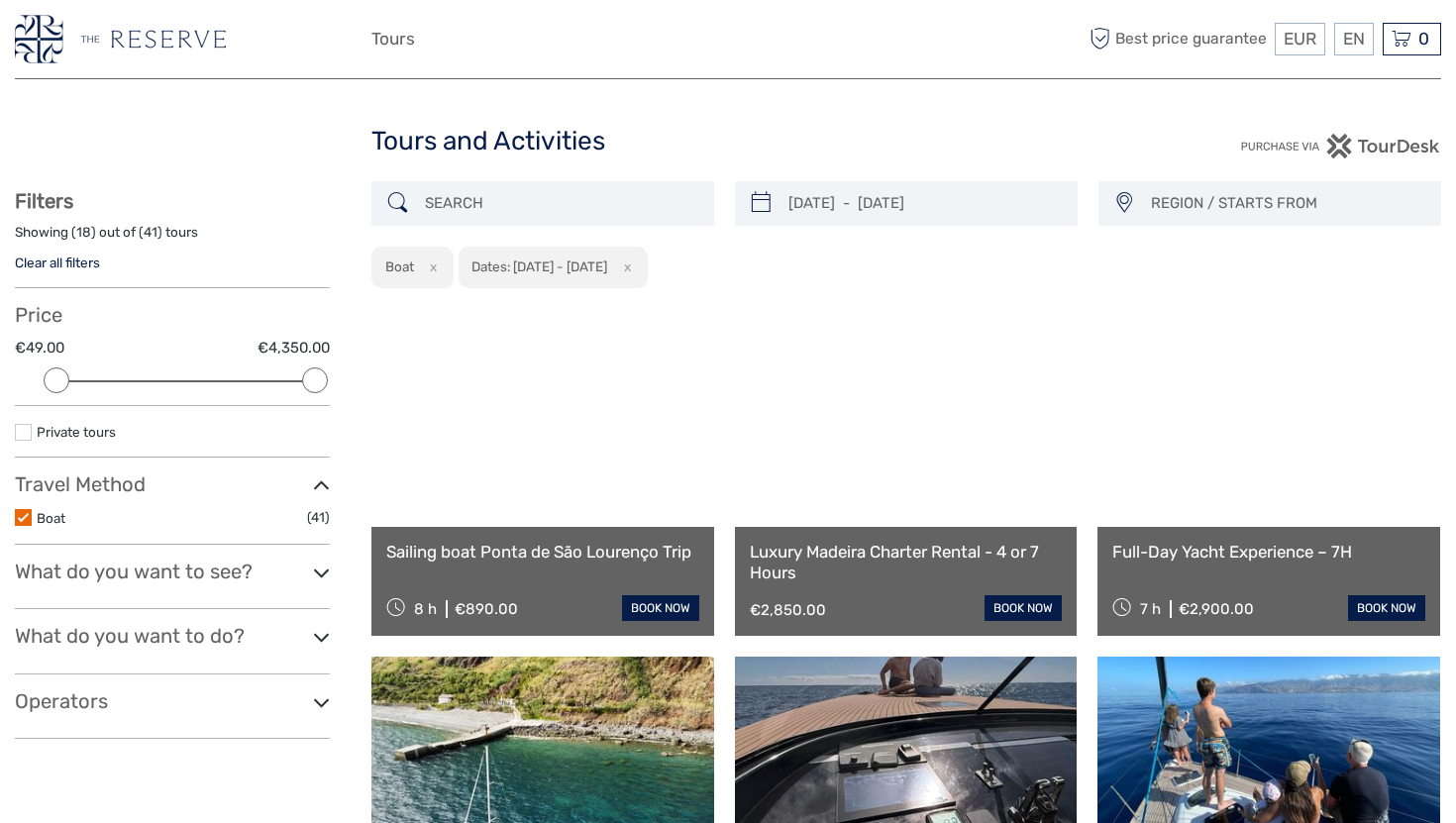 scroll, scrollTop: 12, scrollLeft: 0, axis: vertical 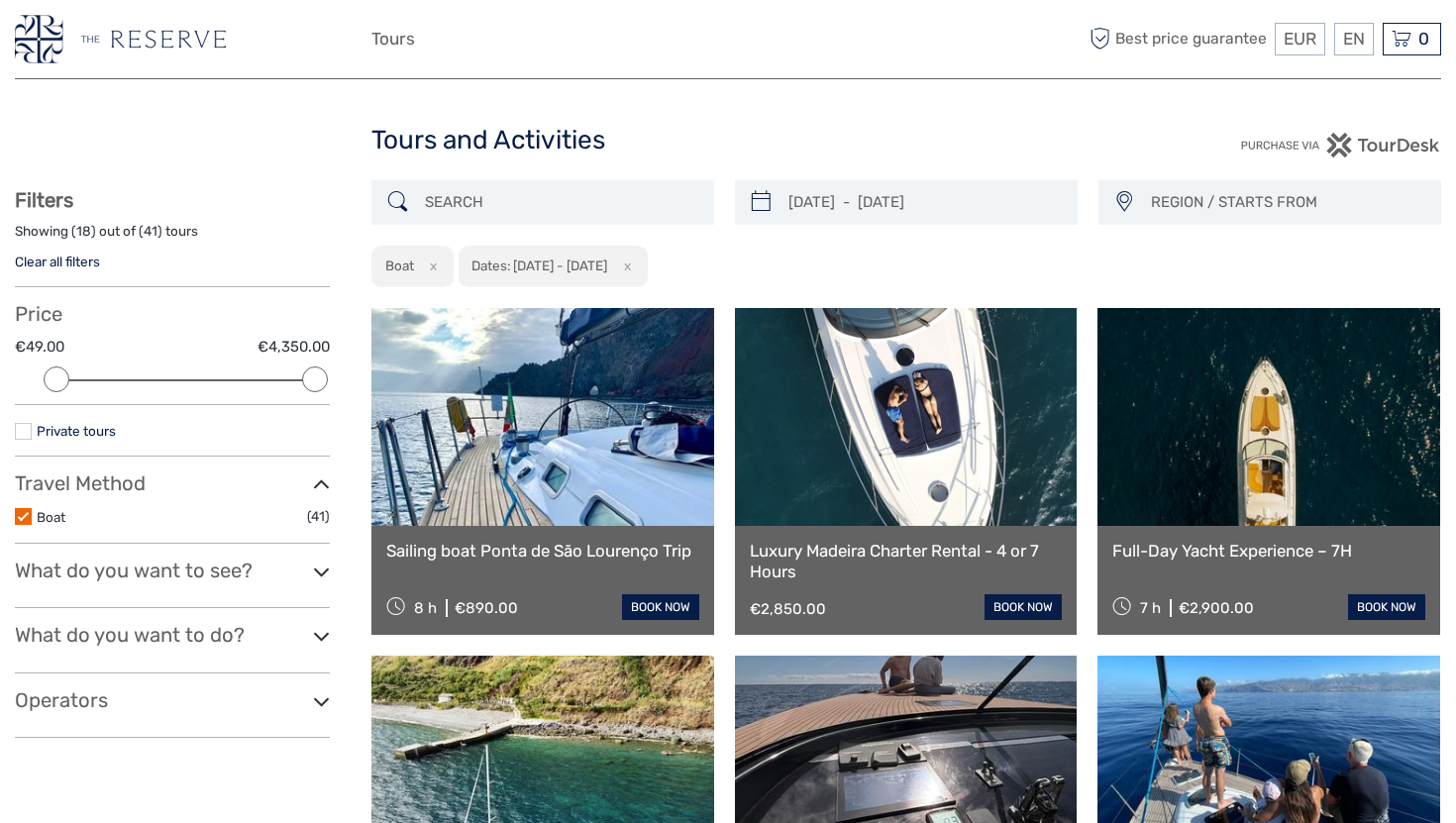 click on "Private tours" at bounding box center (76, 431) 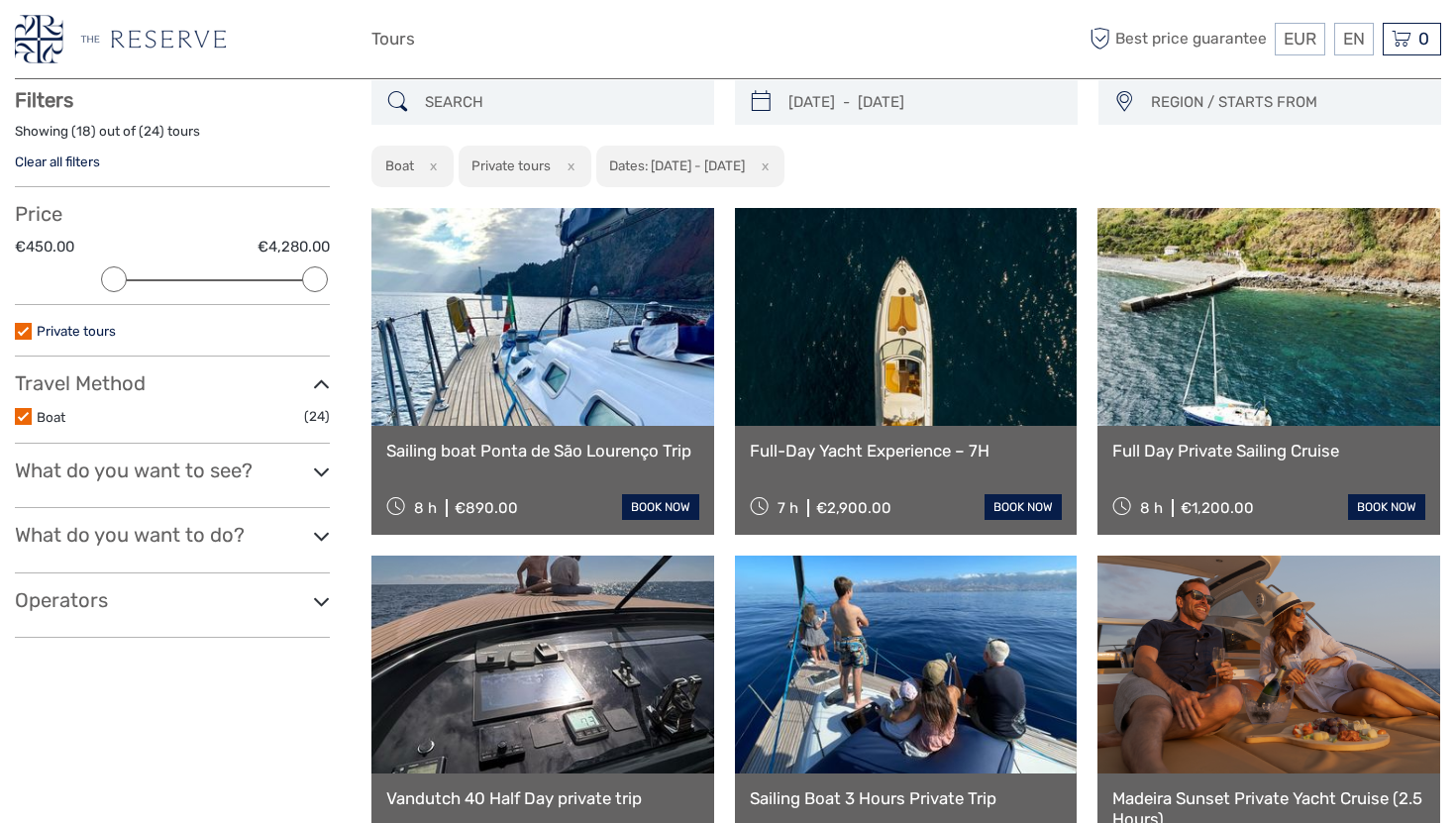 scroll, scrollTop: 112, scrollLeft: 0, axis: vertical 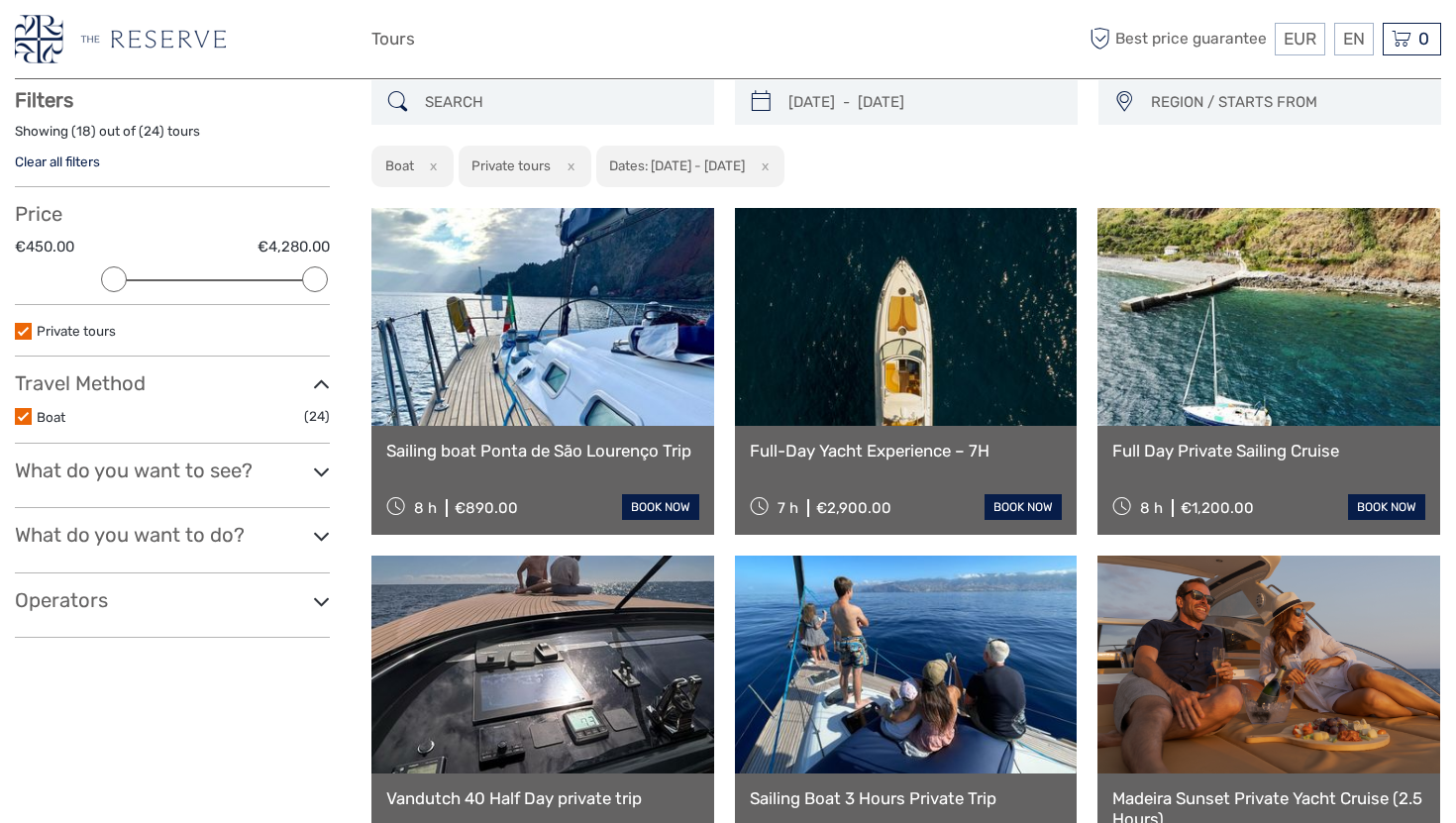 click on "What do you want to see?
Lunch Included
(2)
No available attractions" at bounding box center [172, 483] 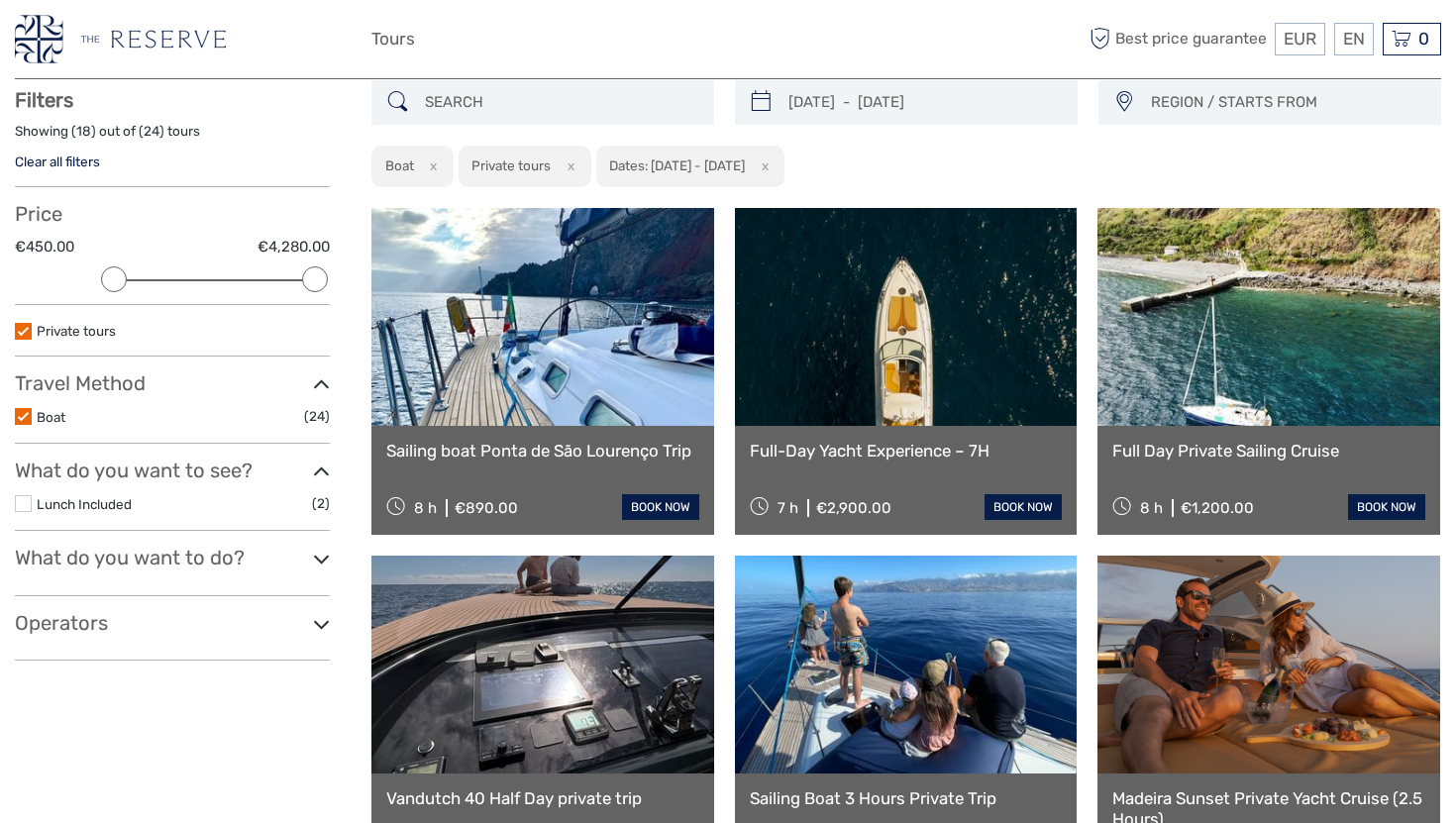 click at bounding box center [321, 559] 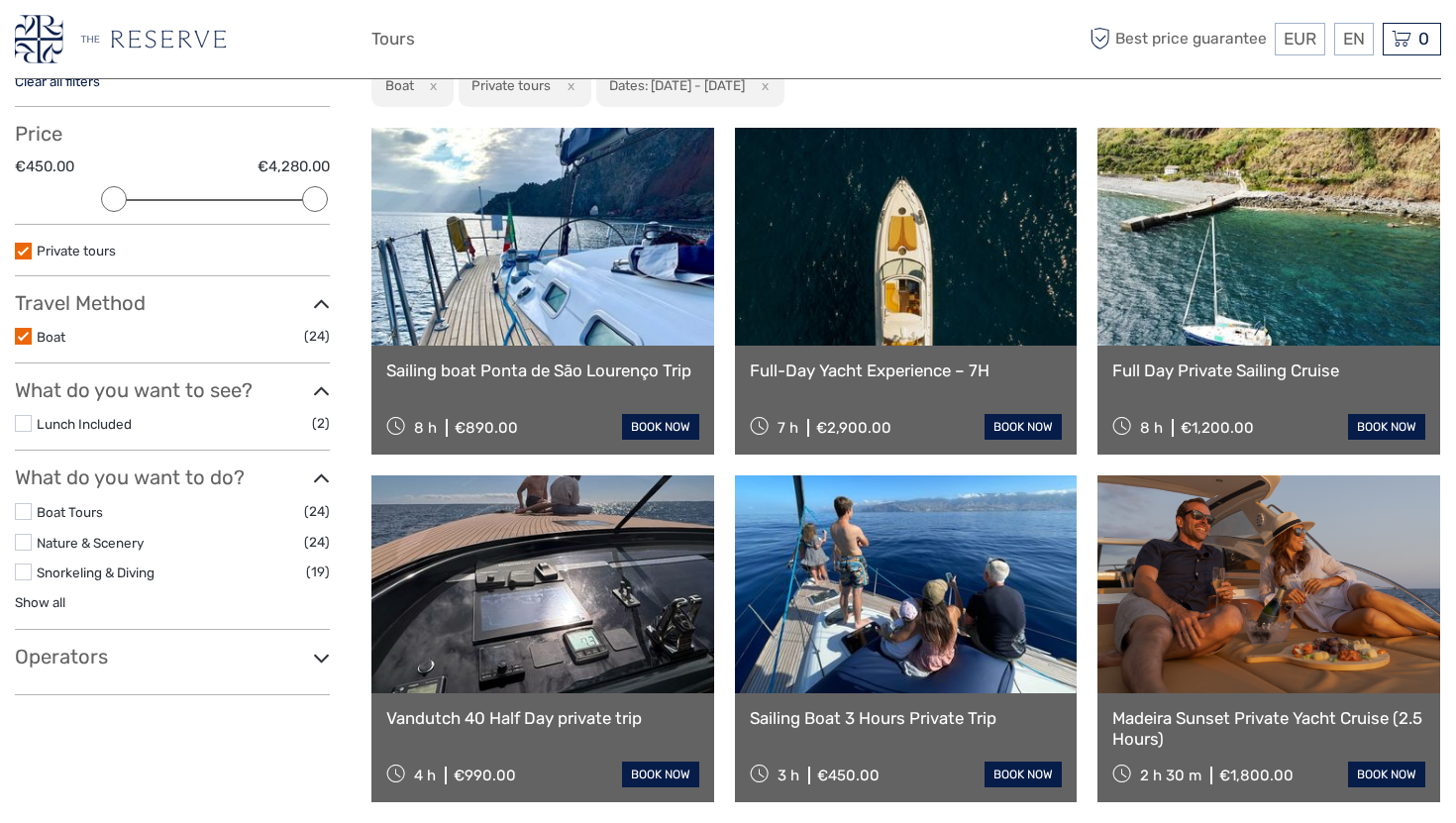 scroll, scrollTop: 194, scrollLeft: 0, axis: vertical 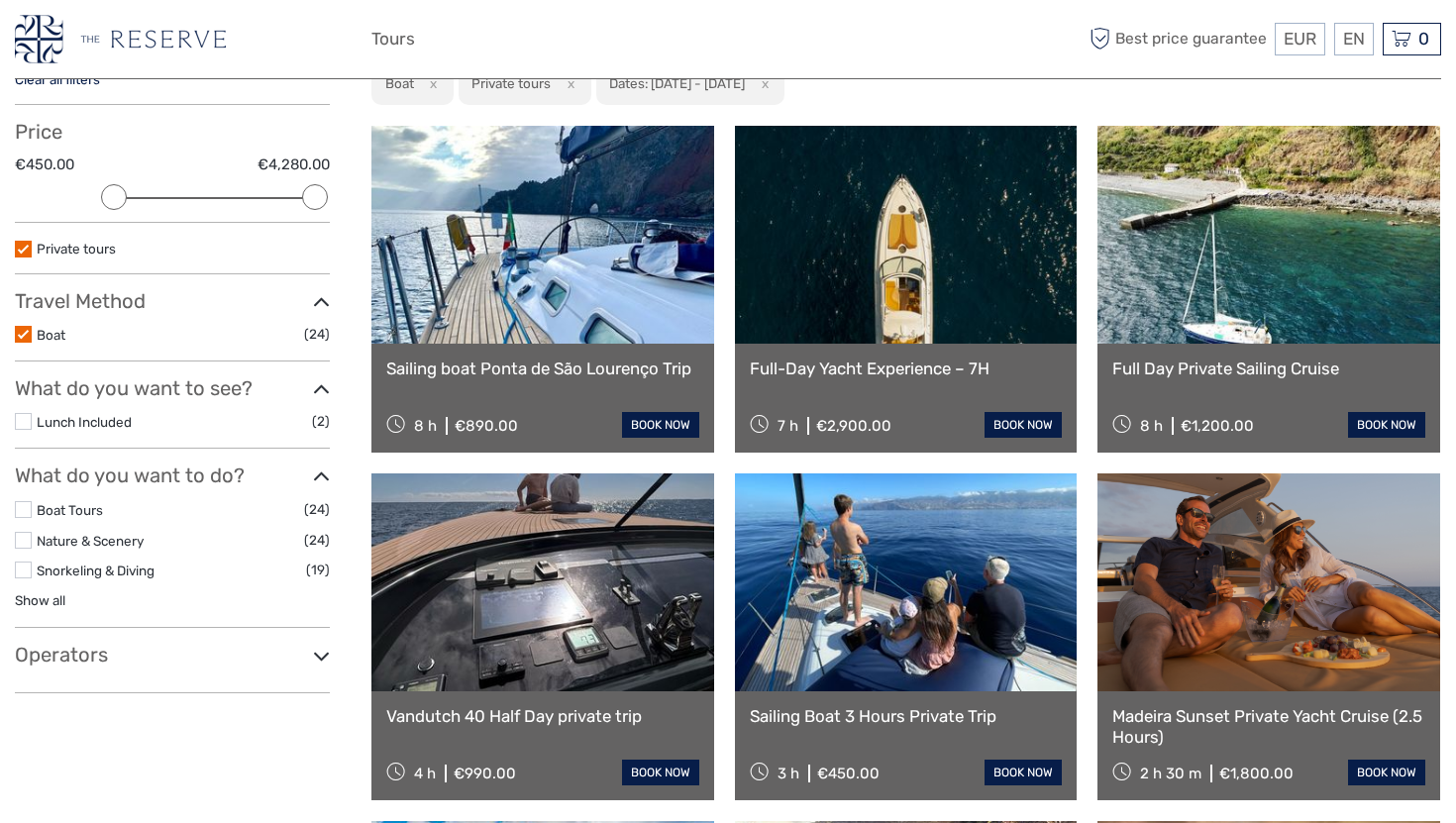 click on "Boat Tours" at bounding box center [170, 510] 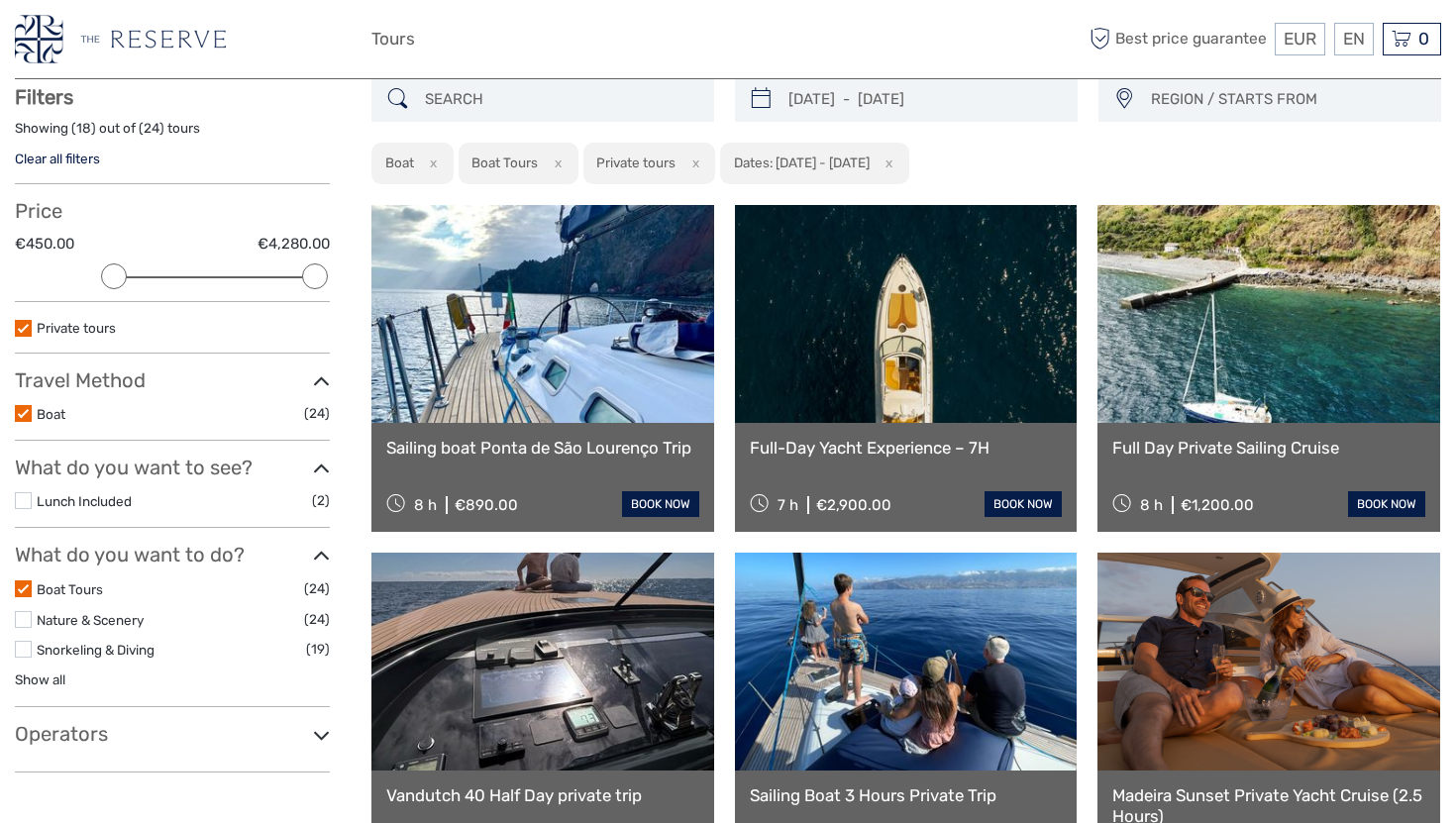 scroll, scrollTop: 112, scrollLeft: 0, axis: vertical 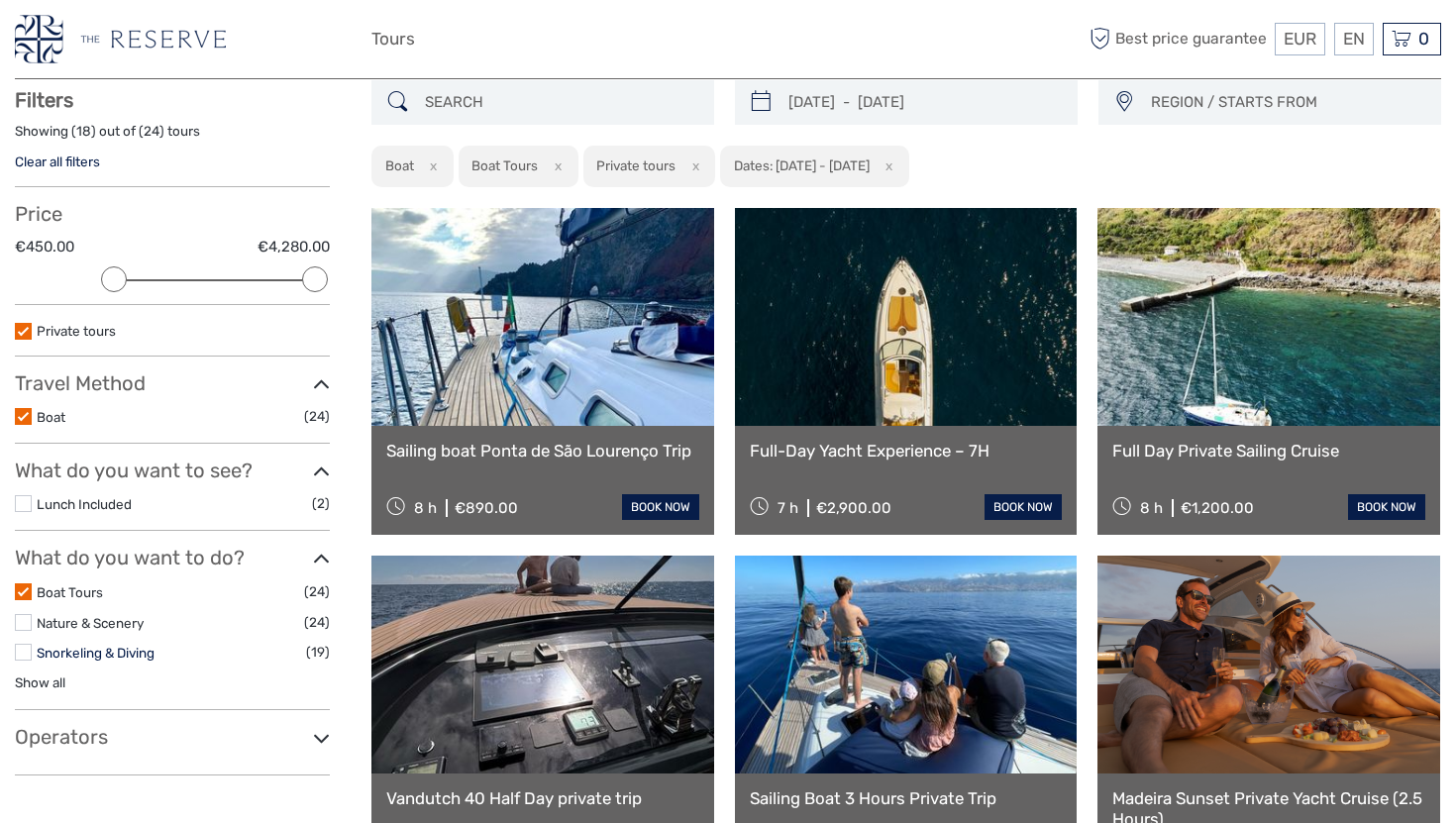 click on "Snorkeling & Diving" at bounding box center [95, 653] 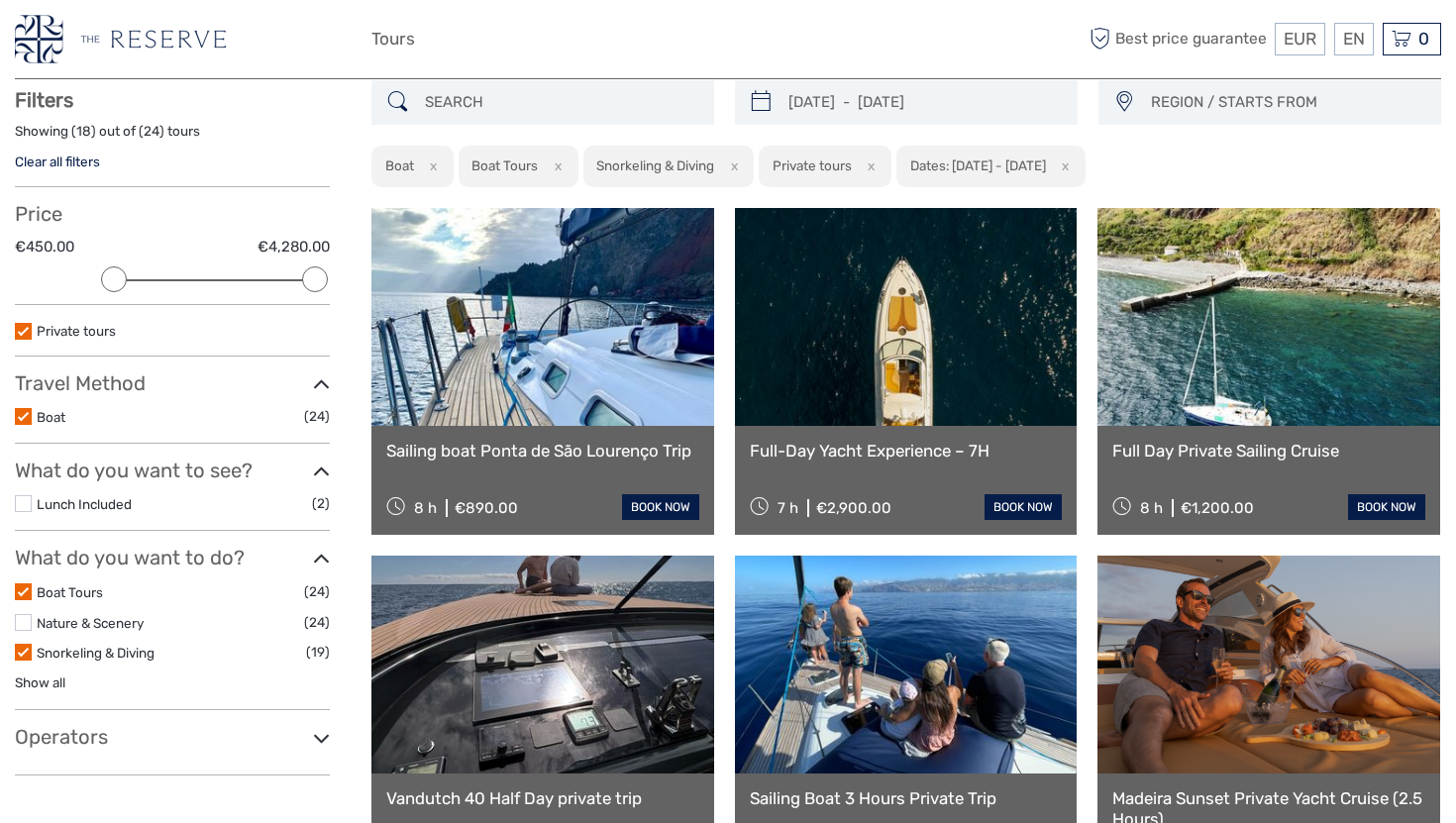 click at bounding box center (906, 317) 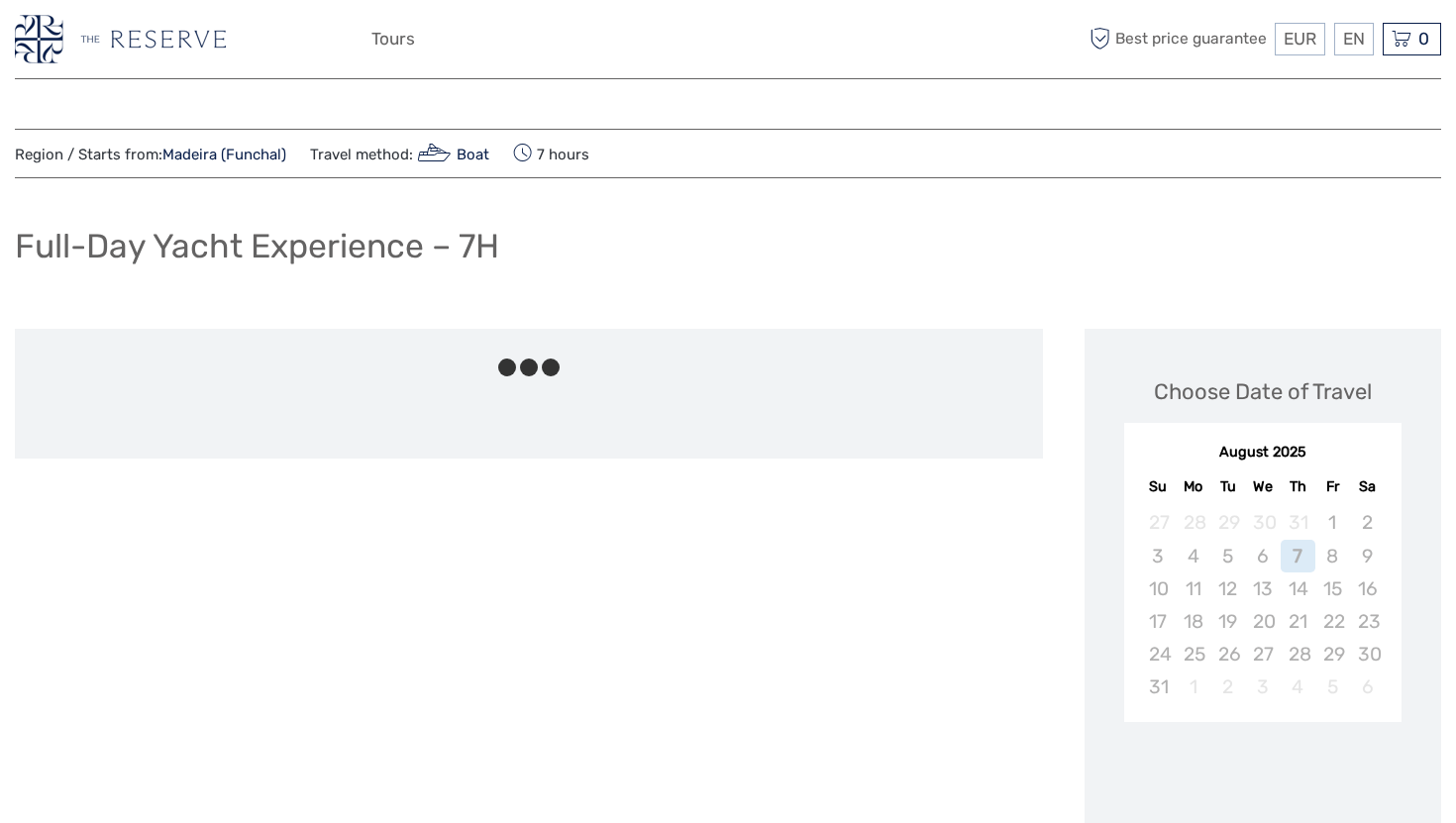 scroll, scrollTop: 0, scrollLeft: 0, axis: both 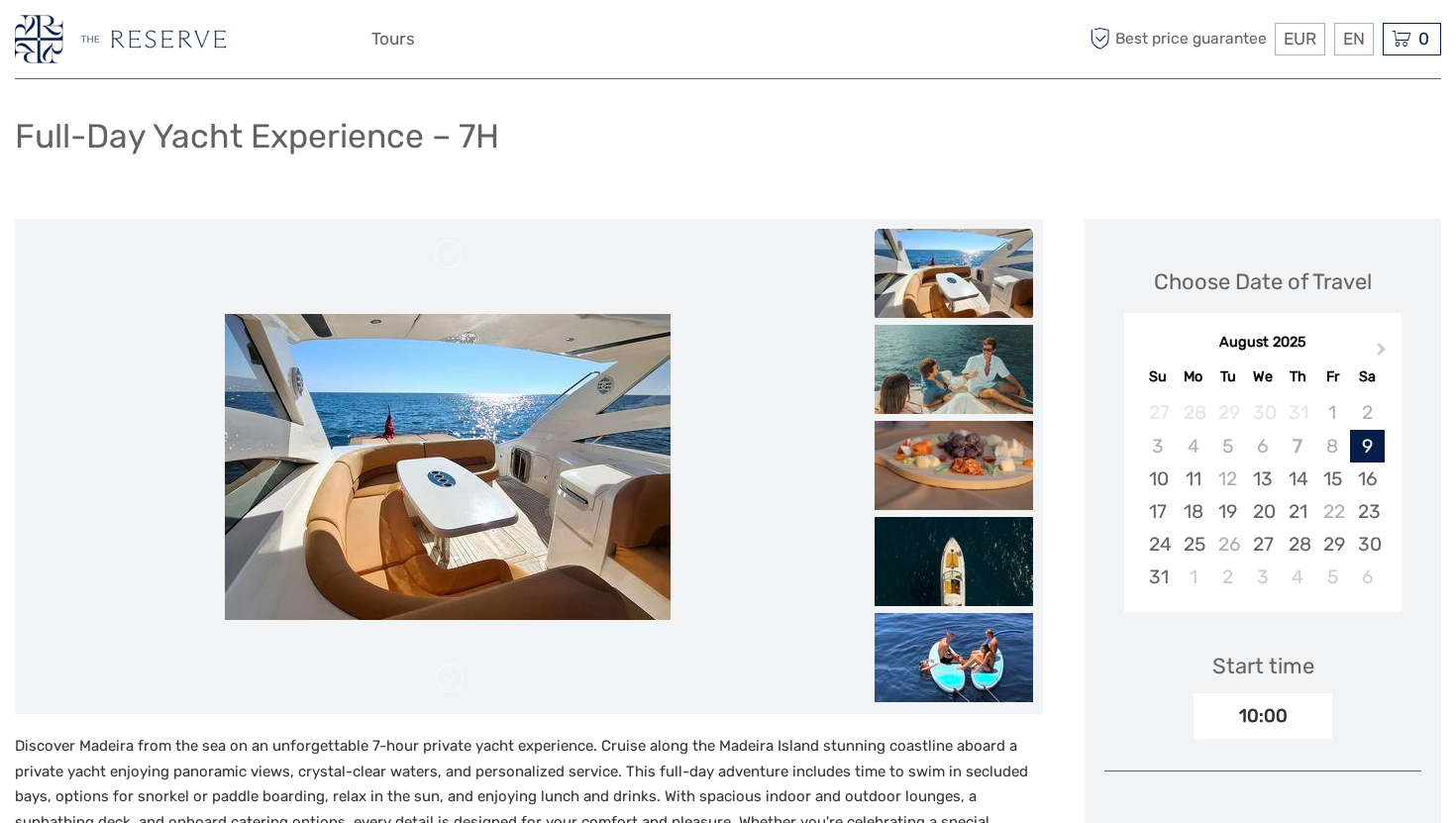 click at bounding box center (954, 273) 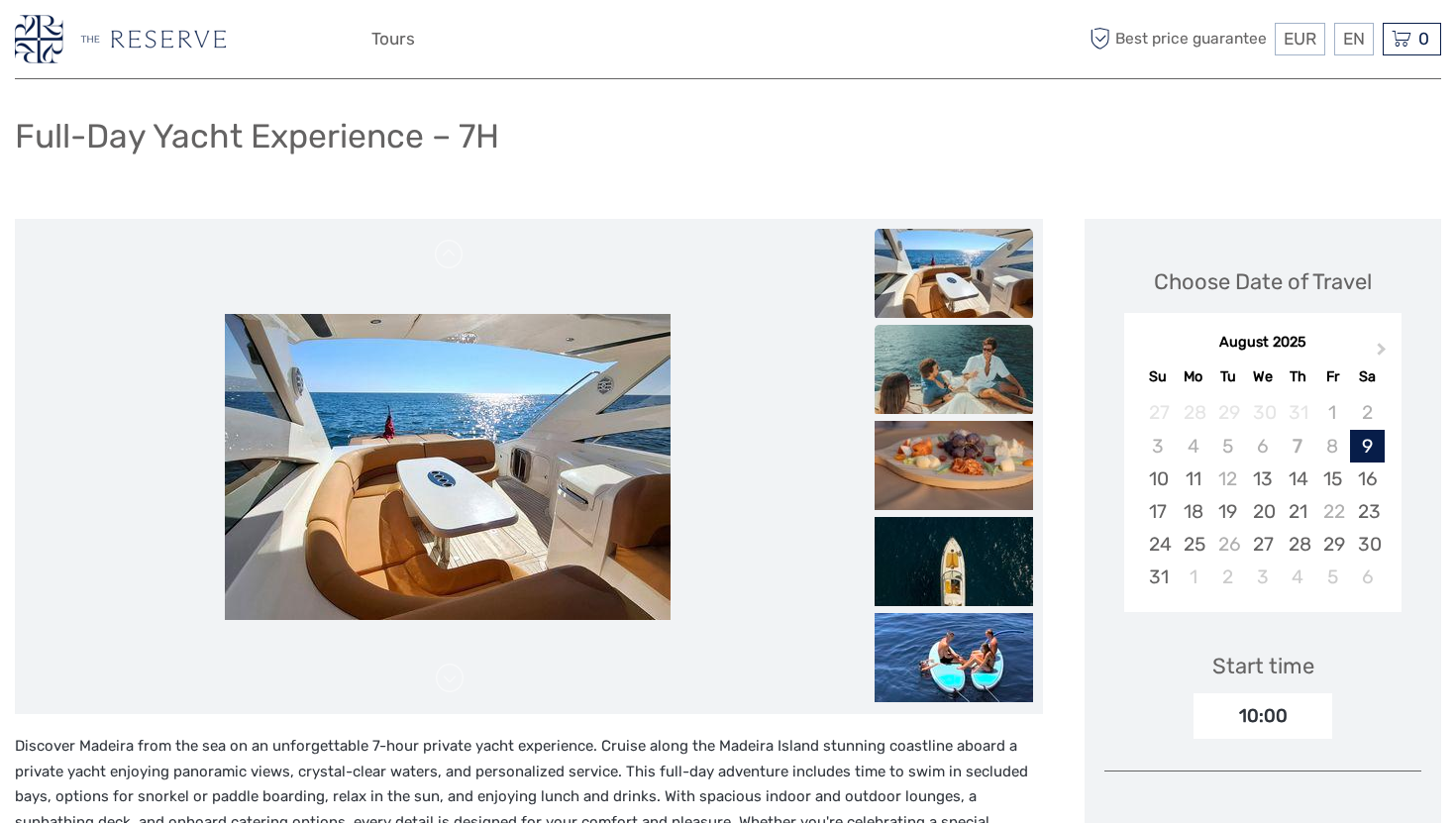 click at bounding box center [954, 369] 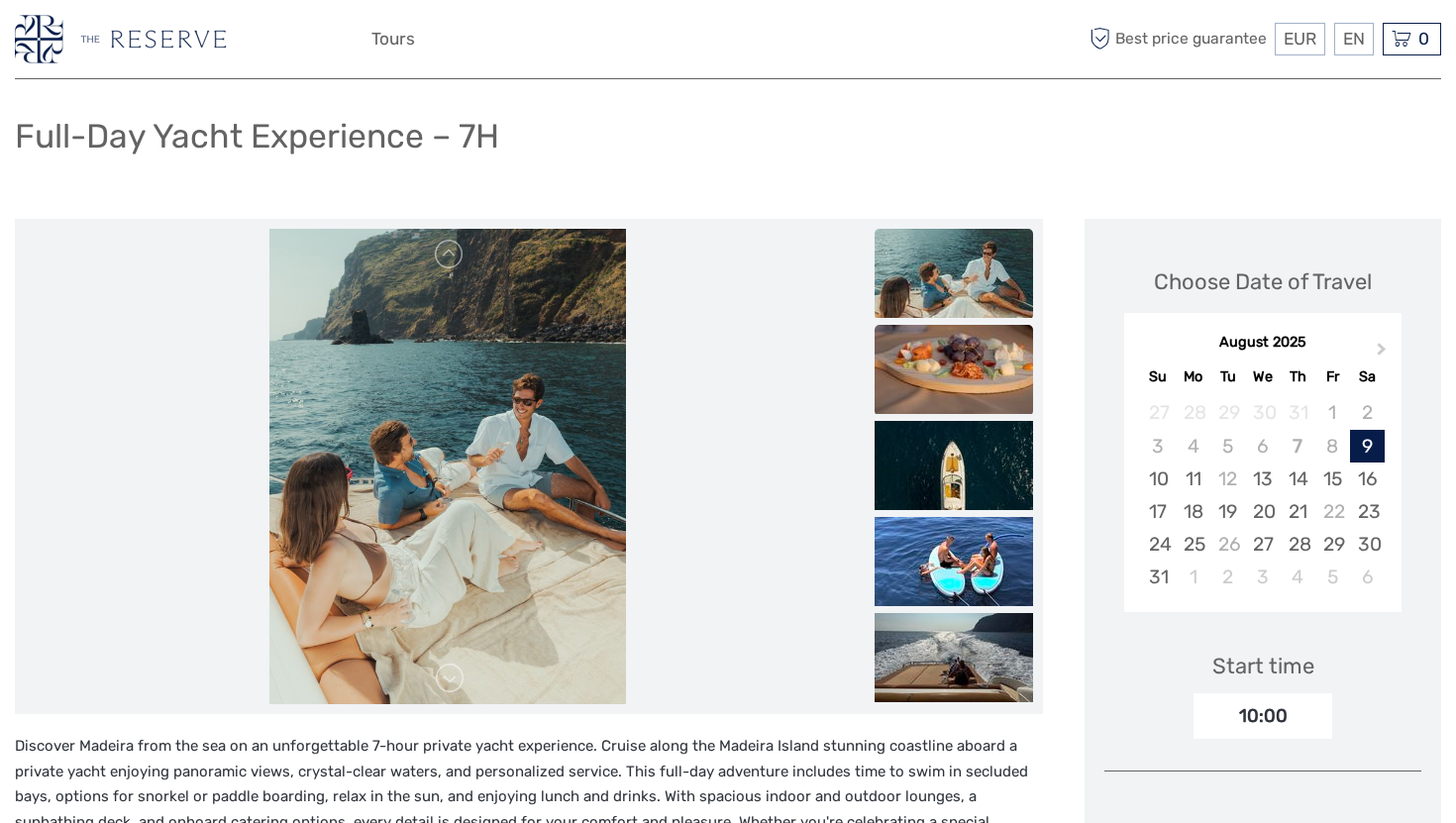 click at bounding box center (954, 369) 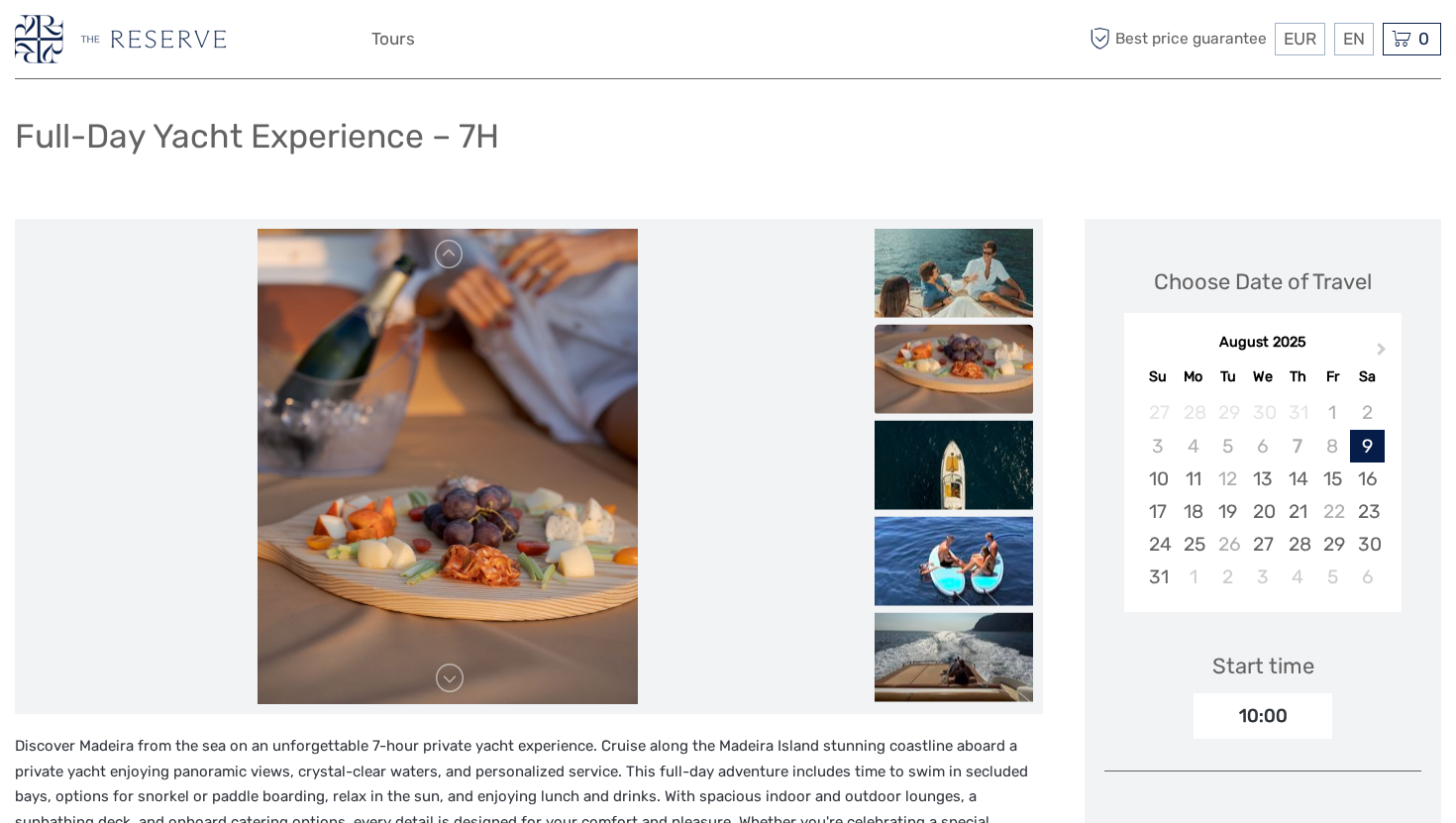 click at bounding box center [954, 370] 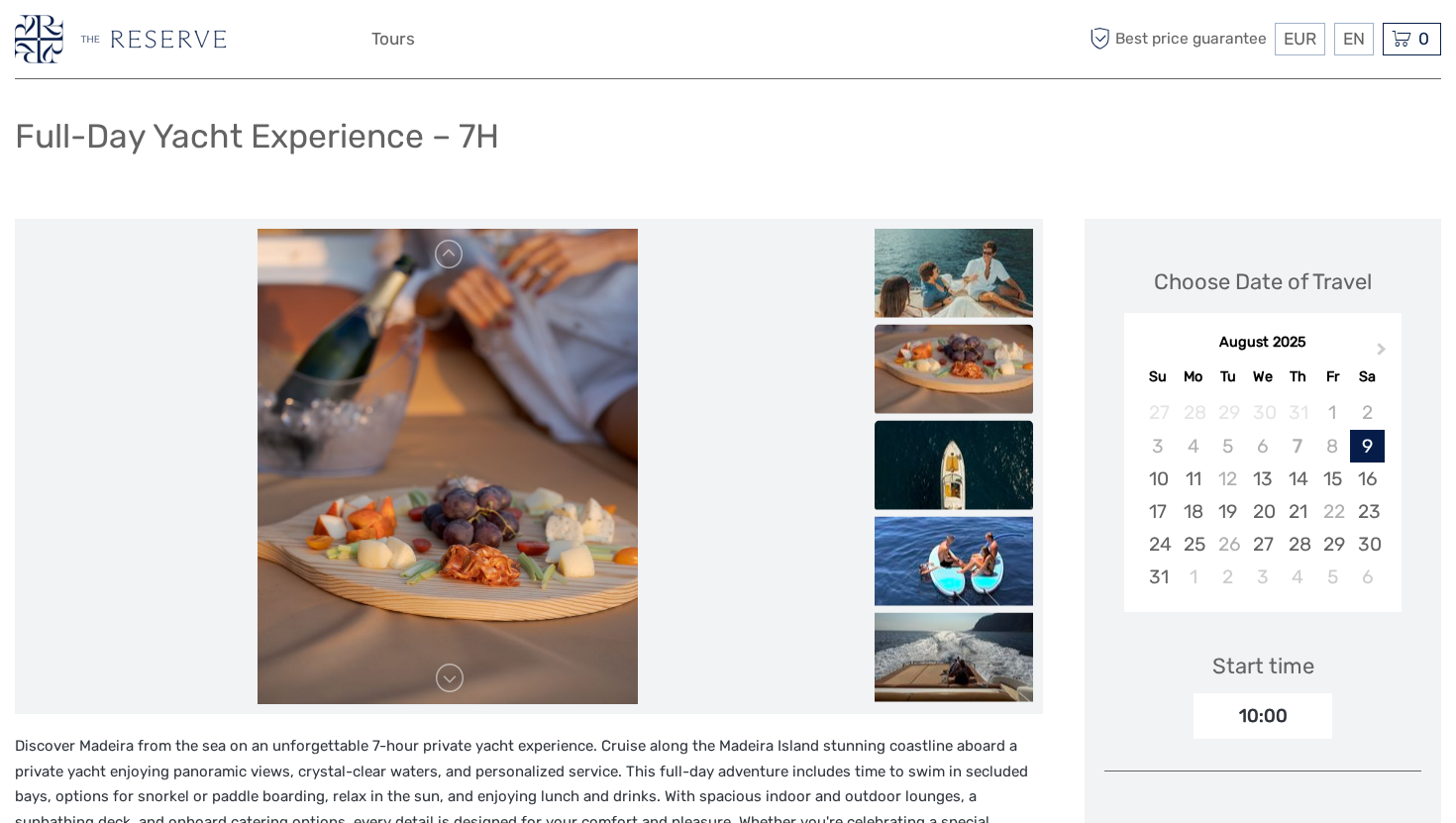 click at bounding box center (954, 465) 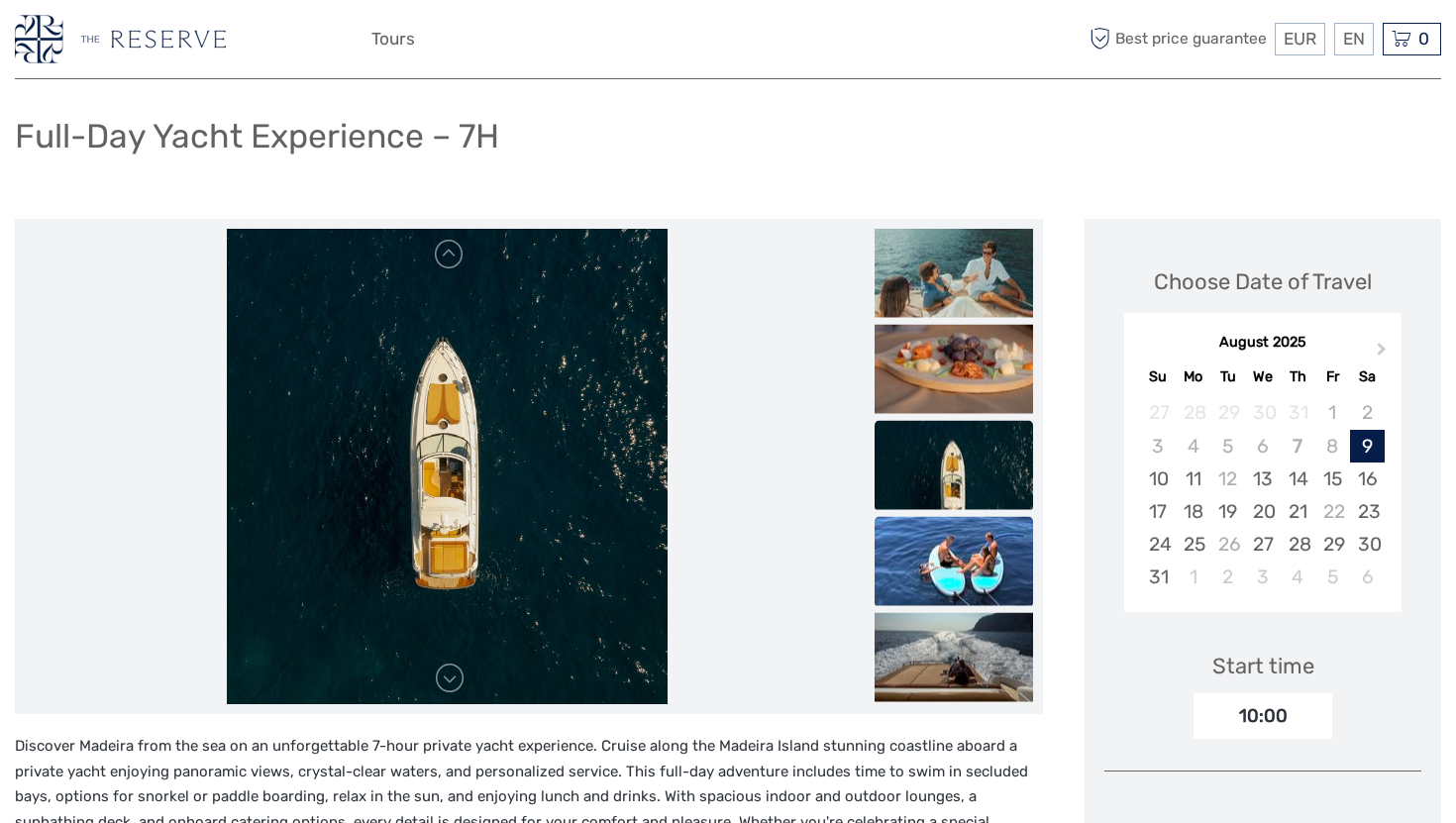 click at bounding box center (954, 562) 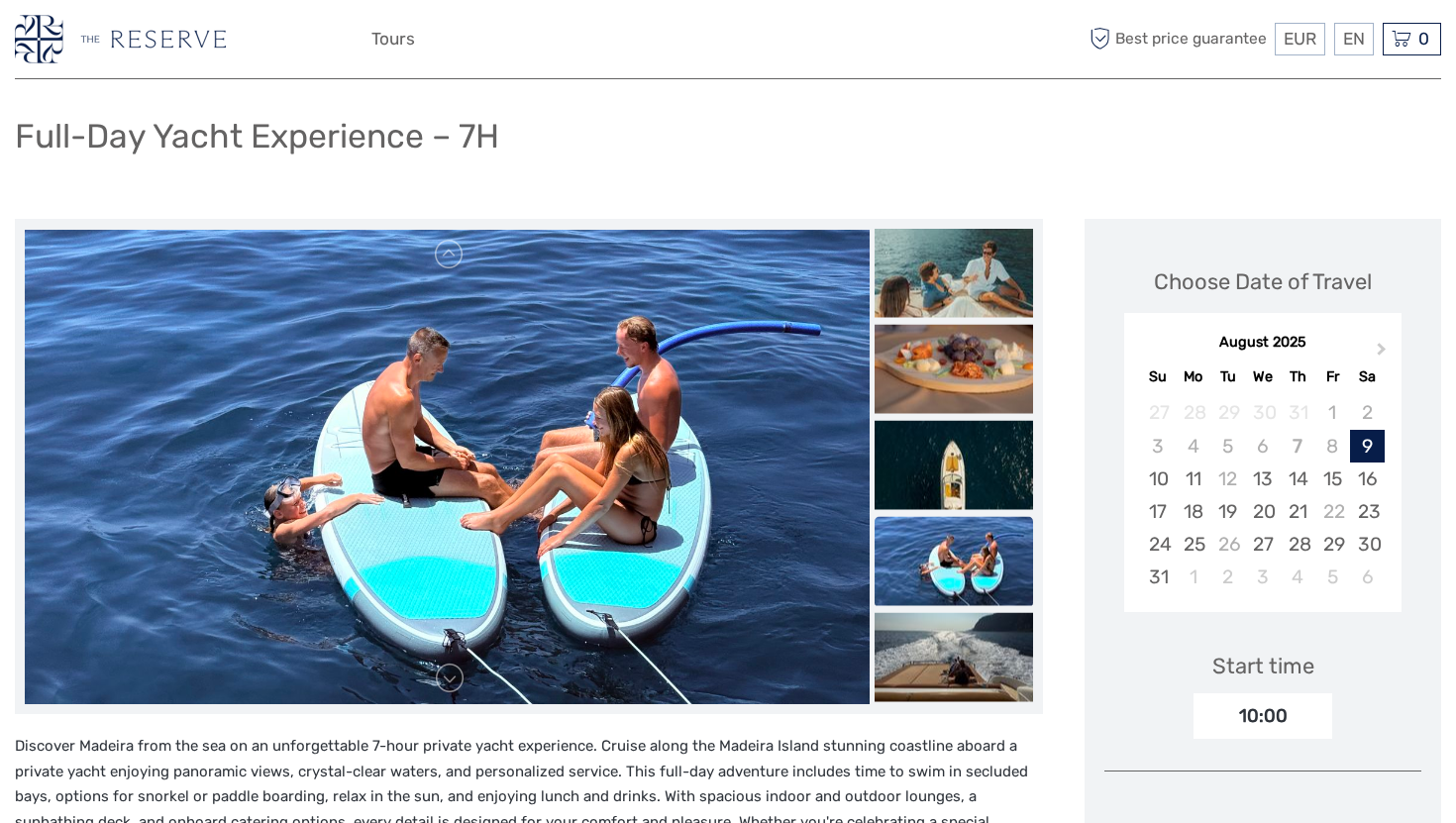 click at bounding box center [954, 373] 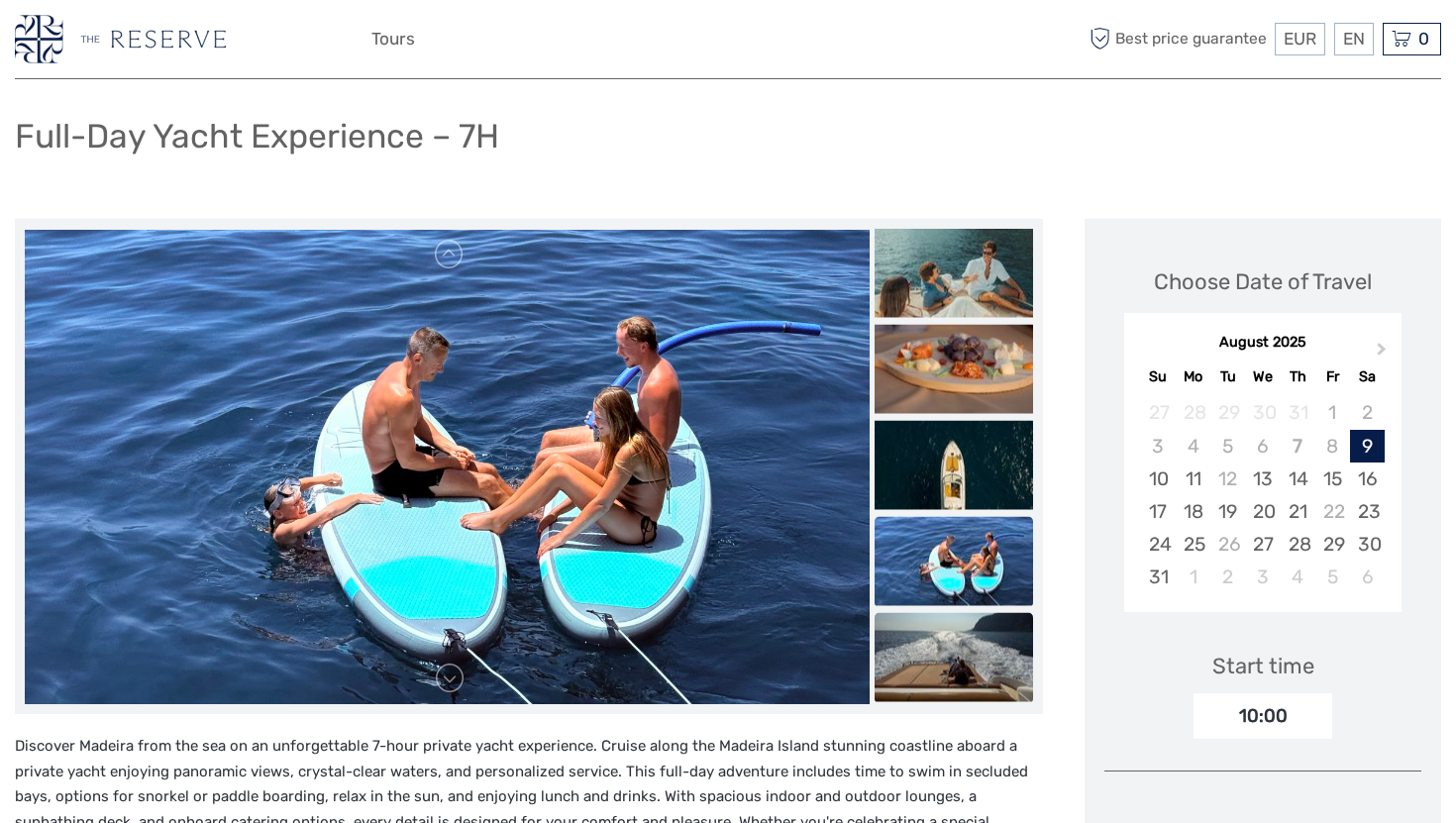 click at bounding box center [954, 658] 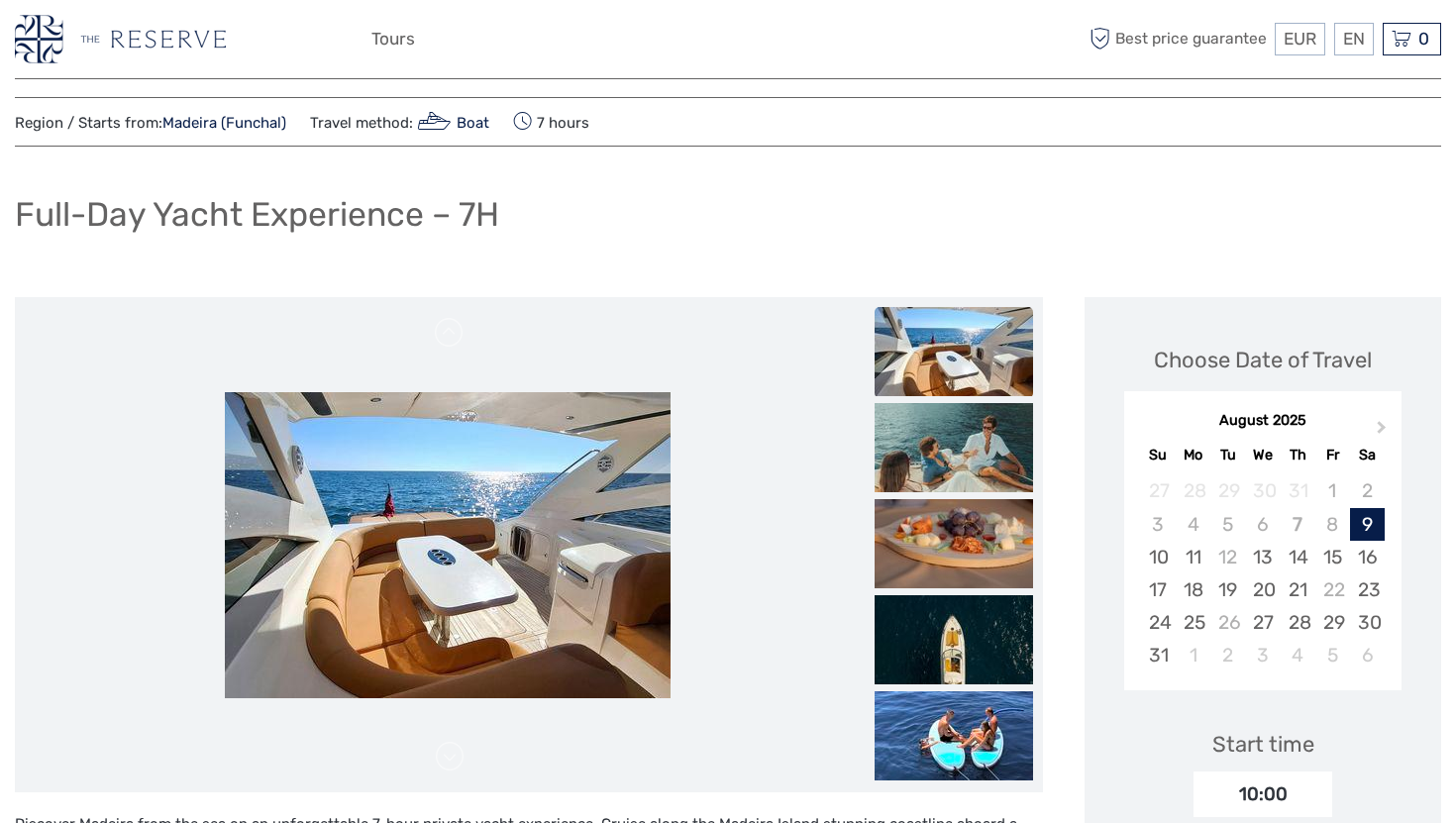 scroll, scrollTop: 0, scrollLeft: 0, axis: both 